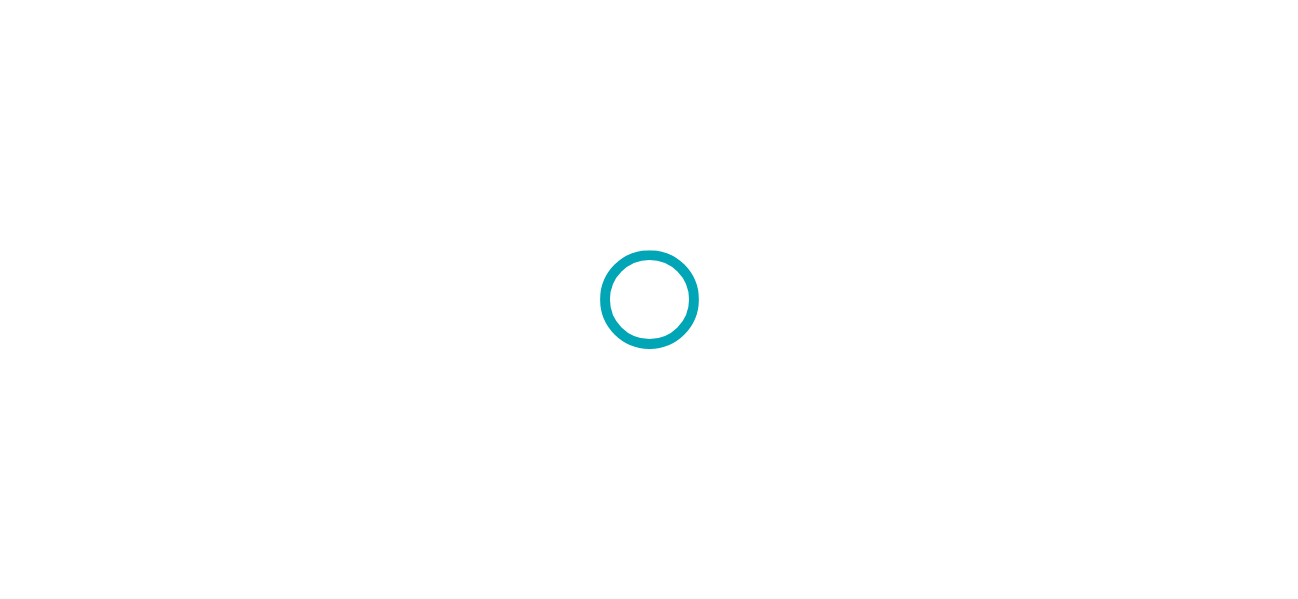 scroll, scrollTop: 0, scrollLeft: 0, axis: both 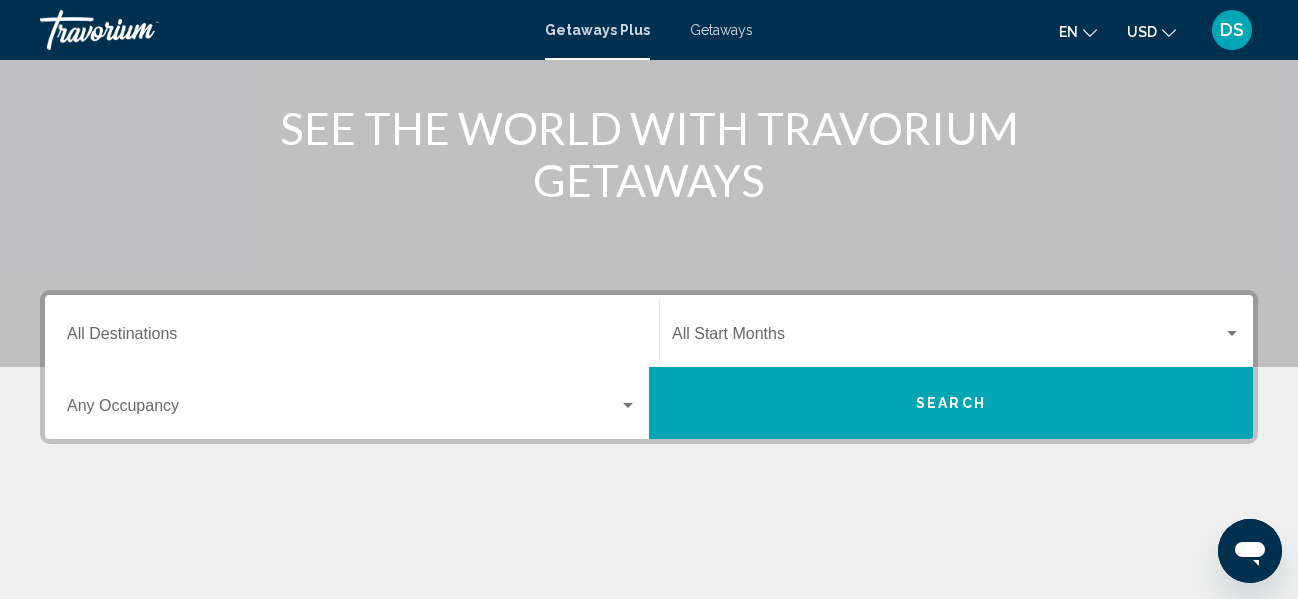 click on "Occupancy Any Occupancy" at bounding box center [352, 403] 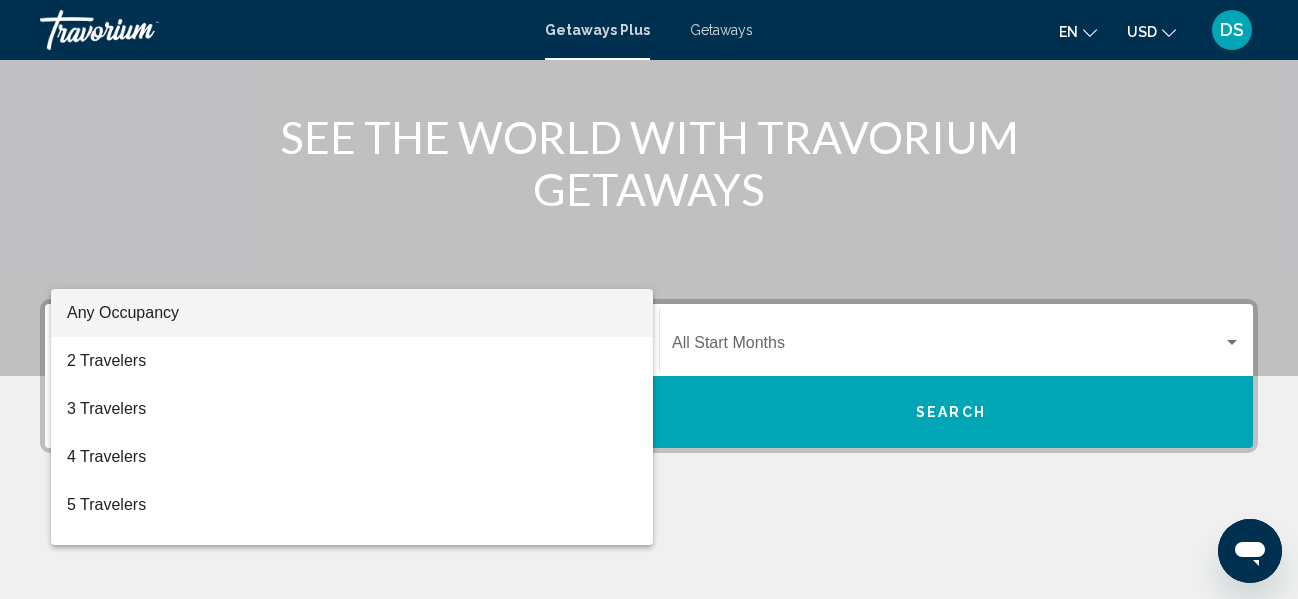scroll, scrollTop: 0, scrollLeft: 0, axis: both 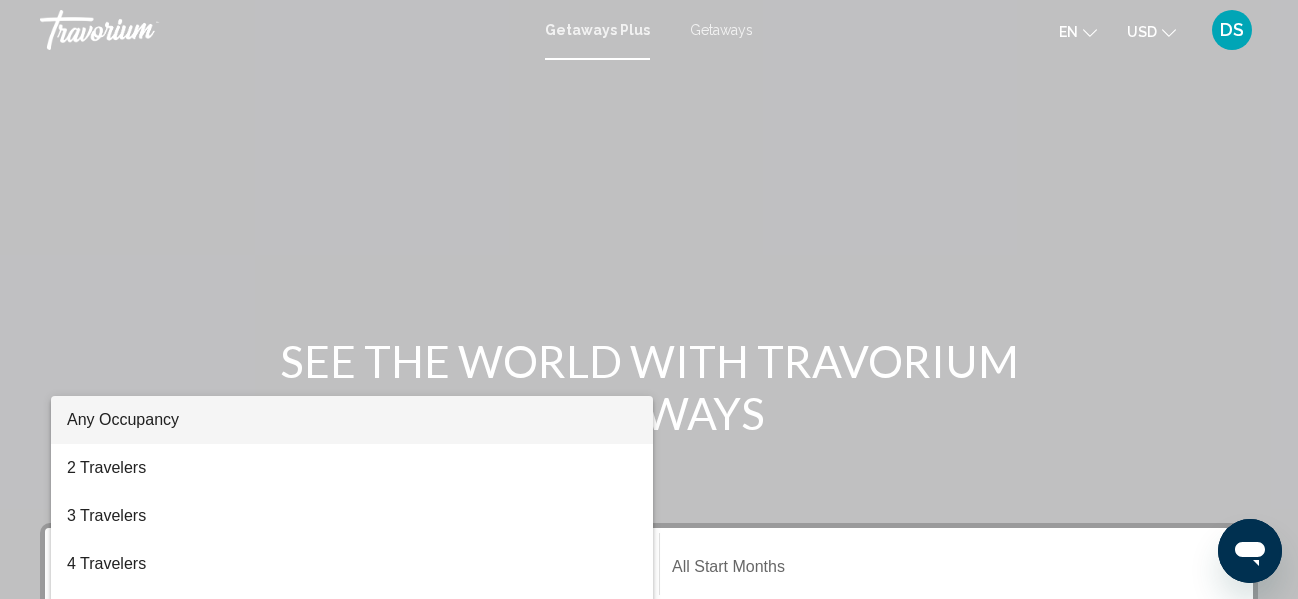 click at bounding box center [649, 299] 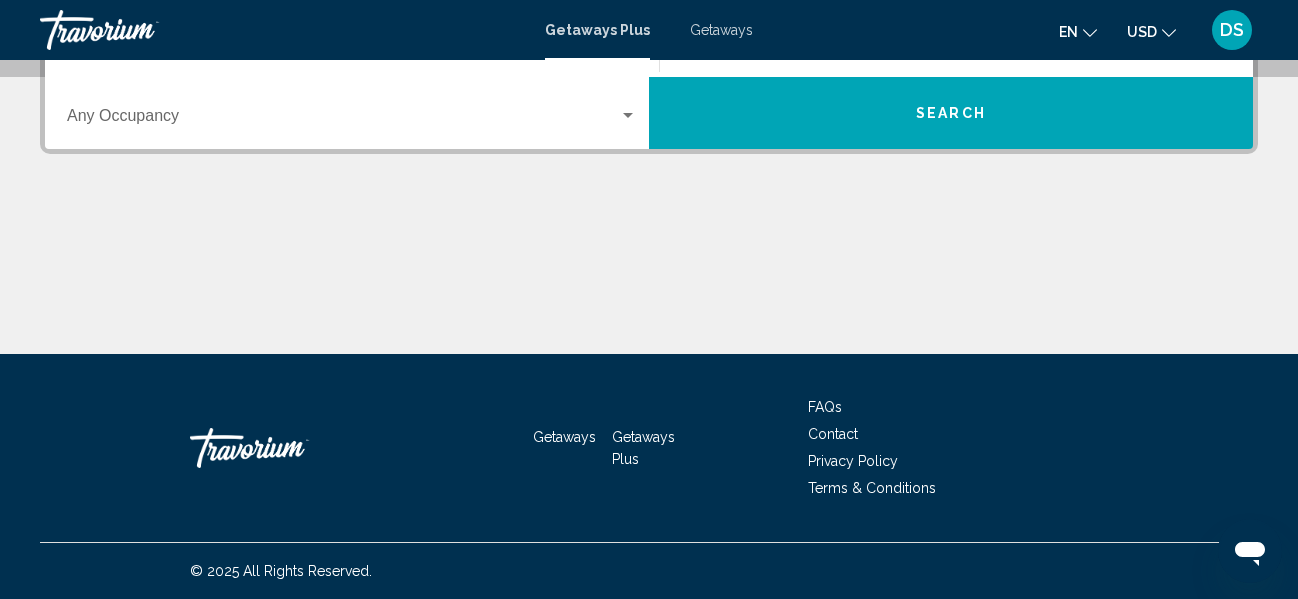 scroll, scrollTop: 289, scrollLeft: 0, axis: vertical 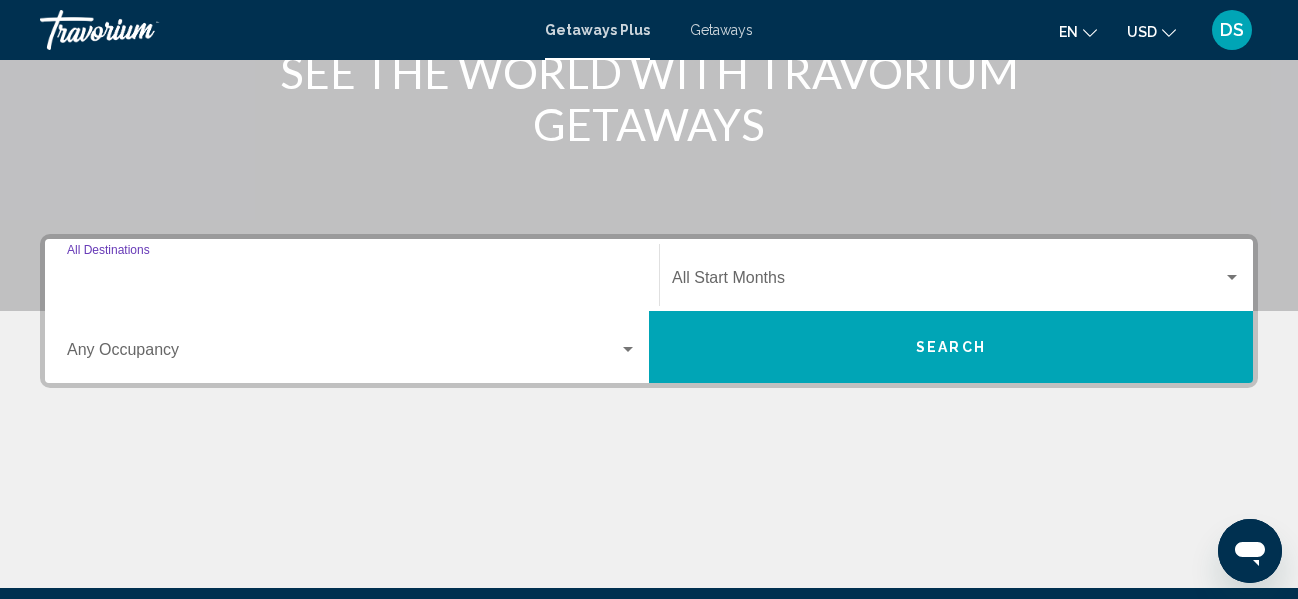 click on "Destination All Destinations" at bounding box center (352, 282) 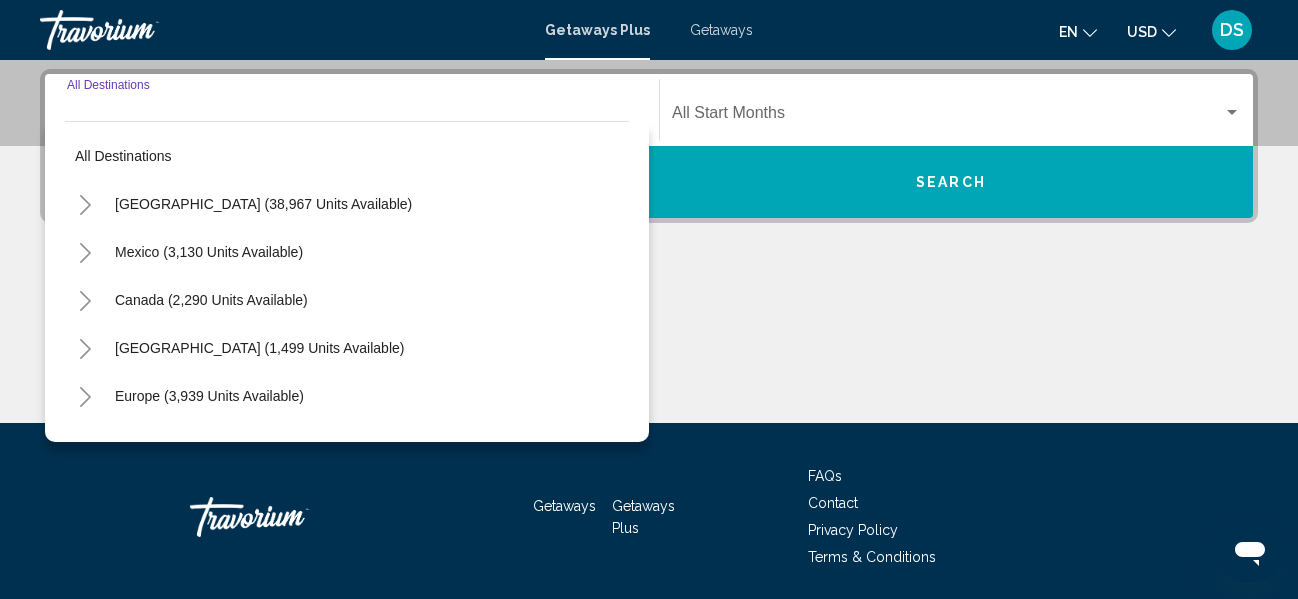 scroll, scrollTop: 458, scrollLeft: 0, axis: vertical 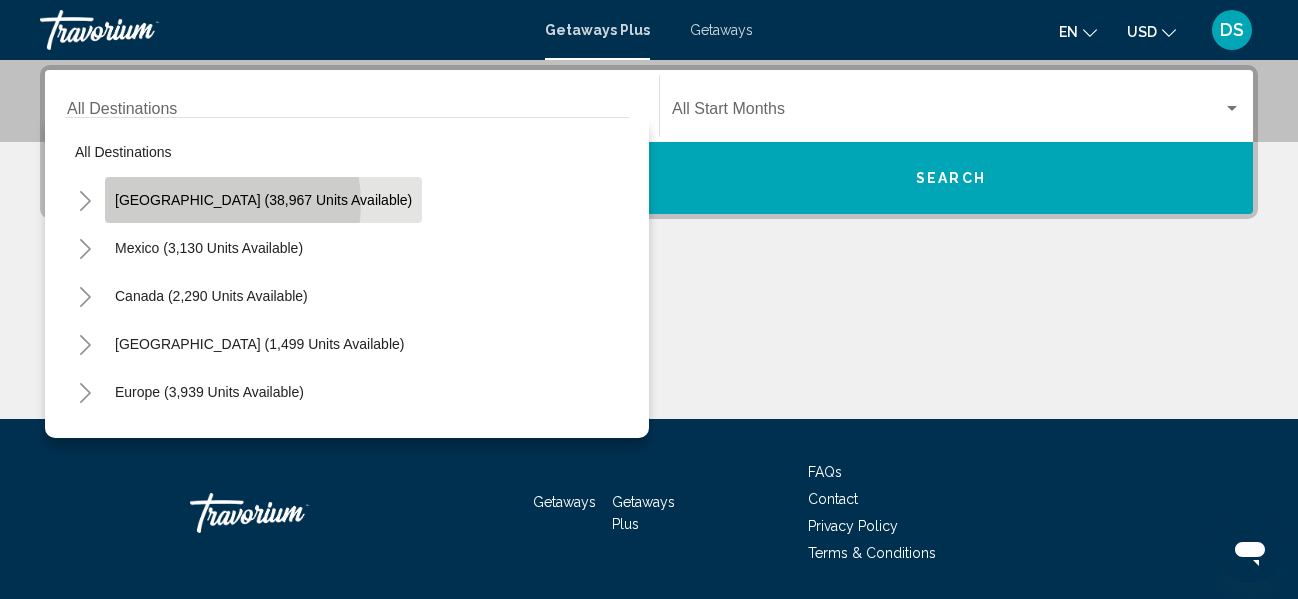 click on "[GEOGRAPHIC_DATA] (38,967 units available)" 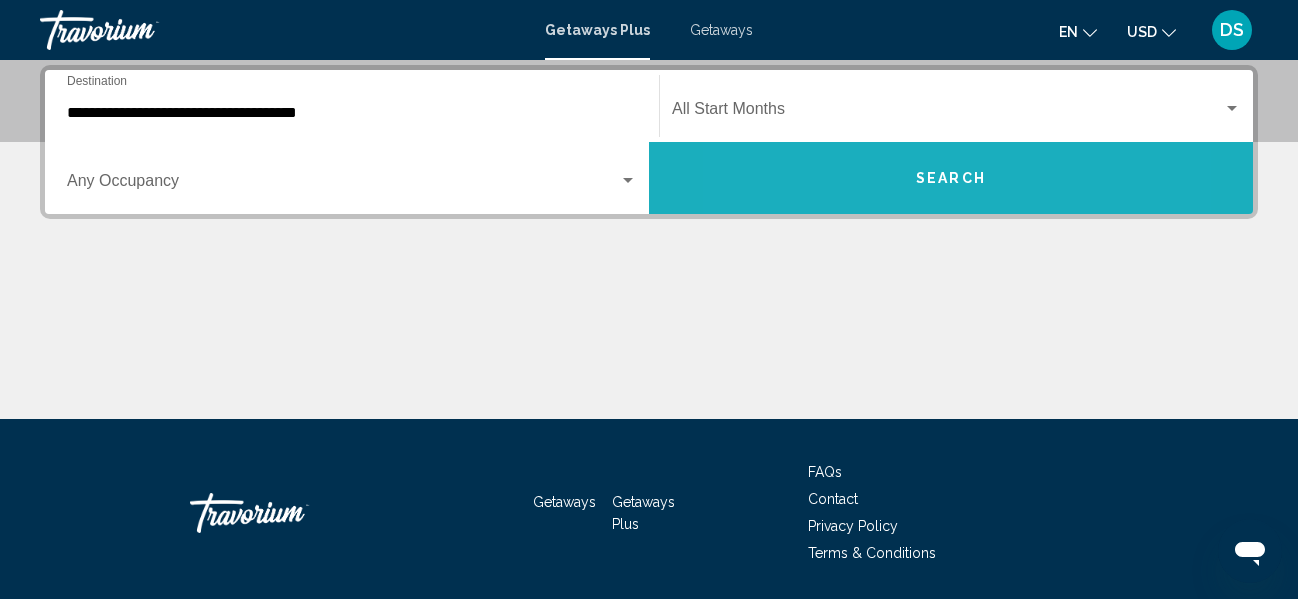 click on "Search" at bounding box center (951, 178) 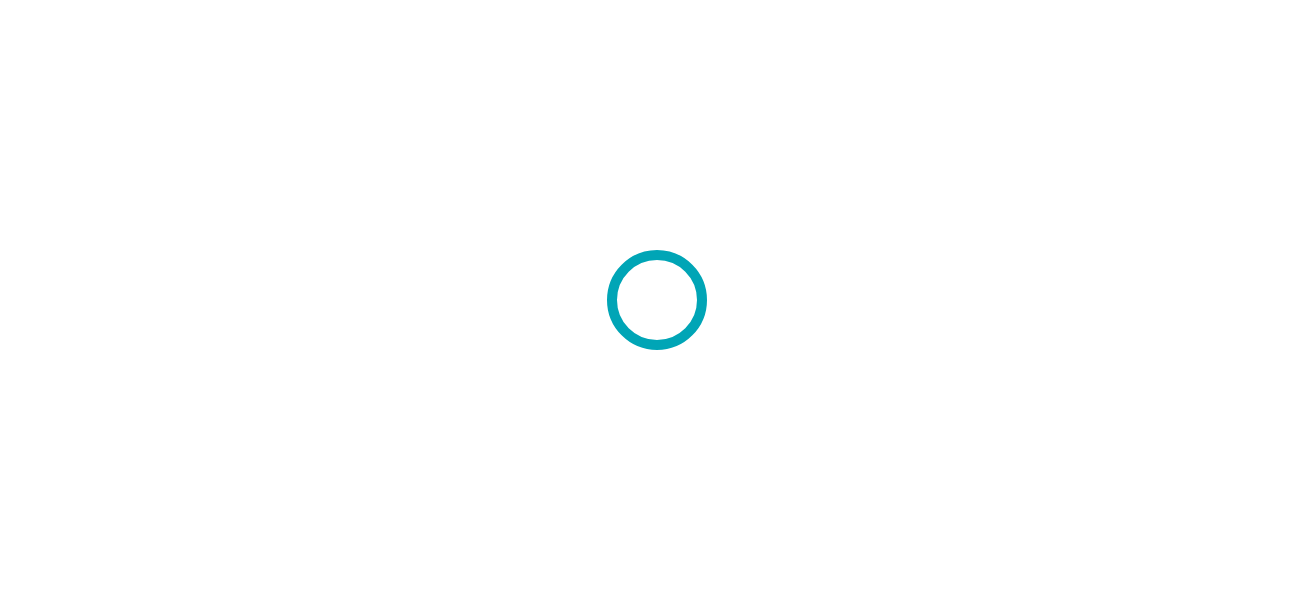 scroll, scrollTop: 0, scrollLeft: 0, axis: both 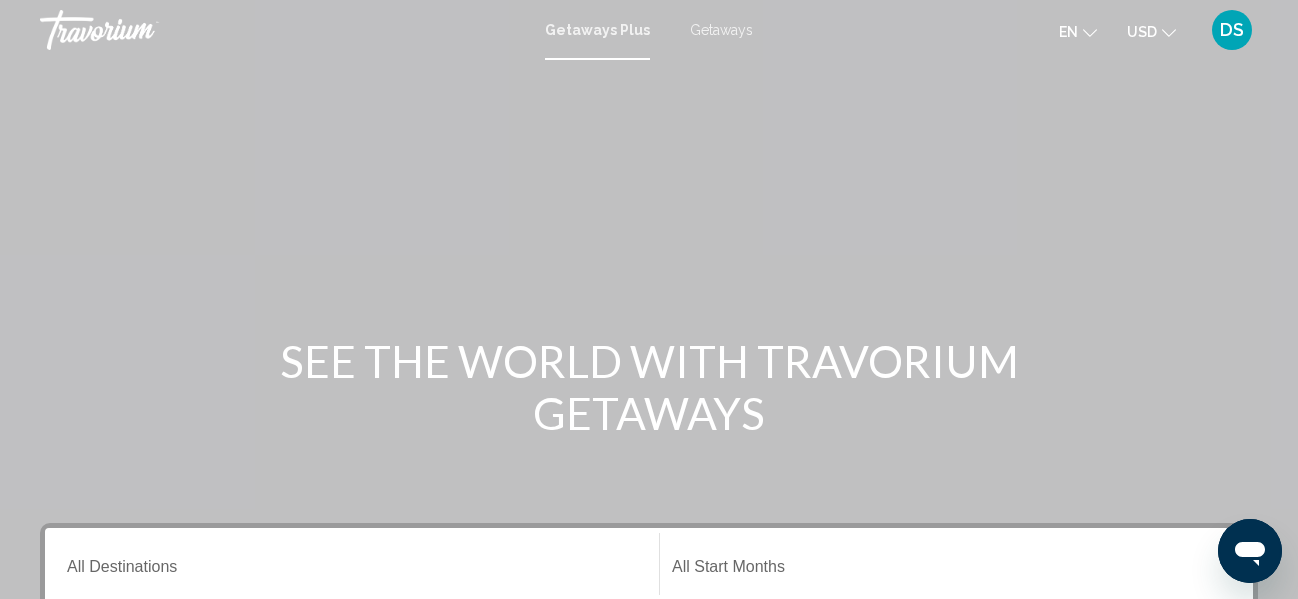 drag, startPoint x: 105, startPoint y: 575, endPoint x: 114, endPoint y: 567, distance: 12.0415945 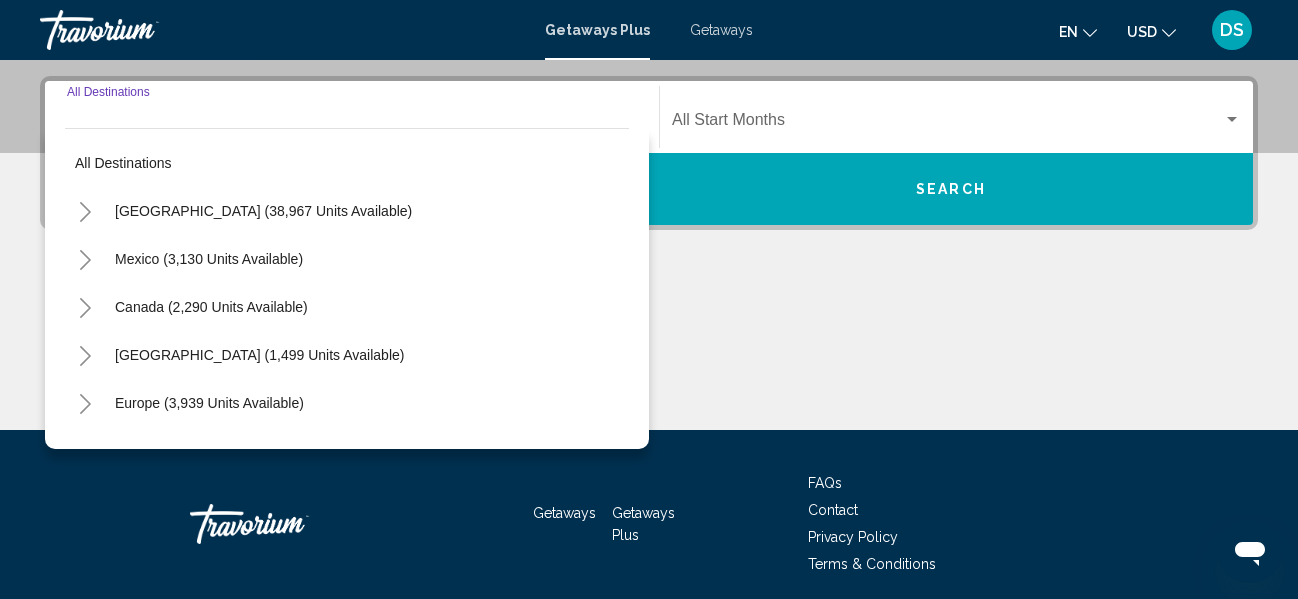 scroll, scrollTop: 458, scrollLeft: 0, axis: vertical 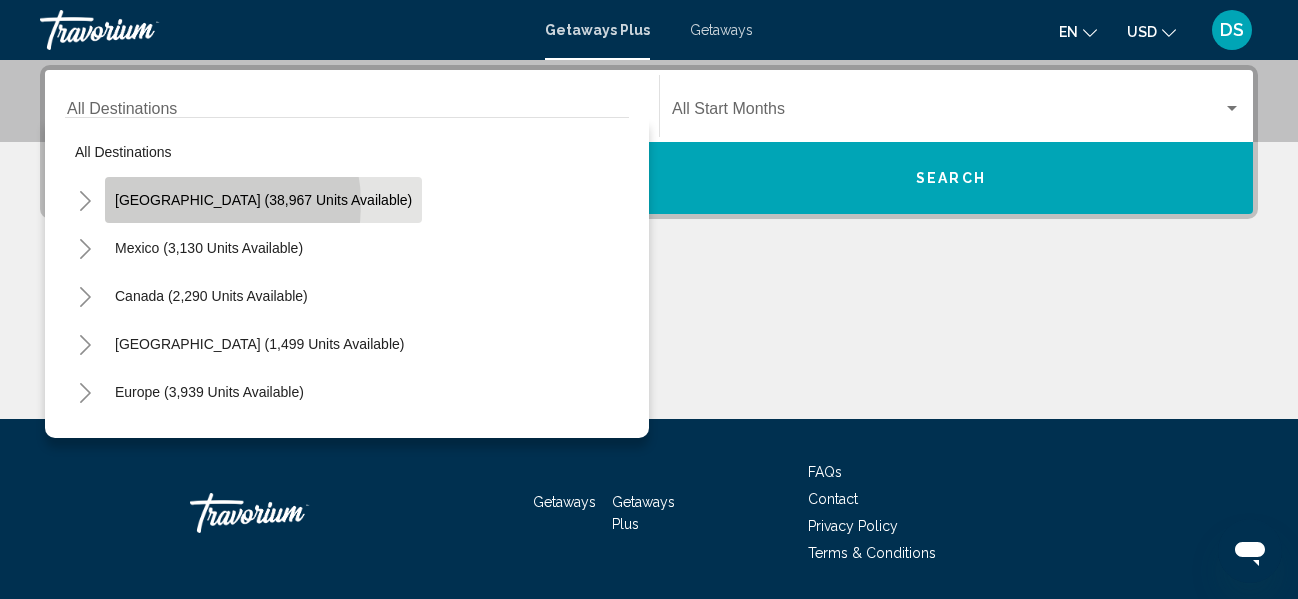 click on "[GEOGRAPHIC_DATA] (38,967 units available)" 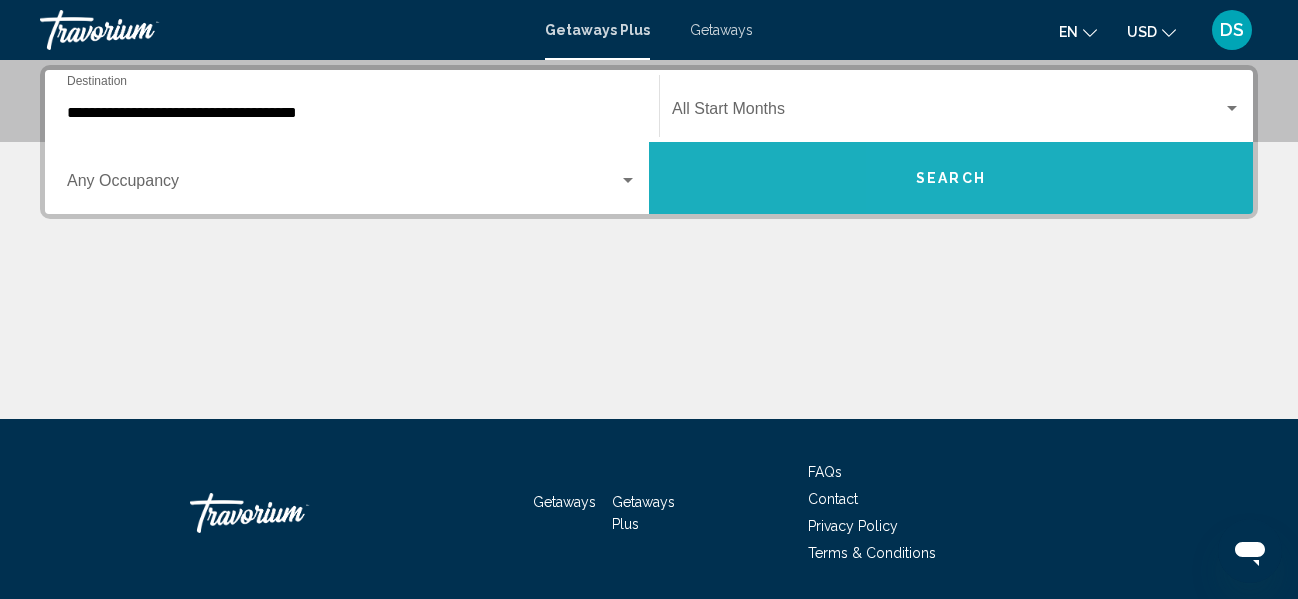 click on "Search" at bounding box center (951, 179) 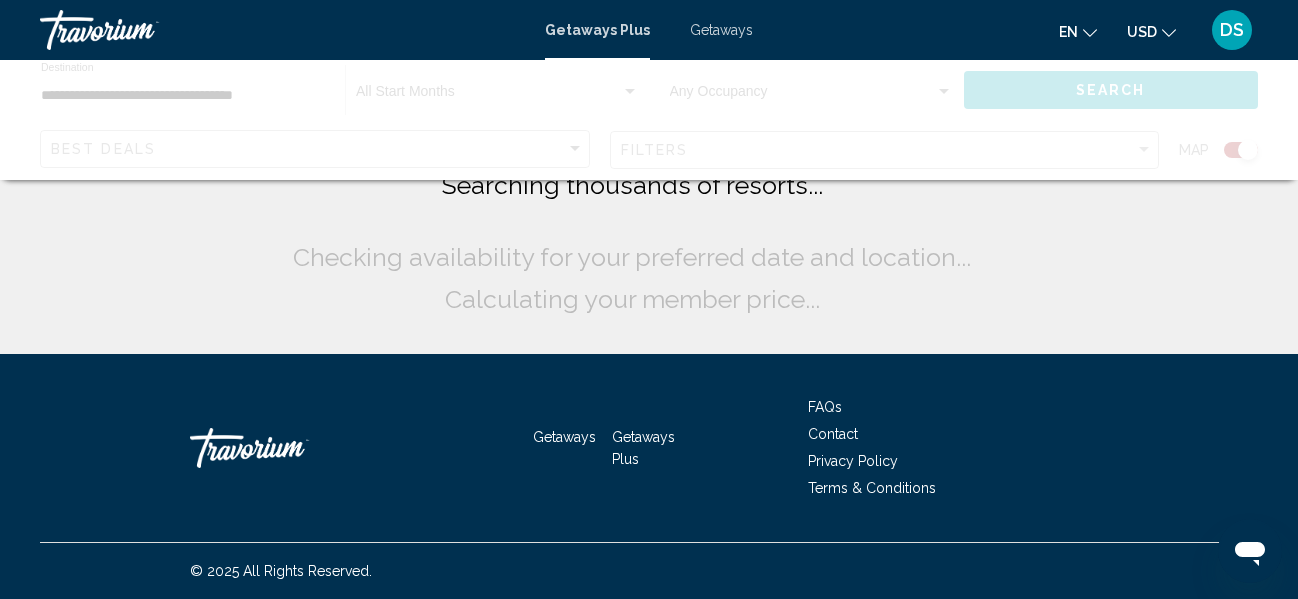 scroll, scrollTop: 0, scrollLeft: 0, axis: both 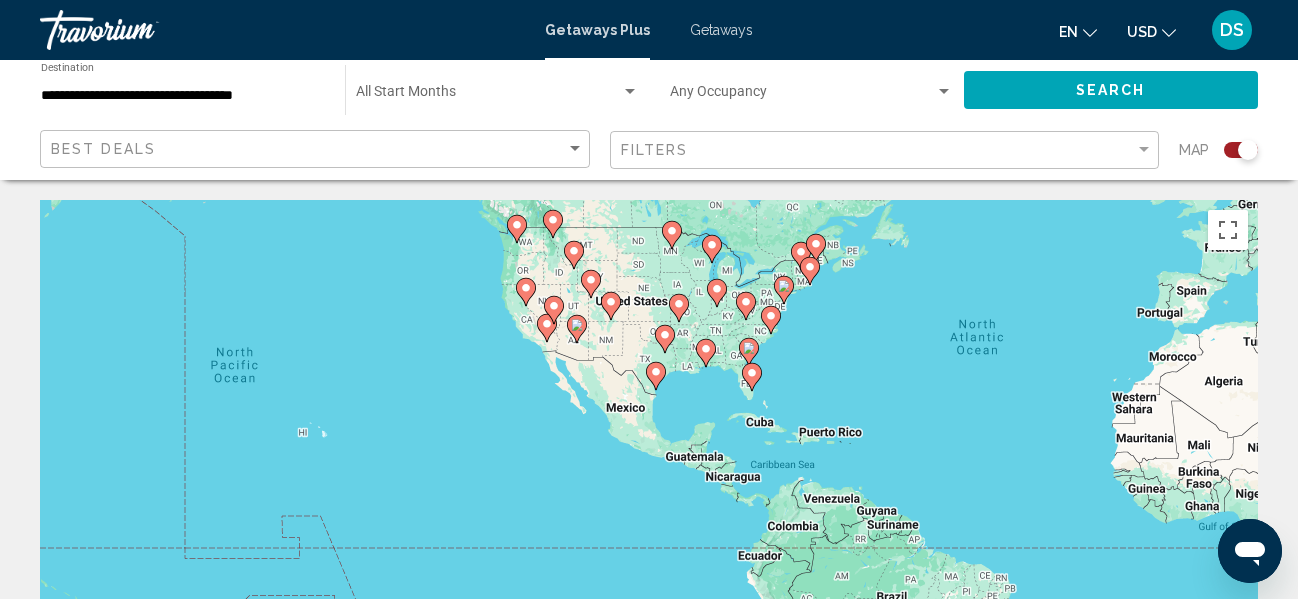drag, startPoint x: 612, startPoint y: 441, endPoint x: 895, endPoint y: 338, distance: 301.16107 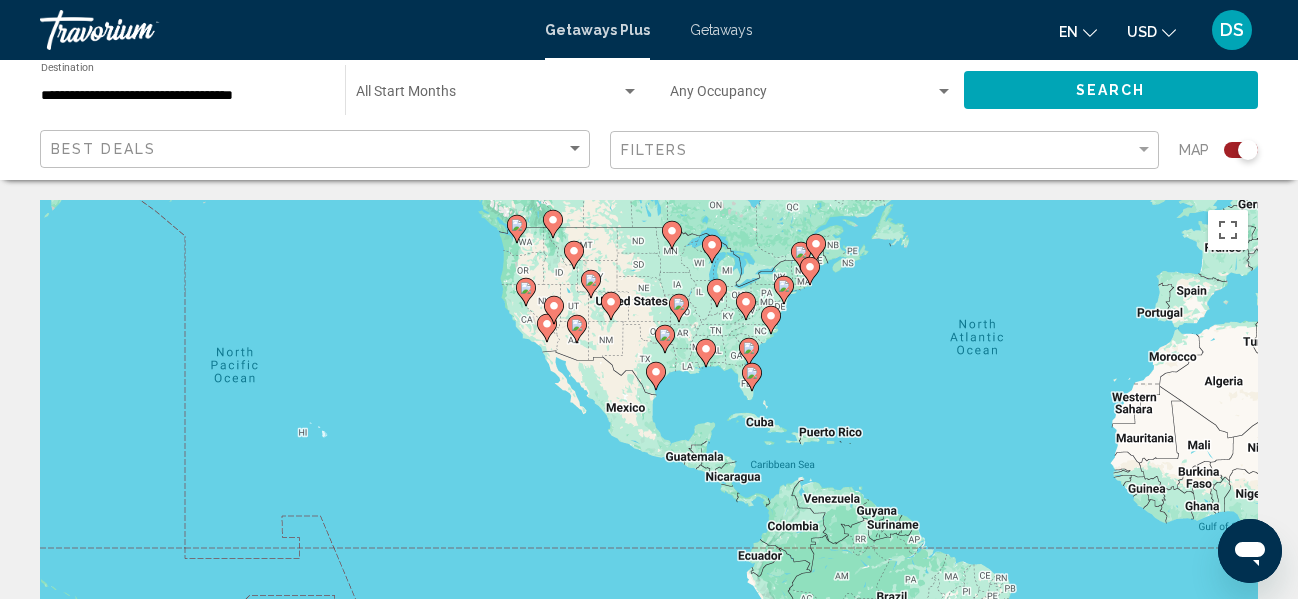 click on "To navigate, press the arrow keys. To activate drag with keyboard, press Alt + Enter. Once in keyboard drag state, use the arrow keys to move the marker. To complete the drag, press the Enter key. To cancel, press Escape." at bounding box center [649, 500] 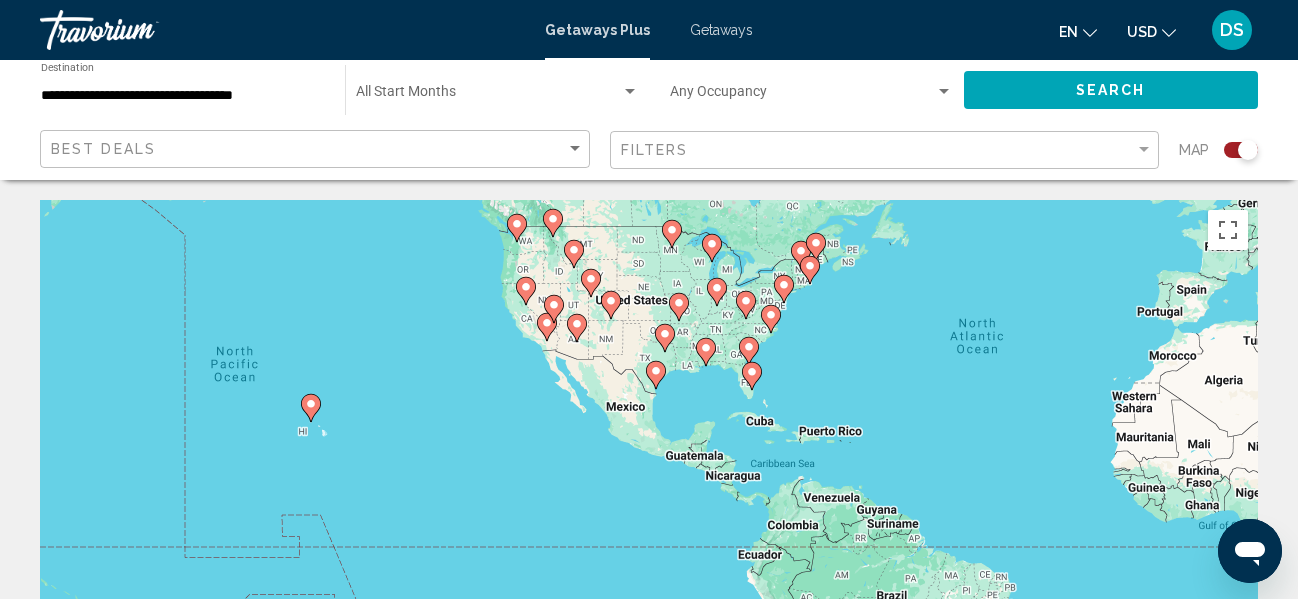 click on "To navigate, press the arrow keys. To activate drag with keyboard, press Alt + Enter. Once in keyboard drag state, use the arrow keys to move the marker. To complete the drag, press the Enter key. To cancel, press Escape." at bounding box center (649, 500) 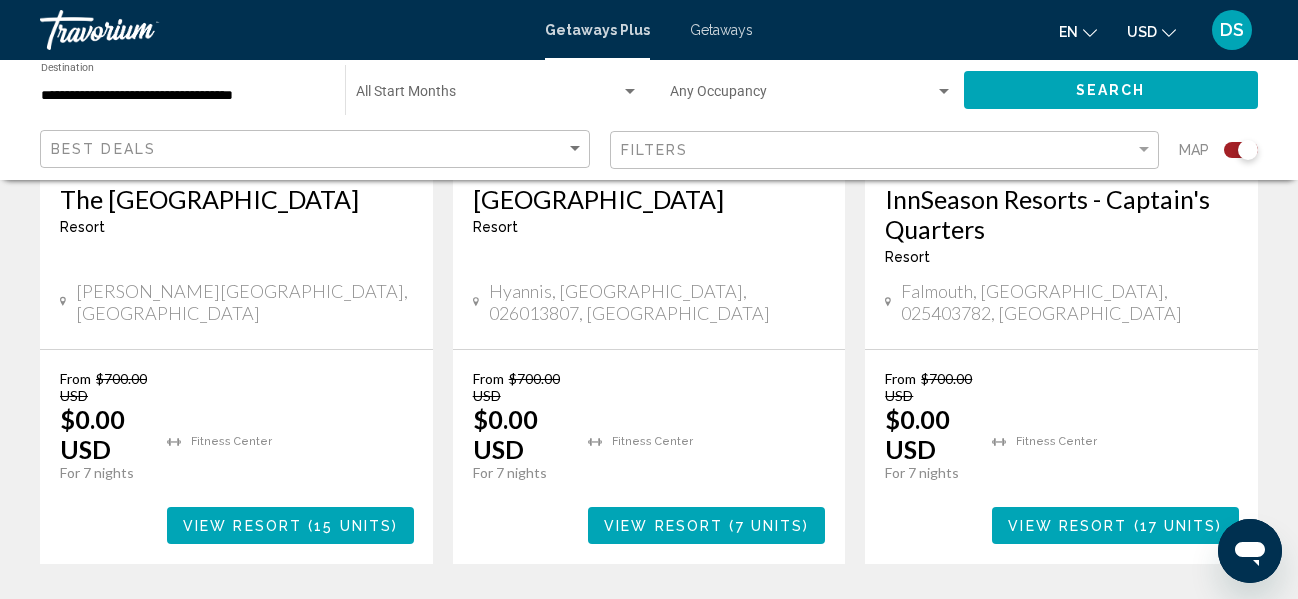 scroll, scrollTop: 3444, scrollLeft: 0, axis: vertical 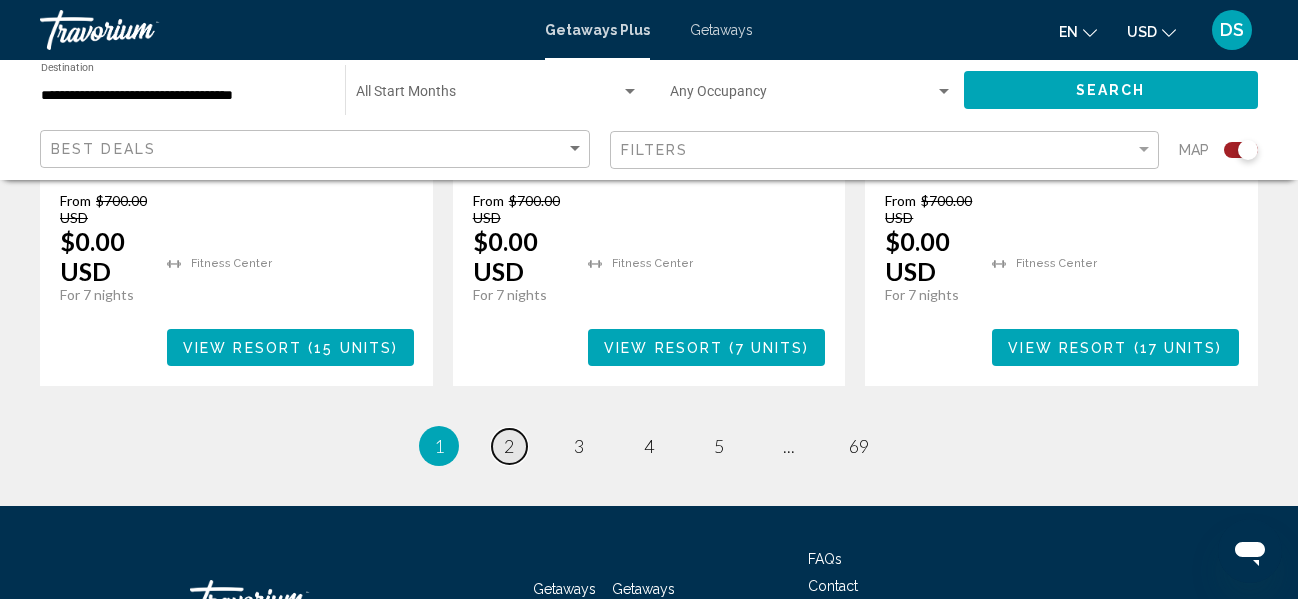 click on "2" at bounding box center (509, 446) 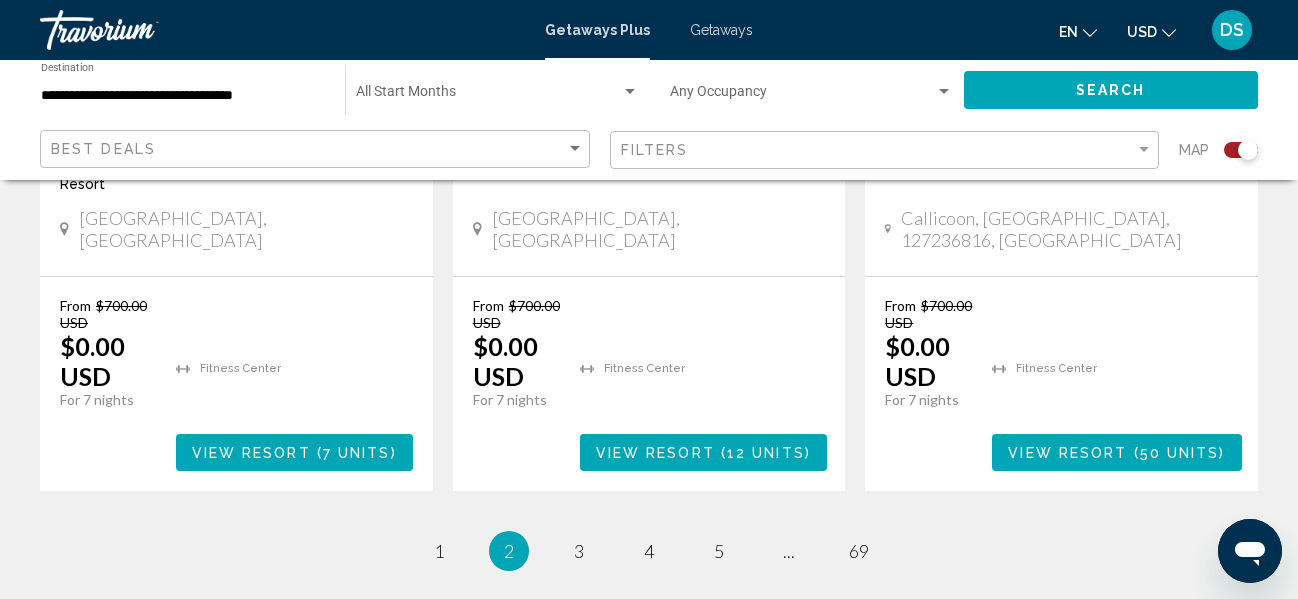 scroll, scrollTop: 3444, scrollLeft: 0, axis: vertical 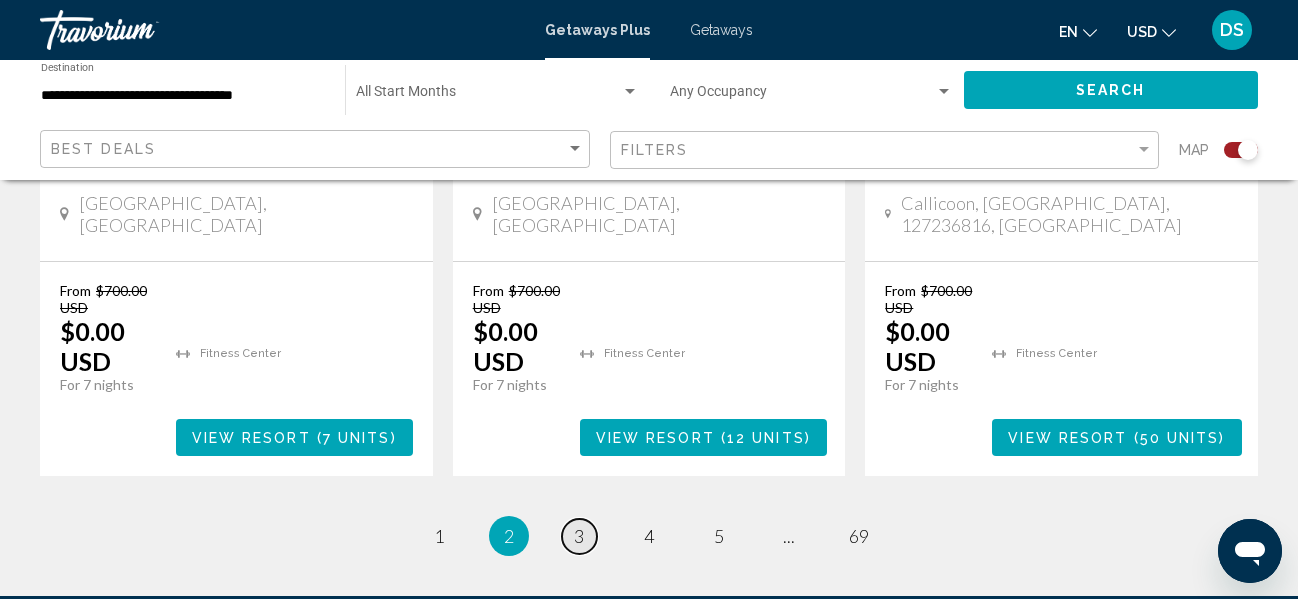 click on "3" at bounding box center (579, 536) 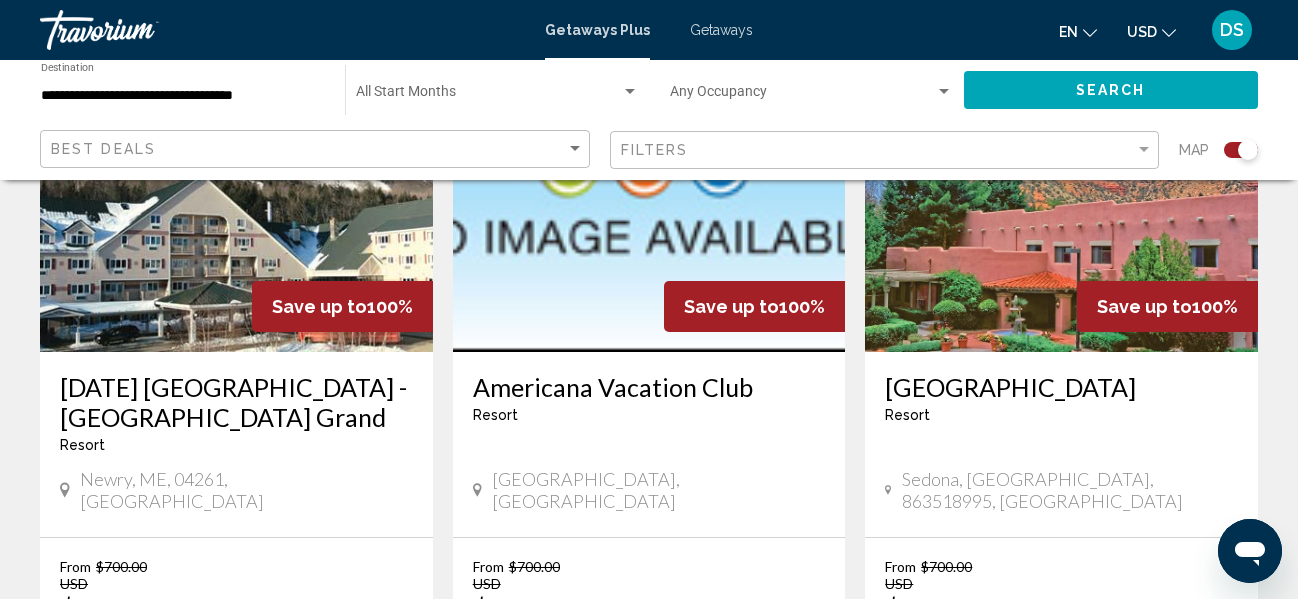 scroll, scrollTop: 3386, scrollLeft: 0, axis: vertical 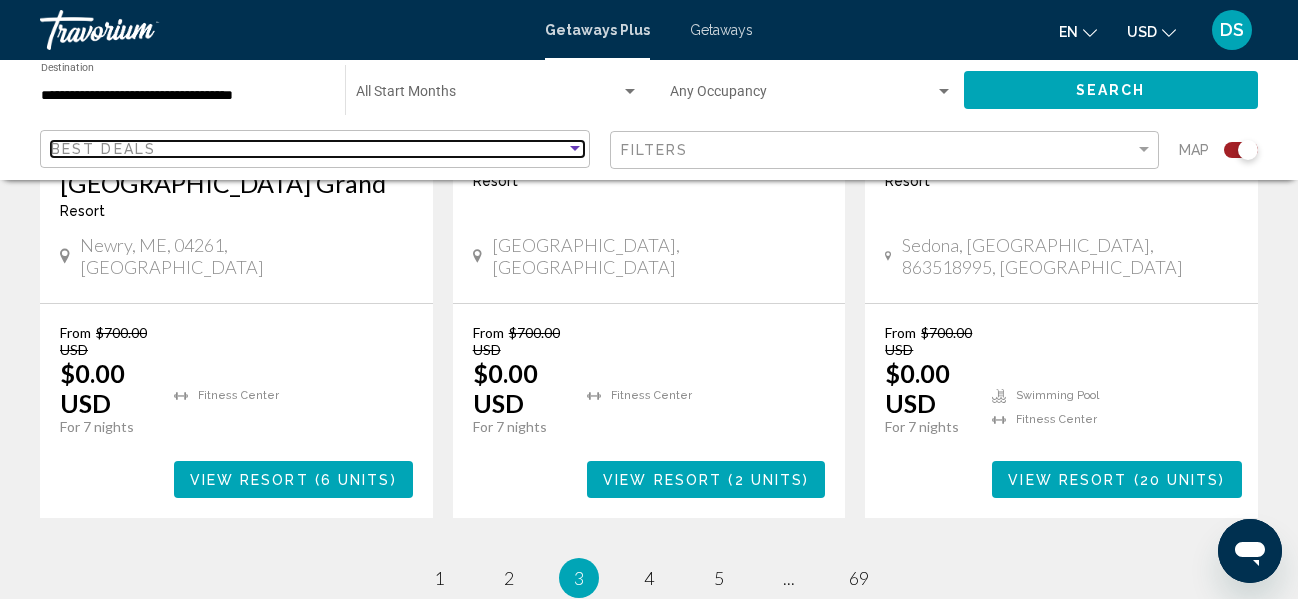 click on "Best Deals" at bounding box center (308, 149) 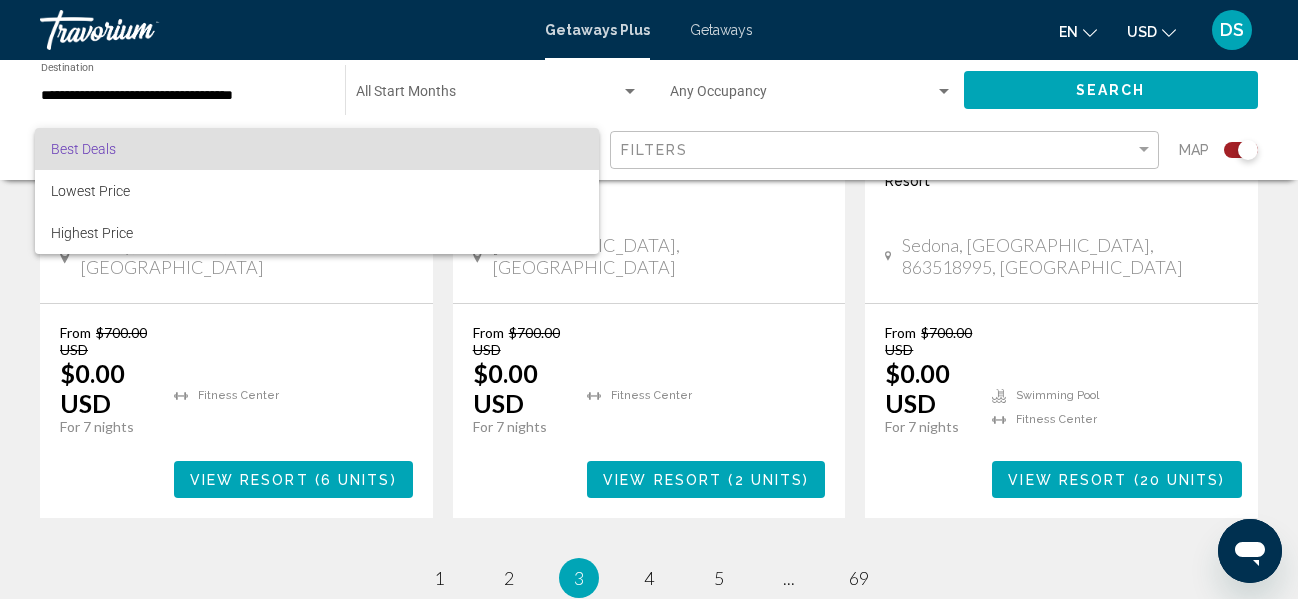 click at bounding box center [649, 299] 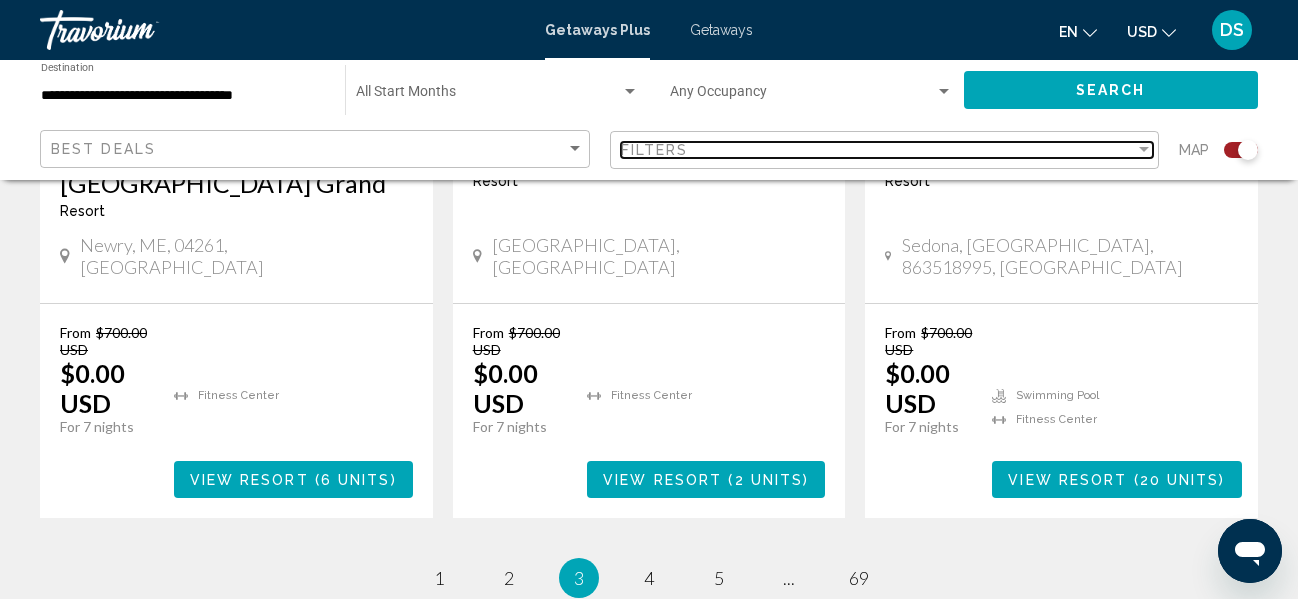 click on "Filters" at bounding box center [878, 150] 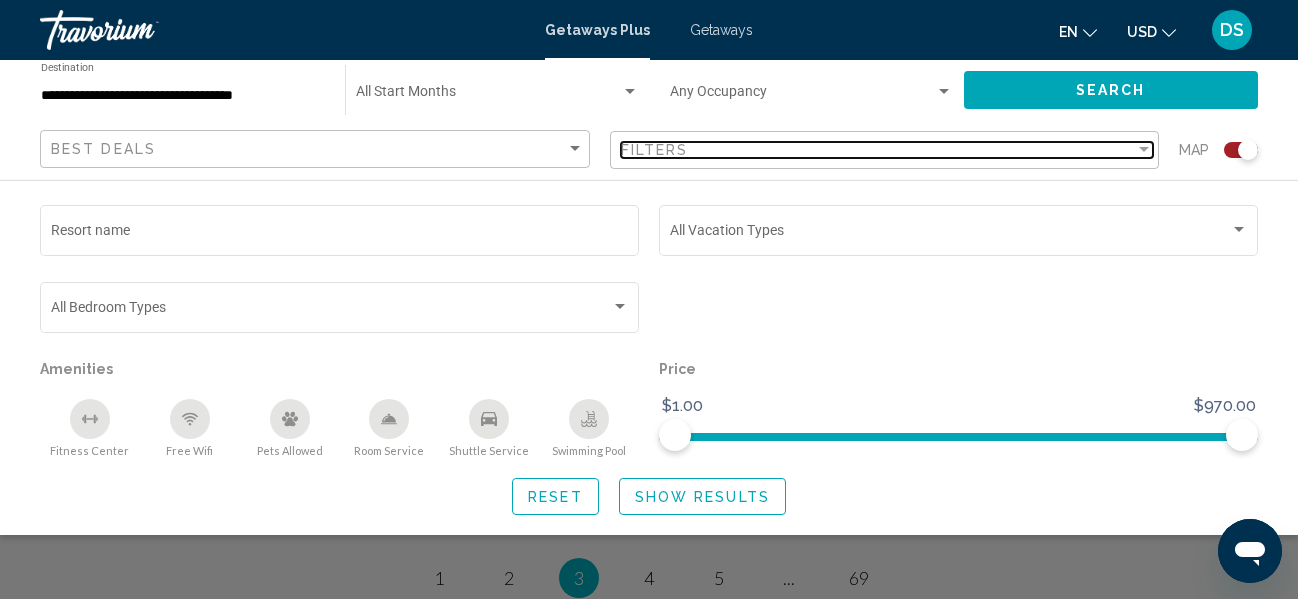 scroll, scrollTop: 3152, scrollLeft: 0, axis: vertical 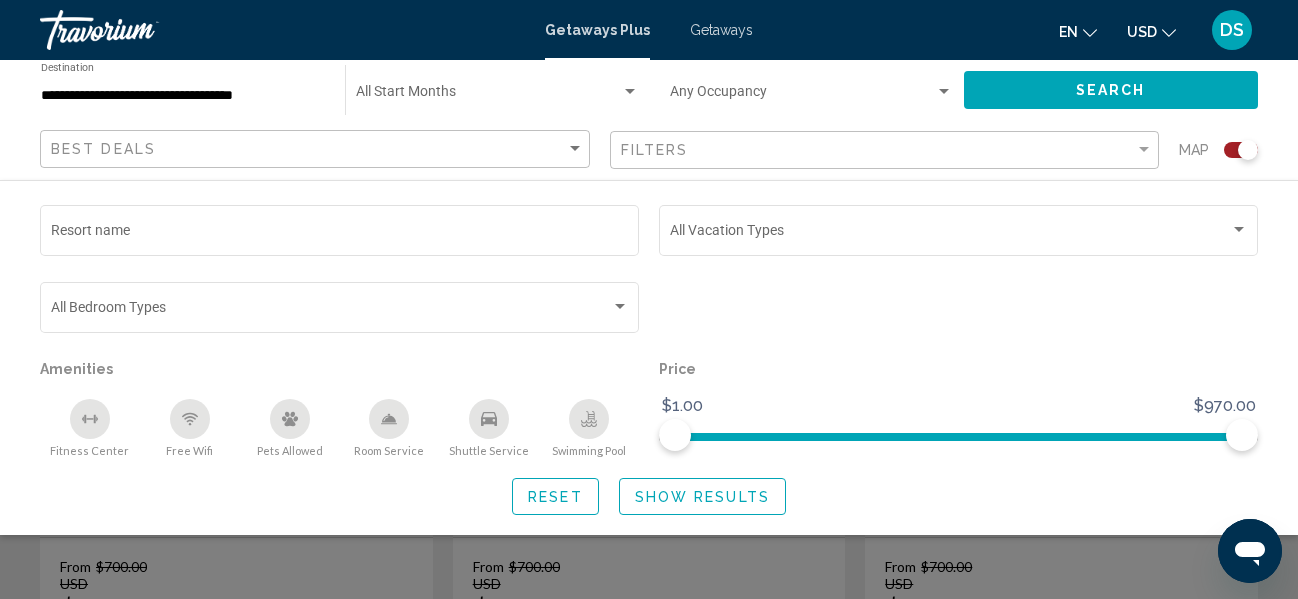 click on "Search" 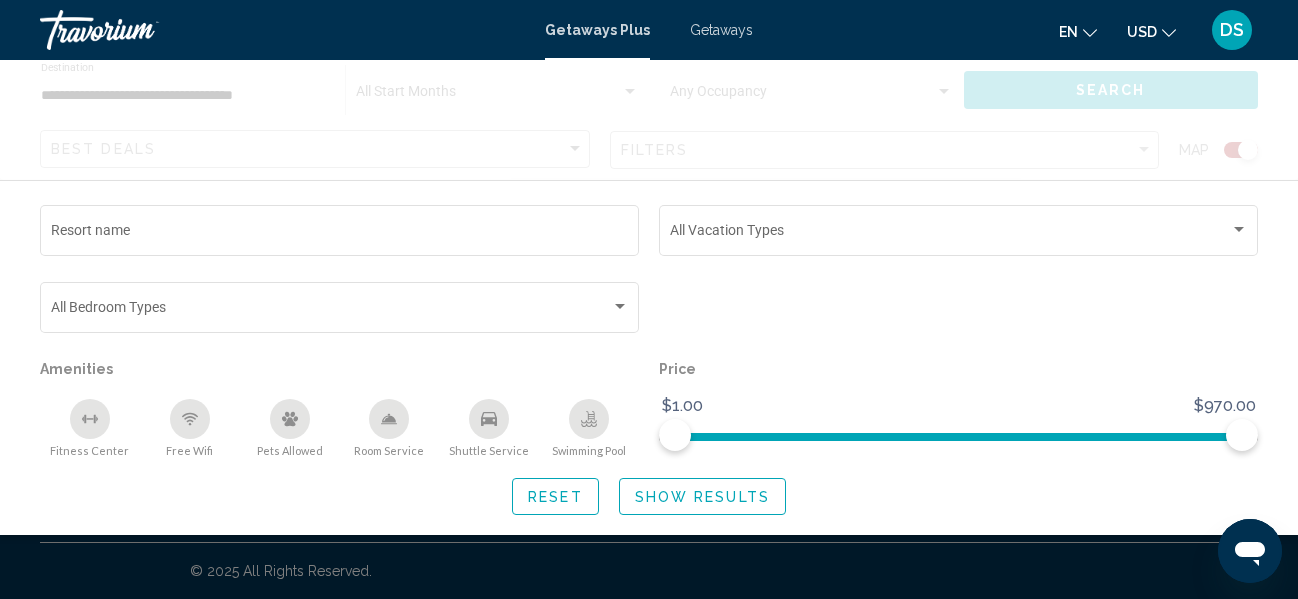 scroll, scrollTop: 0, scrollLeft: 0, axis: both 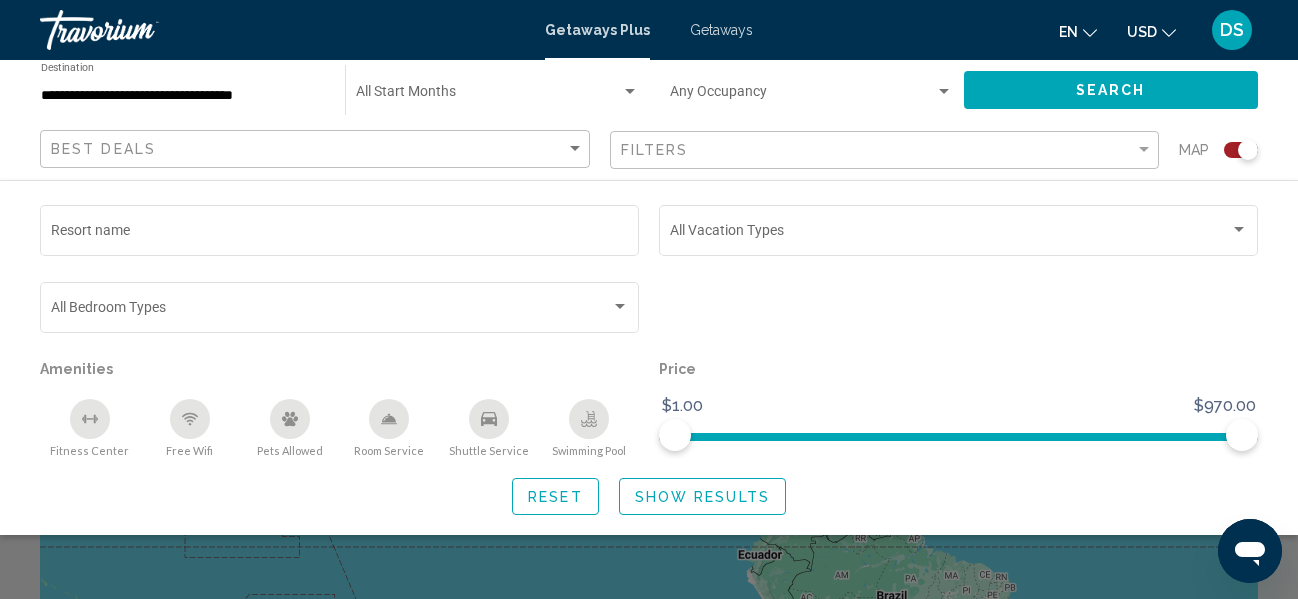 click at bounding box center [803, 96] 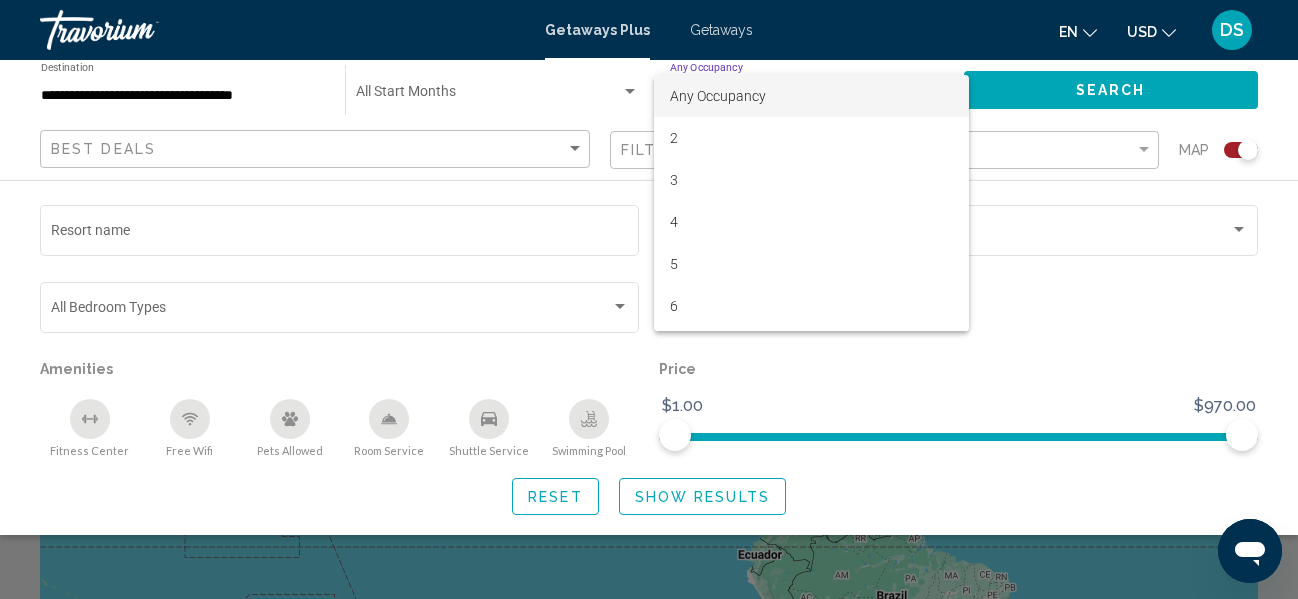 click at bounding box center [649, 299] 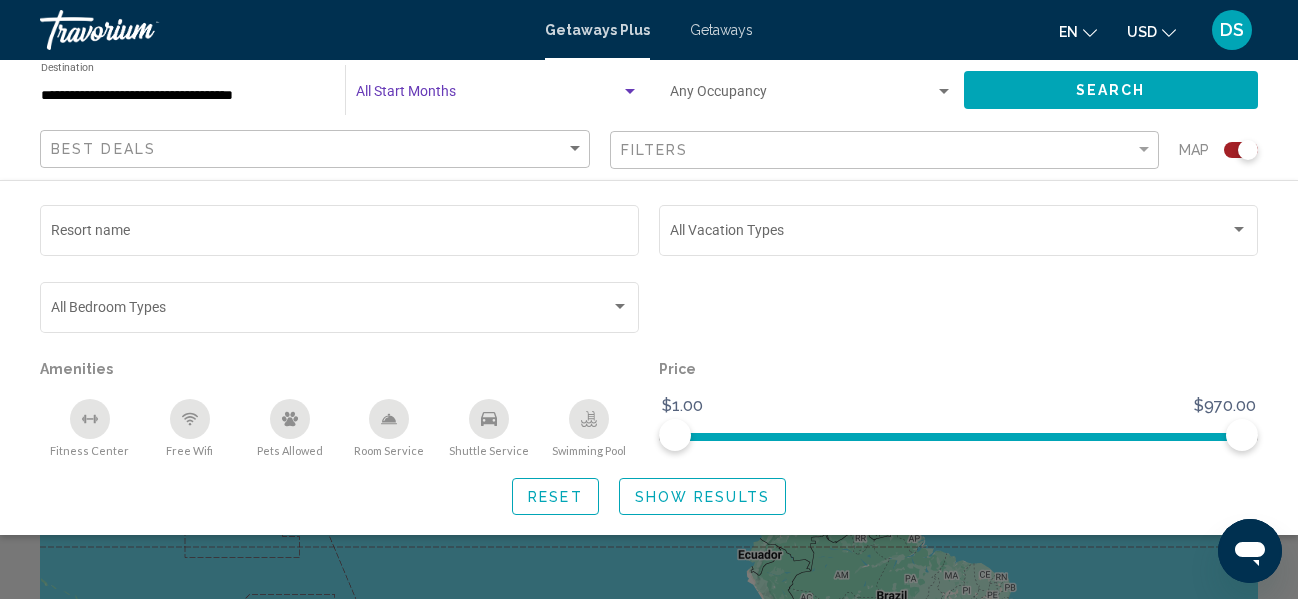 click at bounding box center [488, 96] 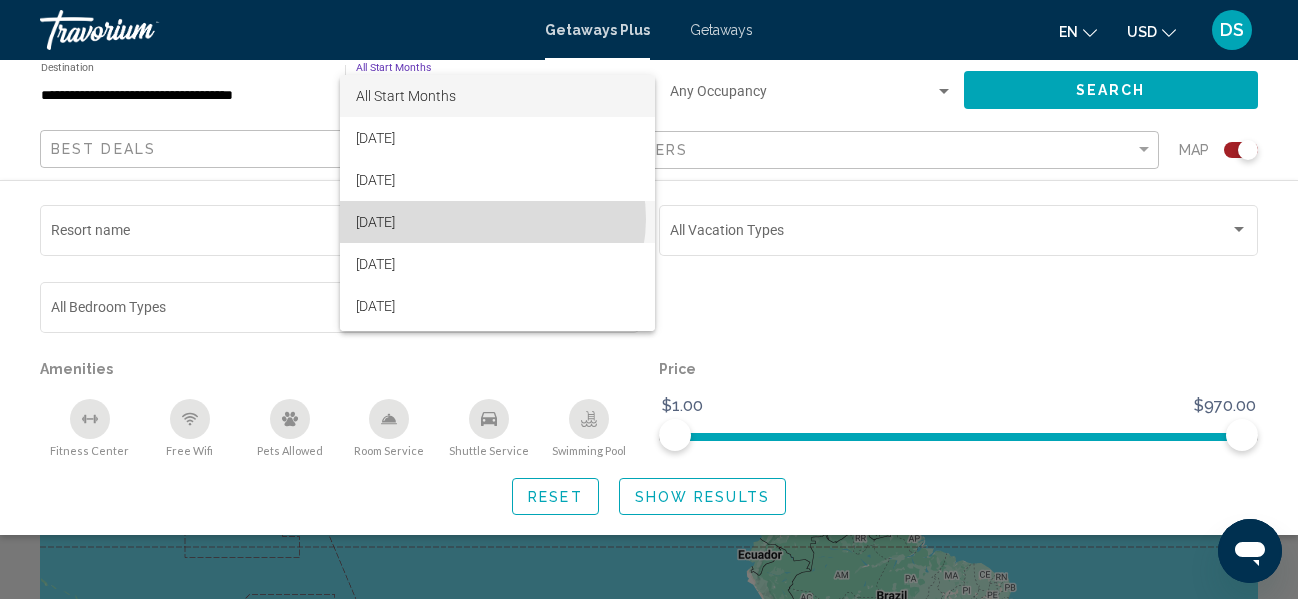 click on "[DATE]" at bounding box center (497, 222) 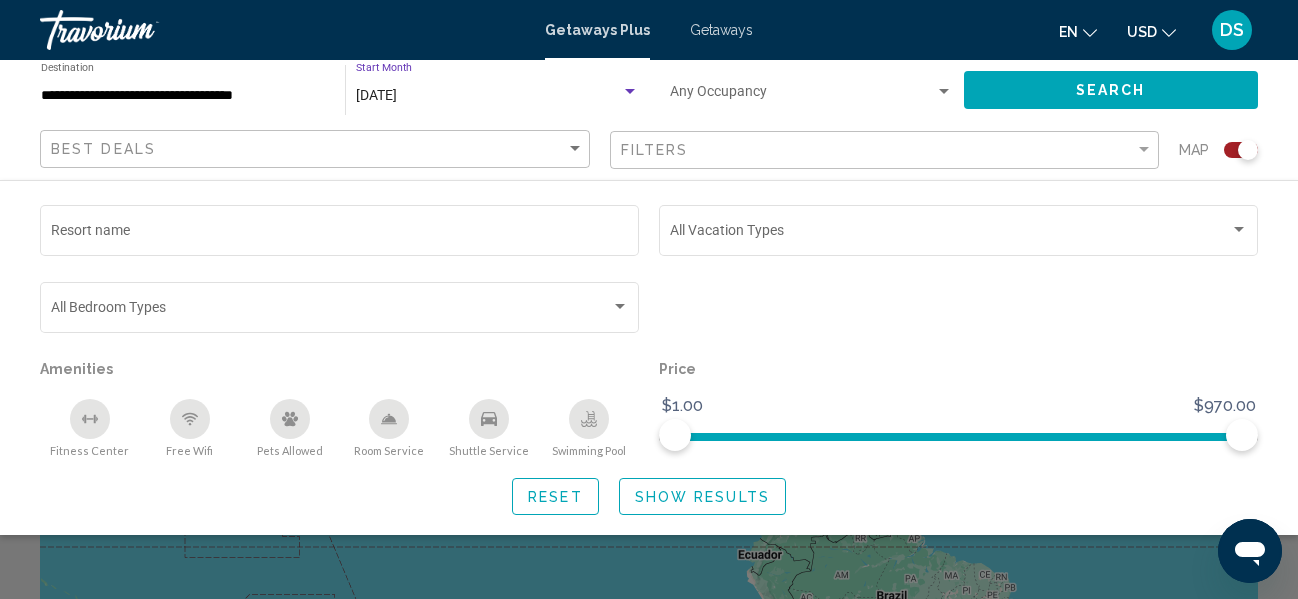 click on "Search" 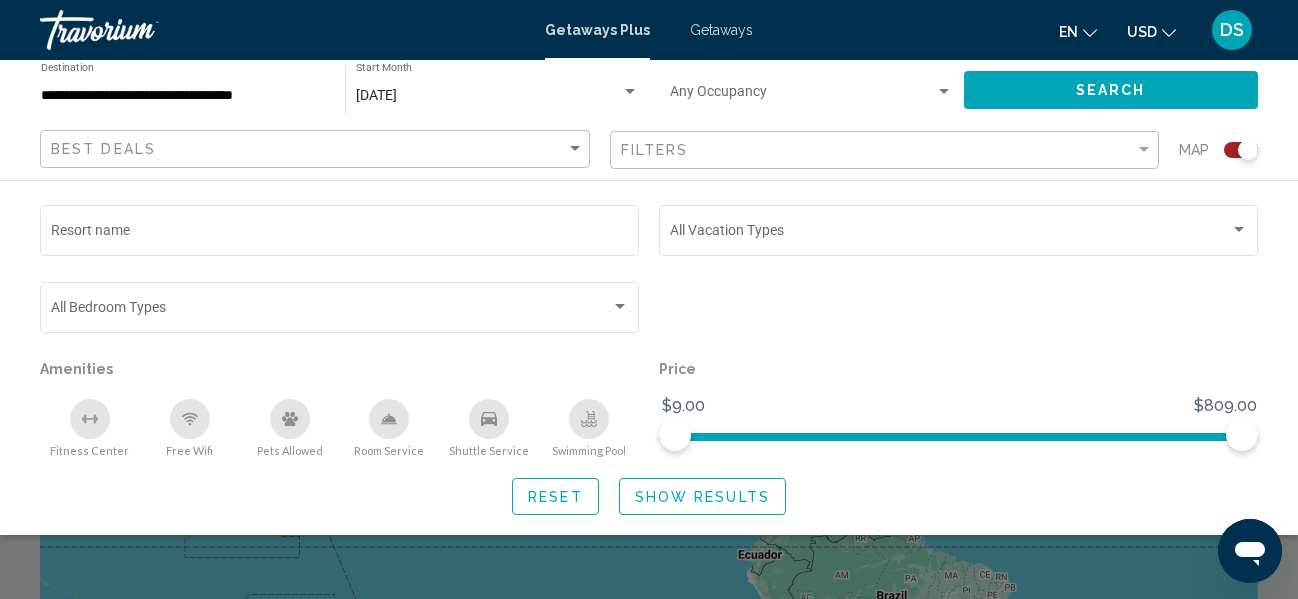 click at bounding box center [282, 30] 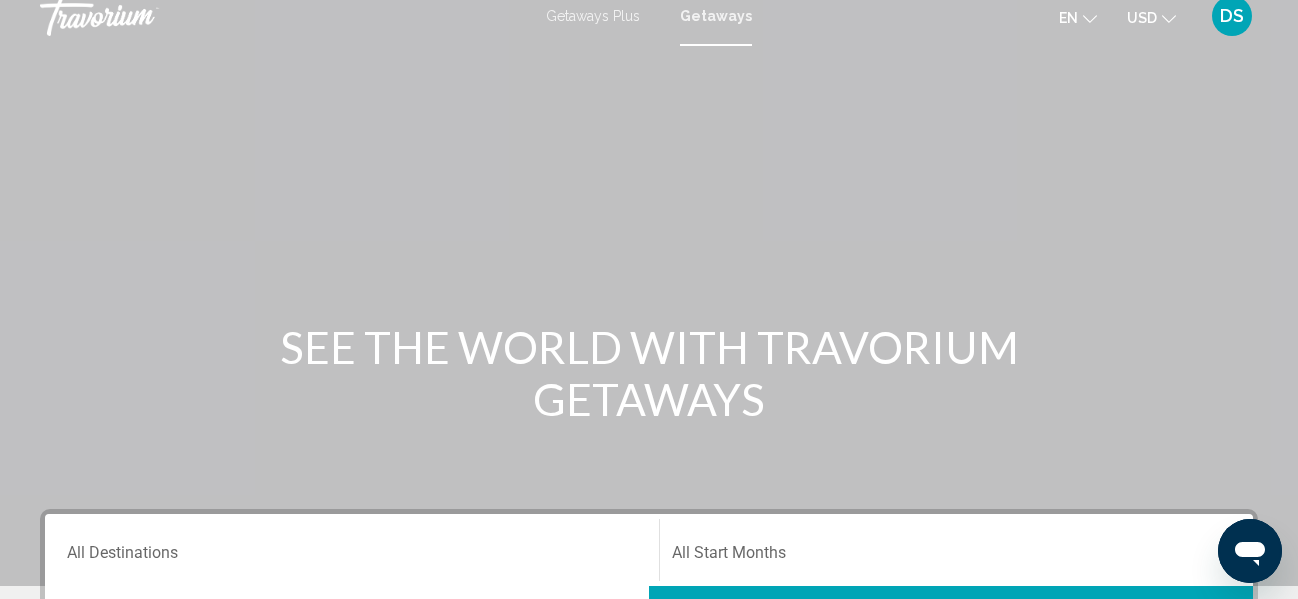 scroll, scrollTop: 233, scrollLeft: 0, axis: vertical 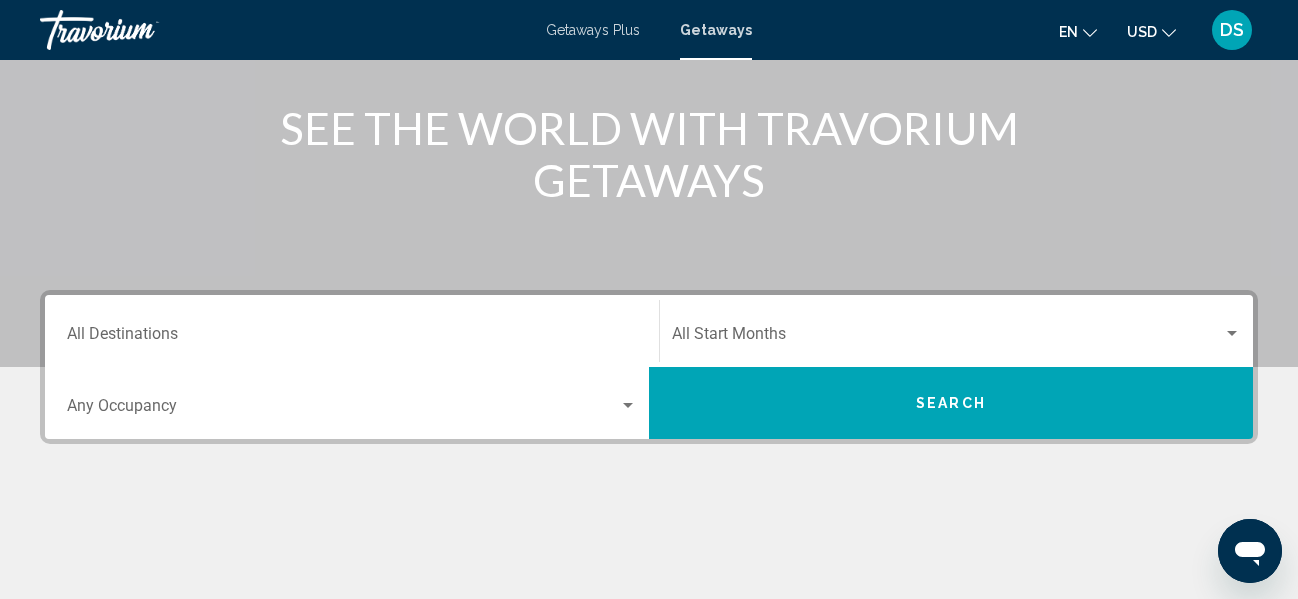 click on "Destination All Destinations" at bounding box center [352, 331] 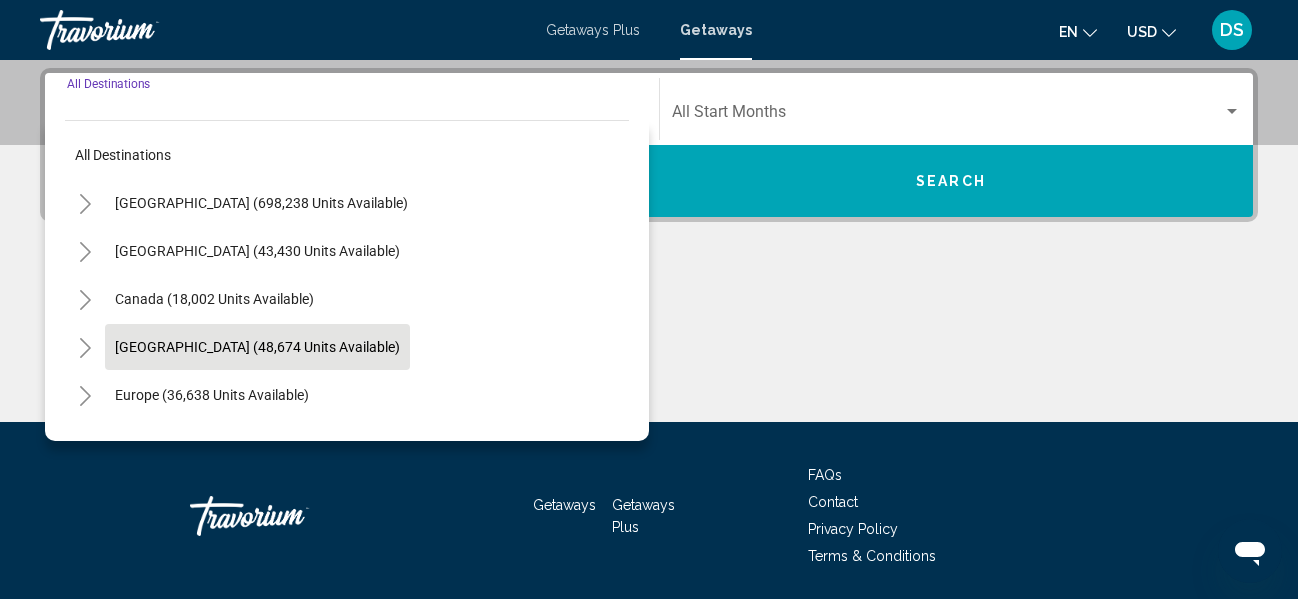 scroll, scrollTop: 458, scrollLeft: 0, axis: vertical 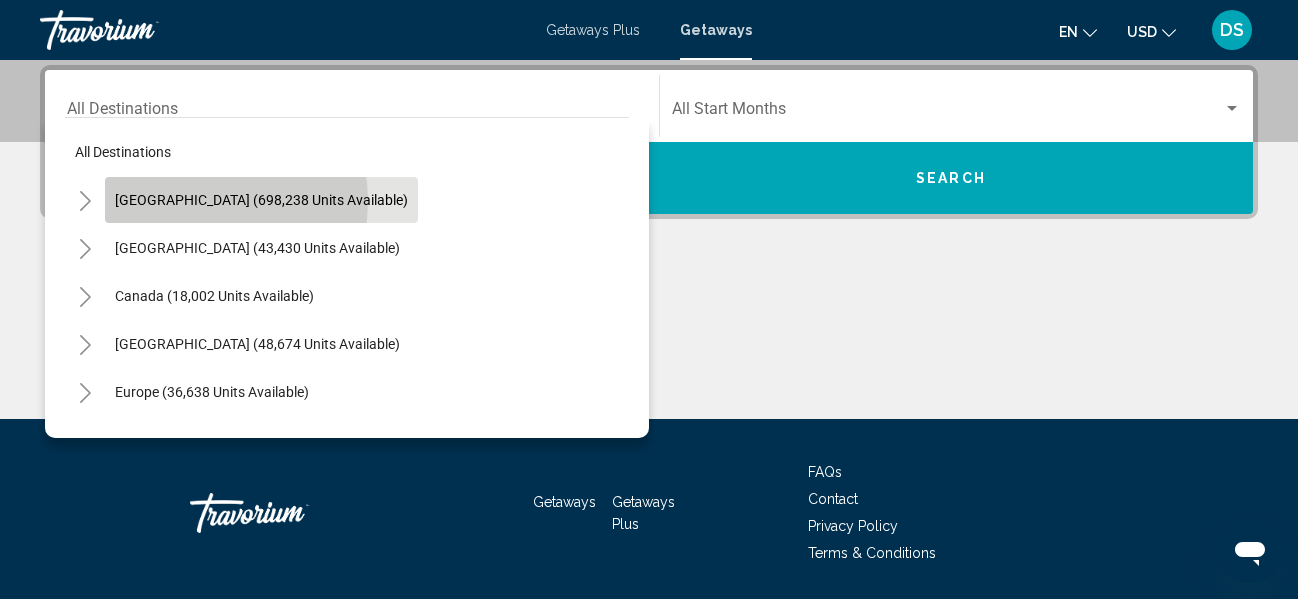 click on "[GEOGRAPHIC_DATA] (698,238 units available)" 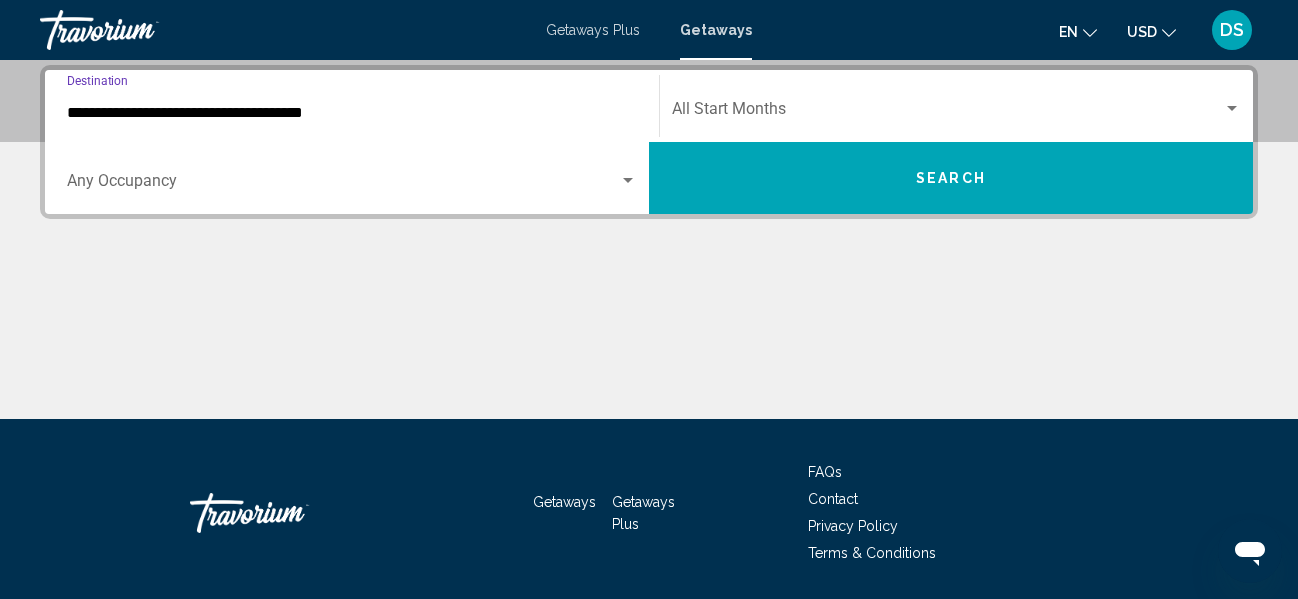 click on "Search" at bounding box center [951, 178] 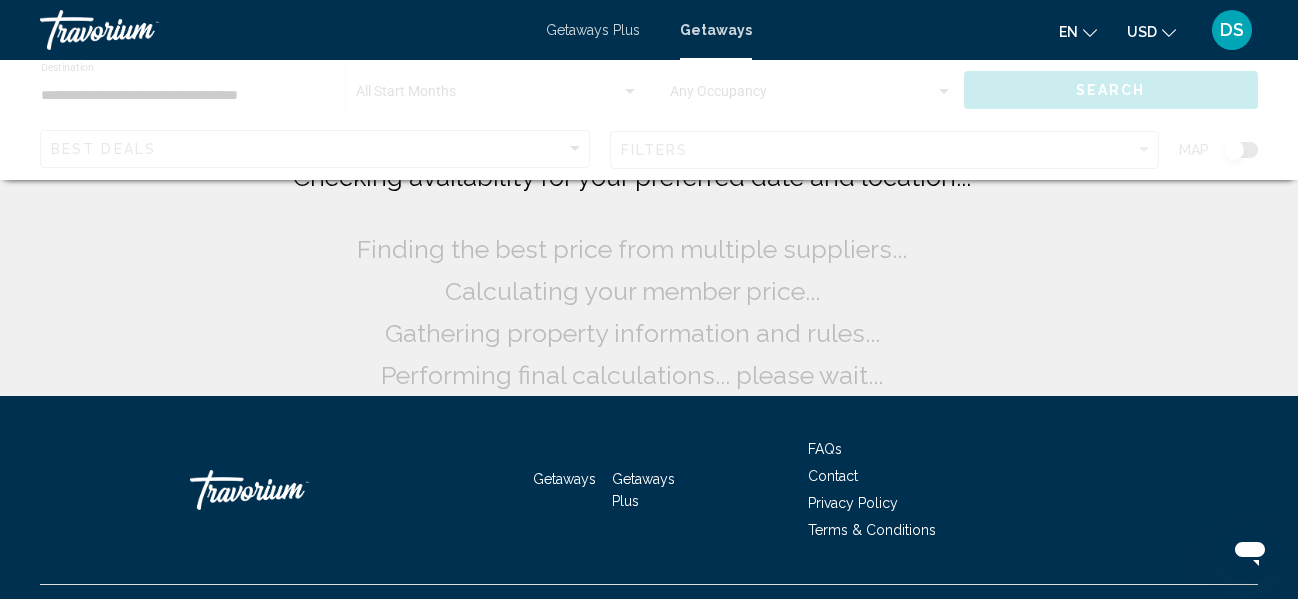 scroll, scrollTop: 0, scrollLeft: 0, axis: both 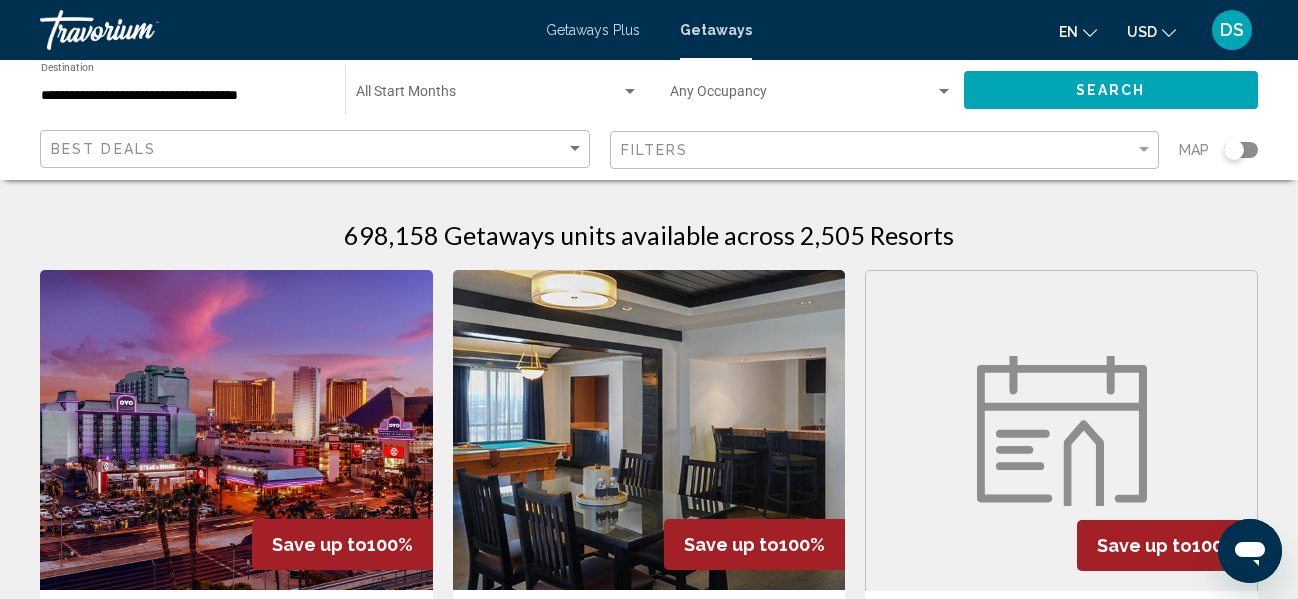 click 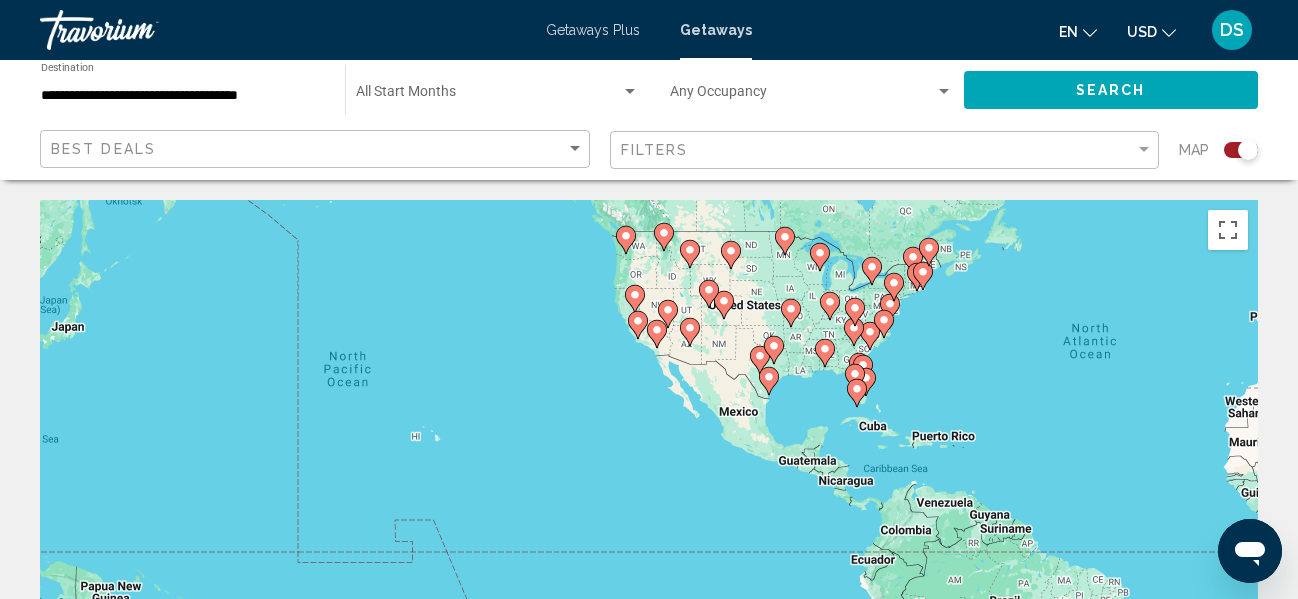 drag, startPoint x: 255, startPoint y: 486, endPoint x: 761, endPoint y: 361, distance: 521.21106 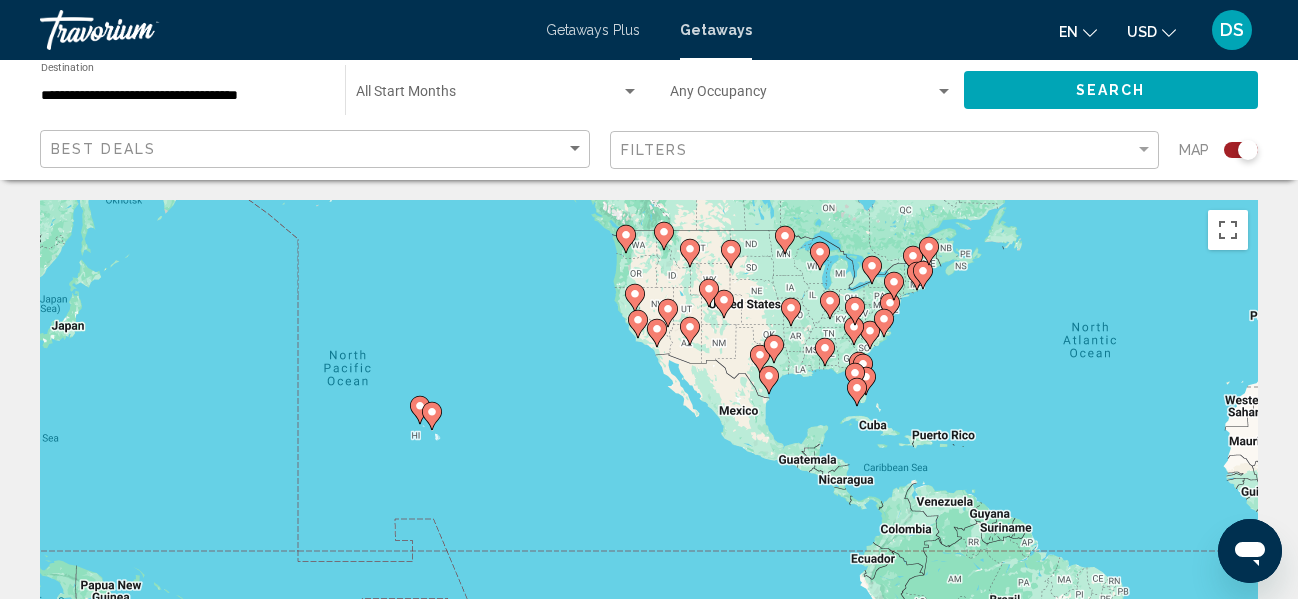 click 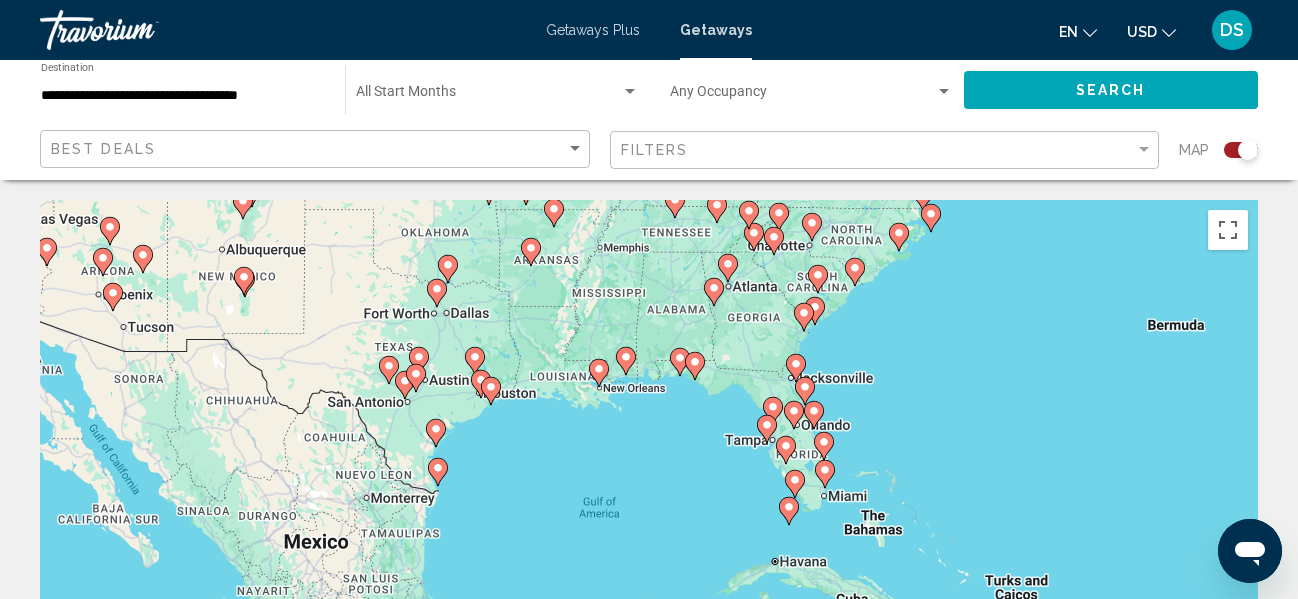 drag, startPoint x: 718, startPoint y: 471, endPoint x: 844, endPoint y: 313, distance: 202.0891 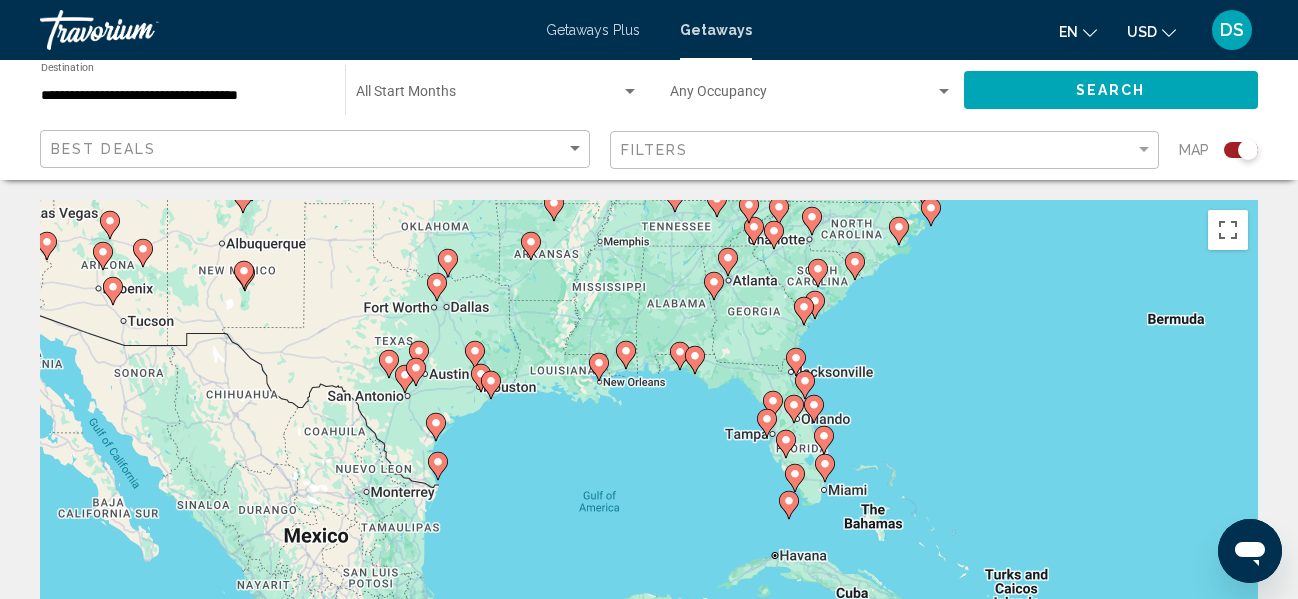 click 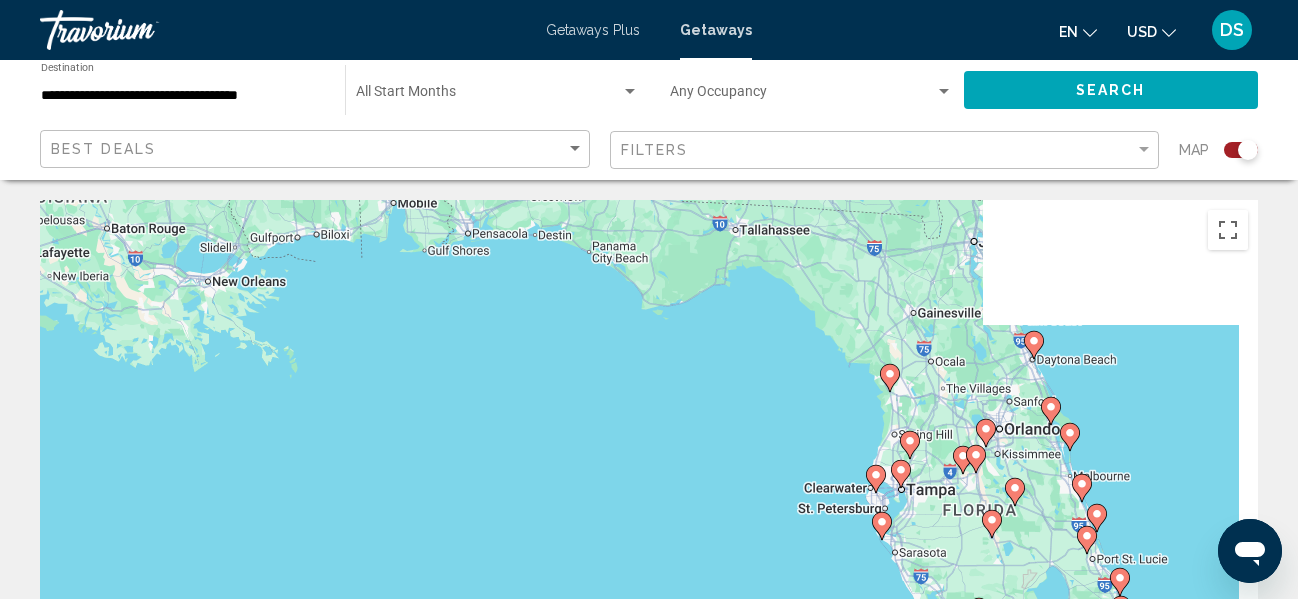 drag, startPoint x: 922, startPoint y: 292, endPoint x: 609, endPoint y: 568, distance: 417.30685 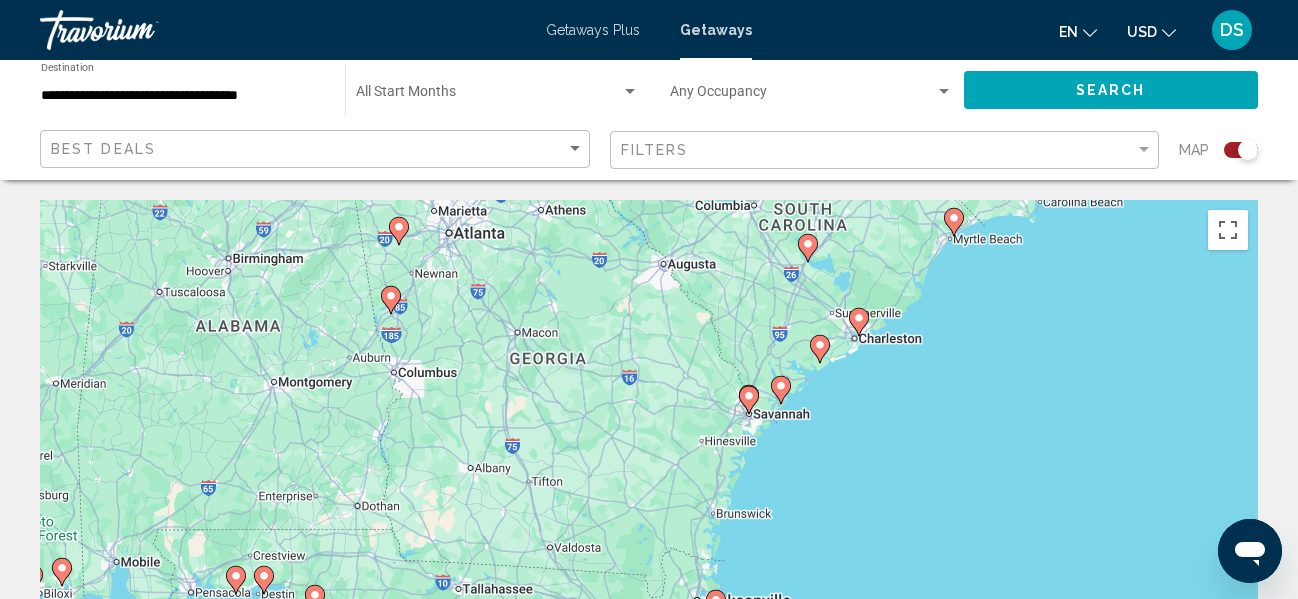 drag, startPoint x: 857, startPoint y: 284, endPoint x: 802, endPoint y: 446, distance: 171.08185 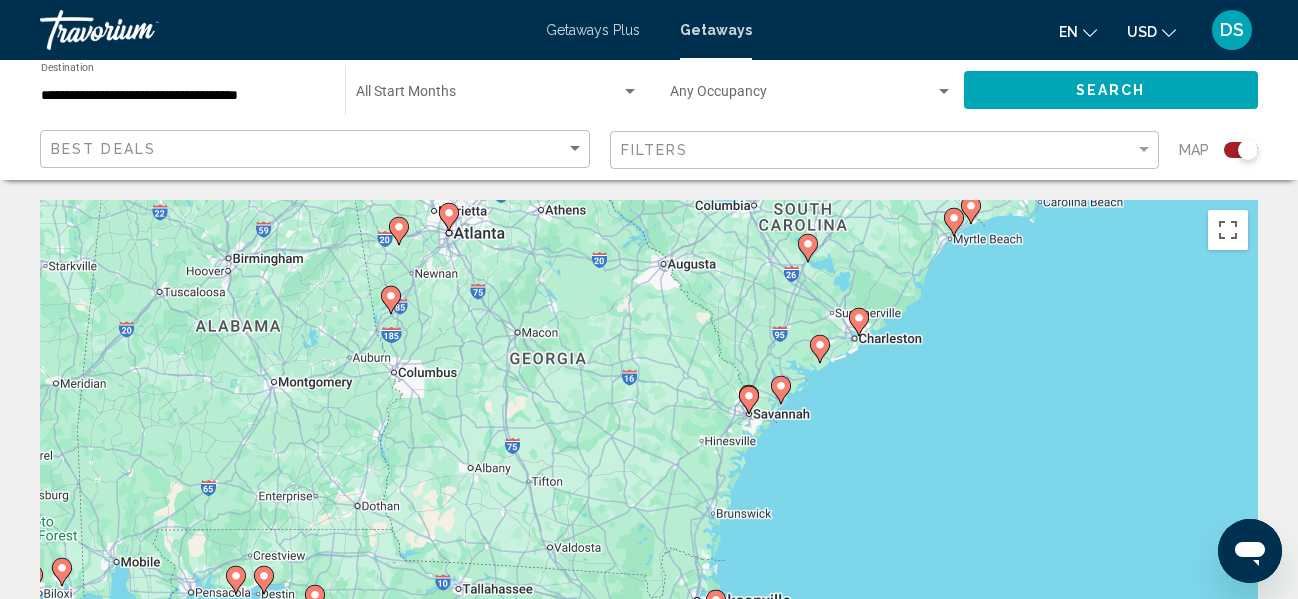 click 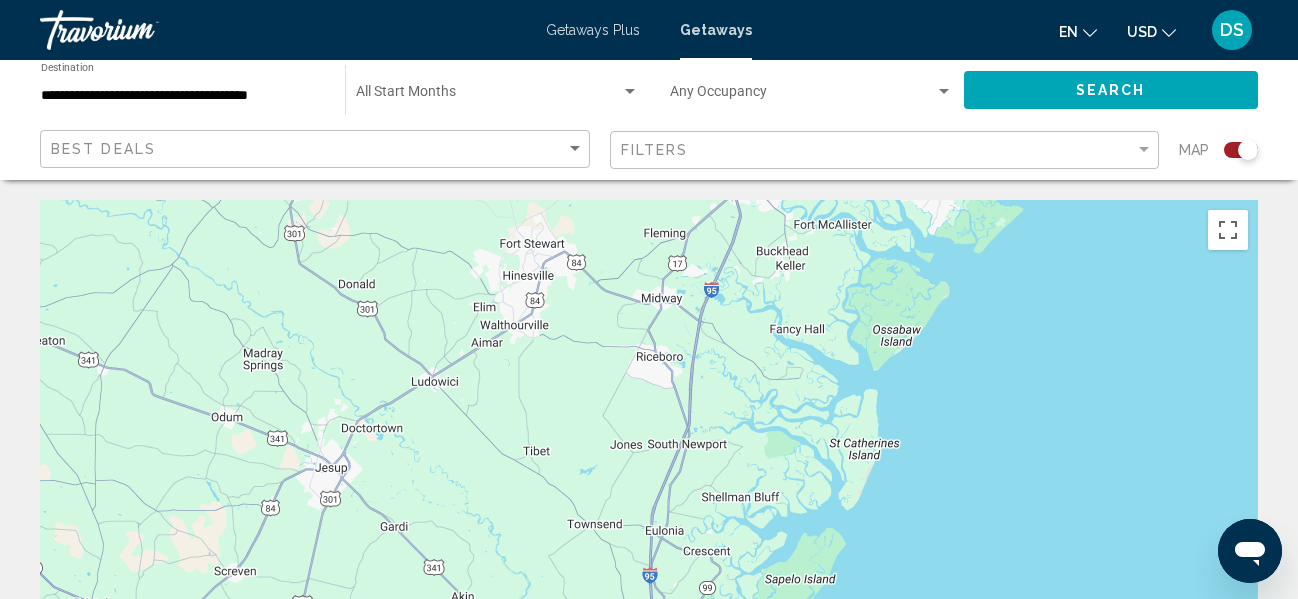 drag, startPoint x: 953, startPoint y: 371, endPoint x: 431, endPoint y: 588, distance: 565.30786 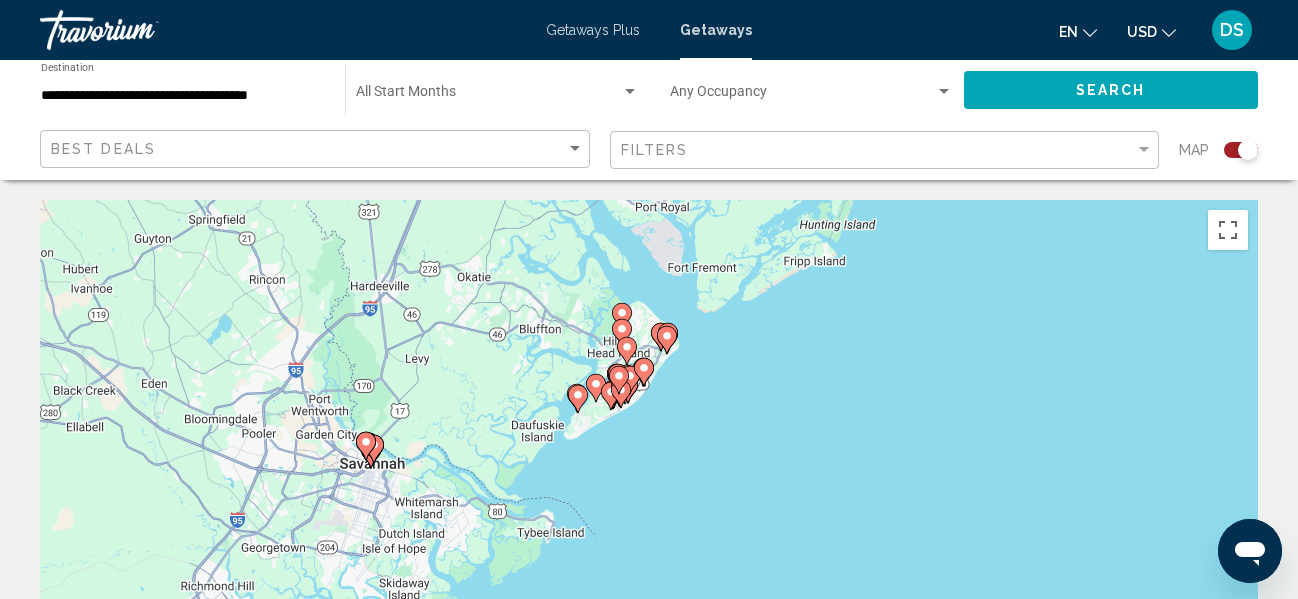drag, startPoint x: 779, startPoint y: 291, endPoint x: 589, endPoint y: 530, distance: 305.32114 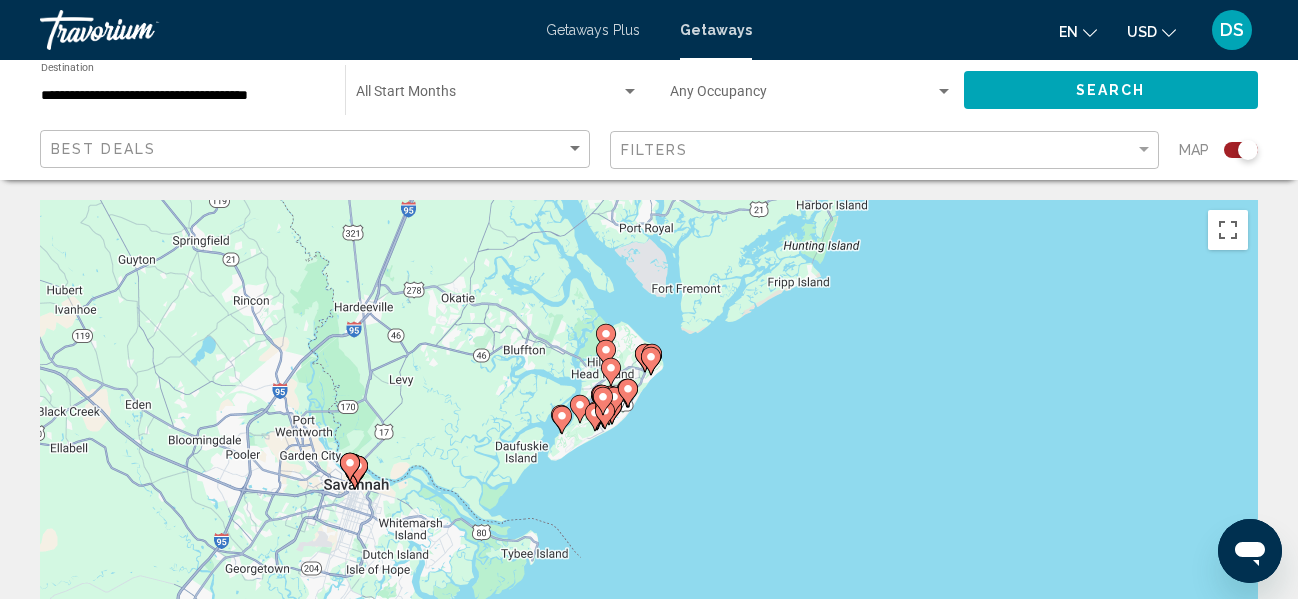click 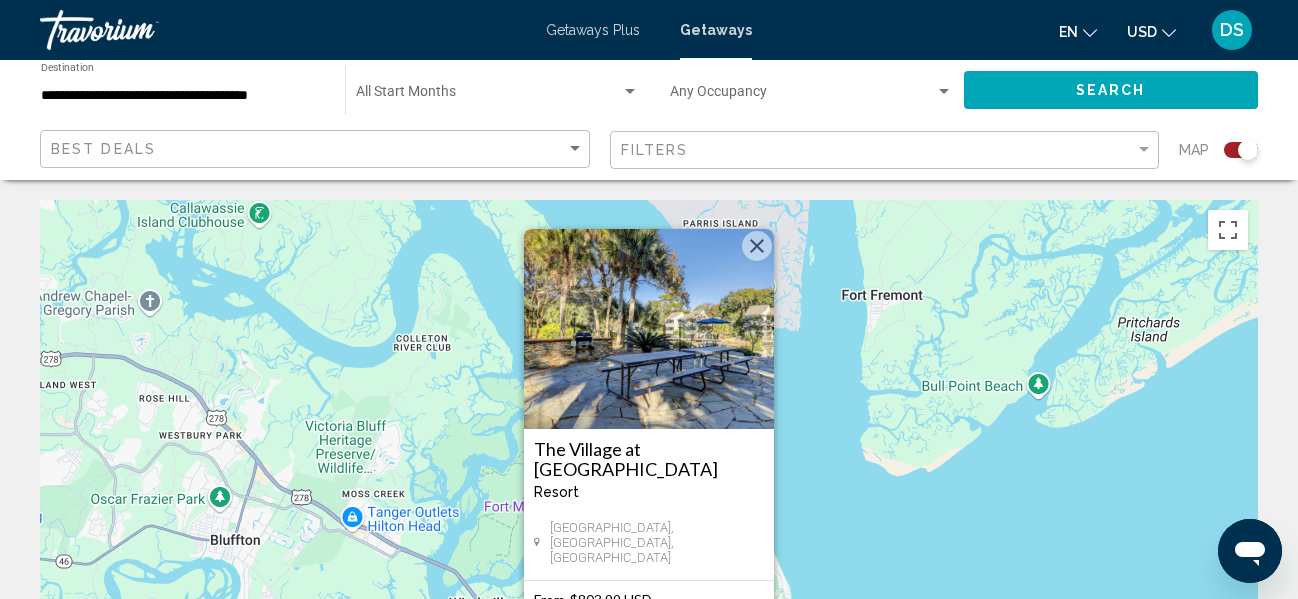 scroll, scrollTop: 233, scrollLeft: 0, axis: vertical 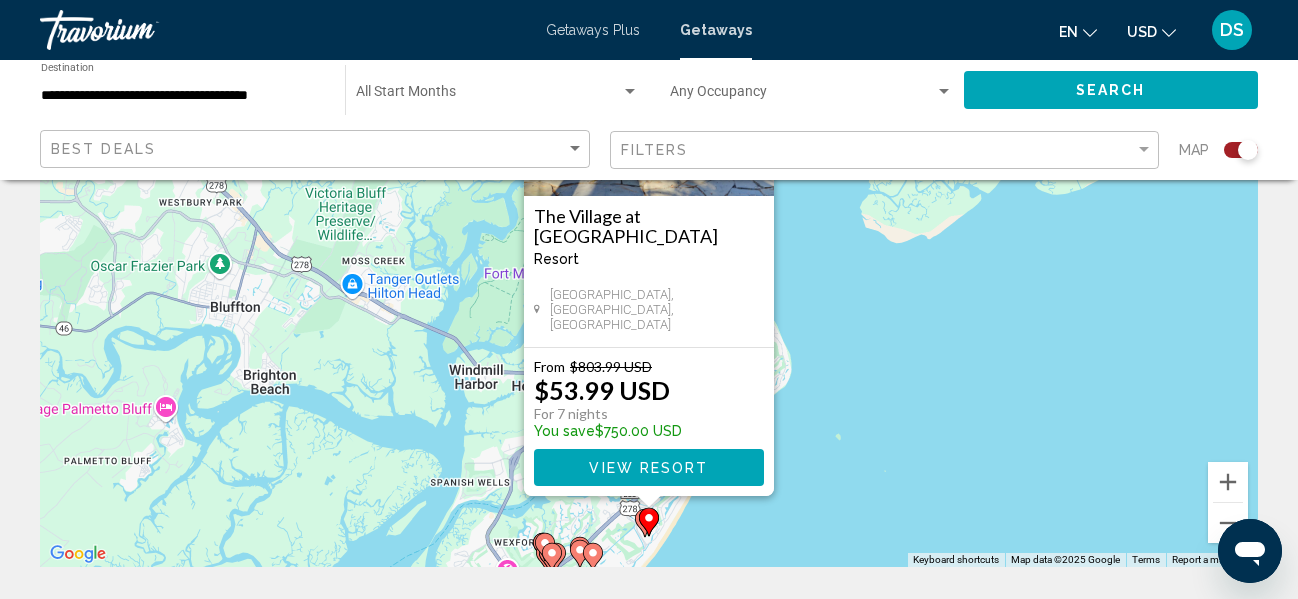 click on "To navigate, press the arrow keys. To activate drag with keyboard, press Alt + Enter. Once in keyboard drag state, use the arrow keys to move the marker. To complete the drag, press the Enter key. To cancel, press Escape.  The Village at [GEOGRAPHIC_DATA]  -  This is an adults only resort
[GEOGRAPHIC_DATA], [GEOGRAPHIC_DATA], [GEOGRAPHIC_DATA] From $803.99 USD $53.99 USD For 7 nights You save  $750.00 USD  View Resort" at bounding box center [649, 267] 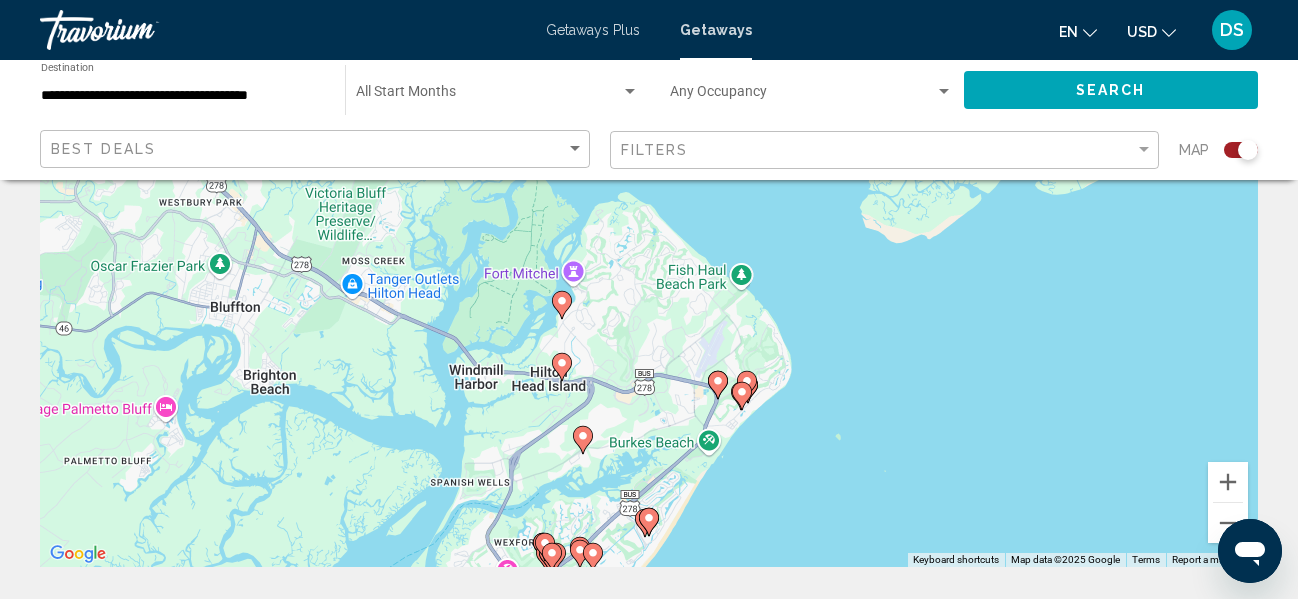 click 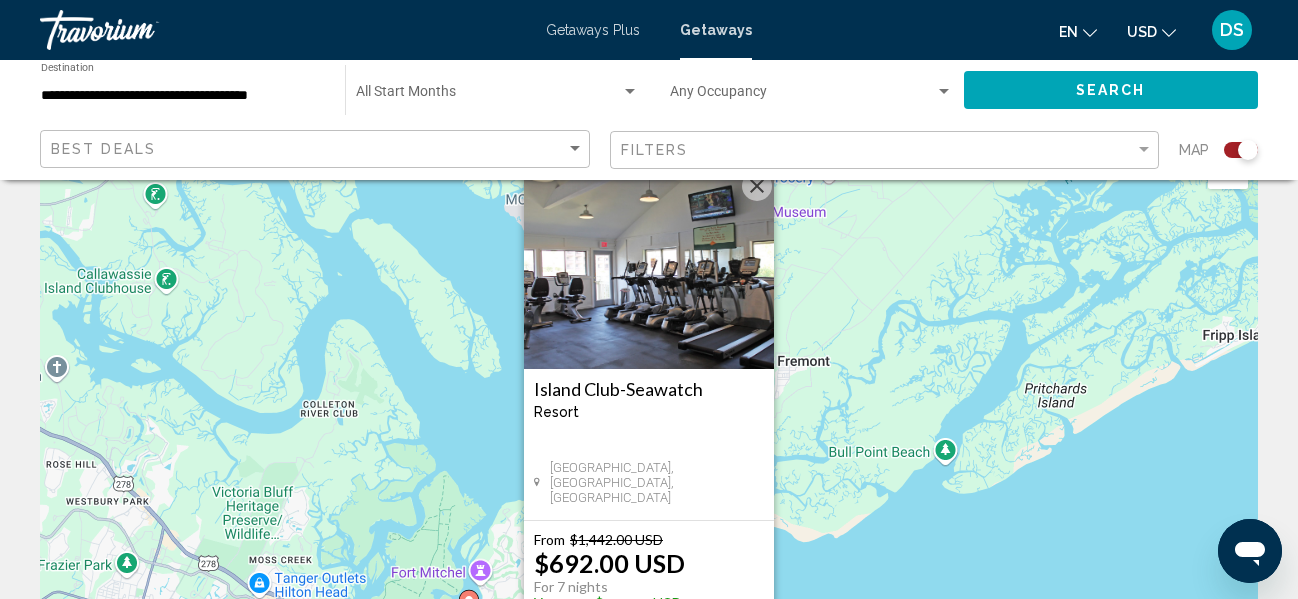 scroll, scrollTop: 466, scrollLeft: 0, axis: vertical 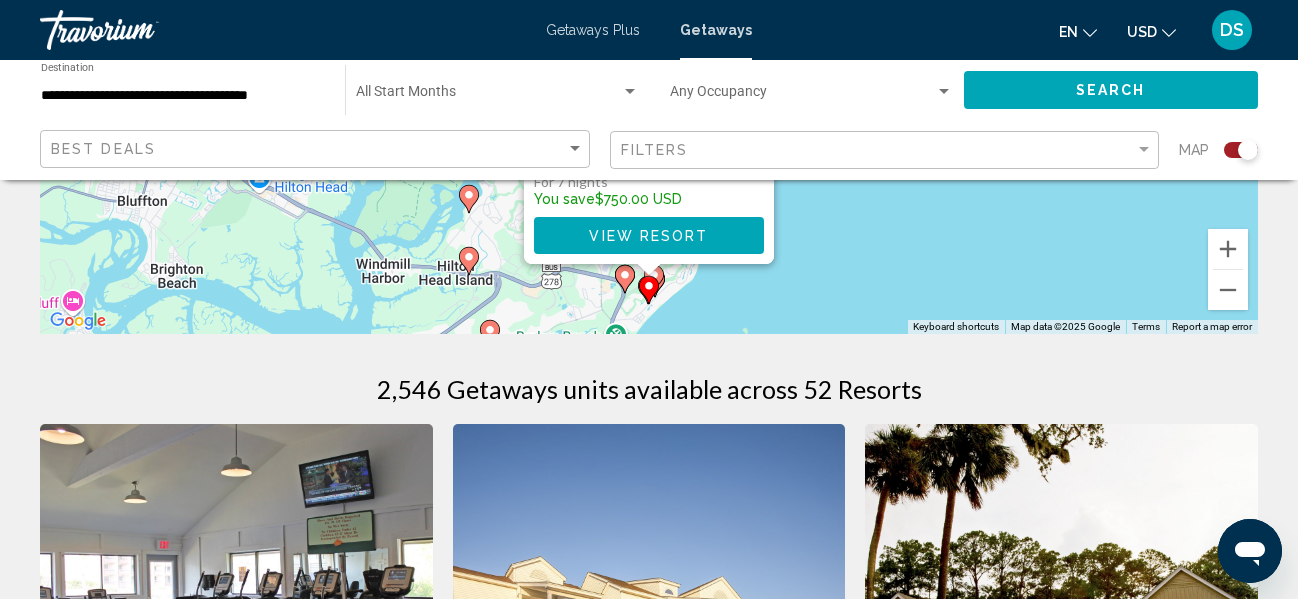 click 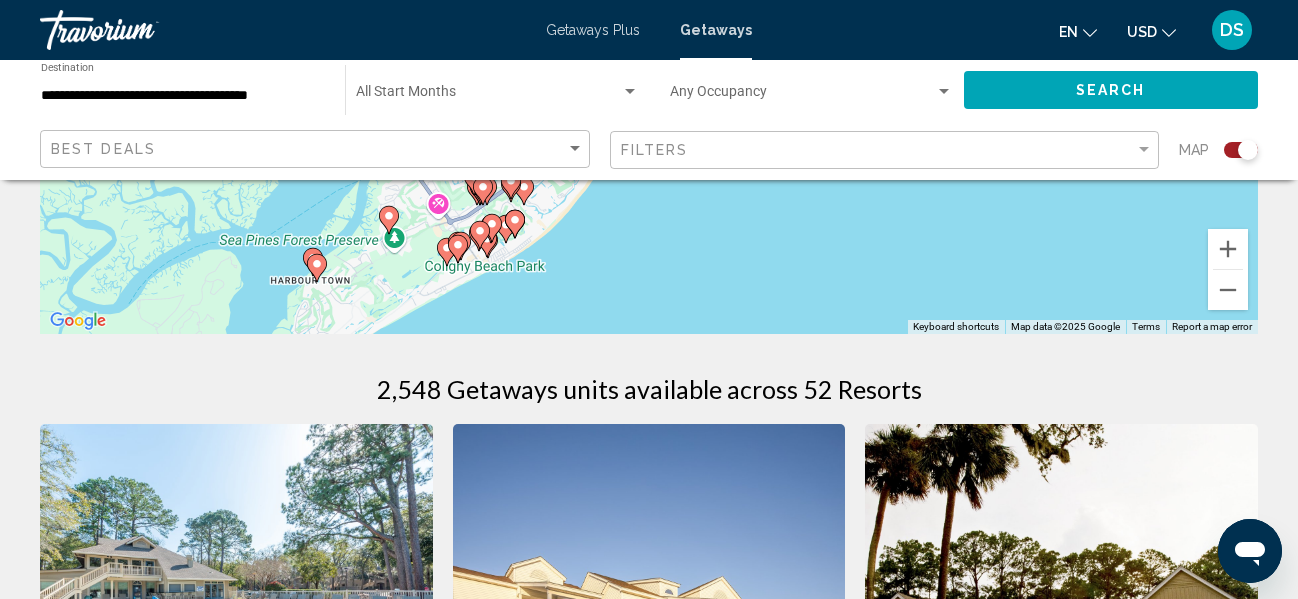 scroll, scrollTop: 233, scrollLeft: 0, axis: vertical 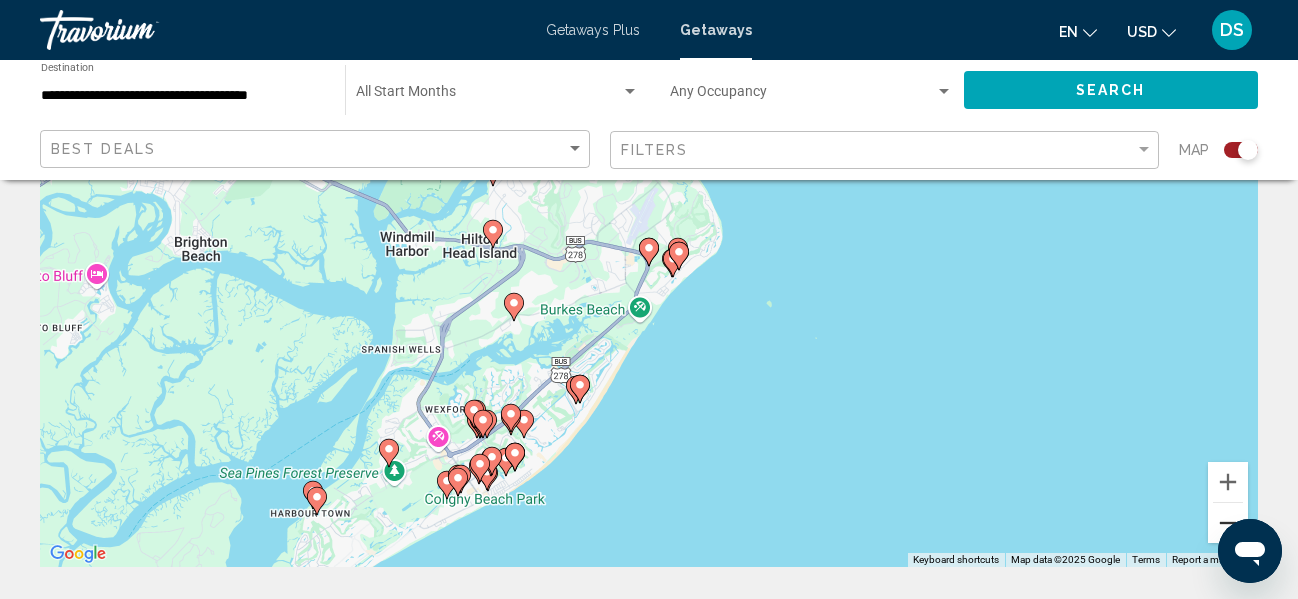 click at bounding box center (1228, 523) 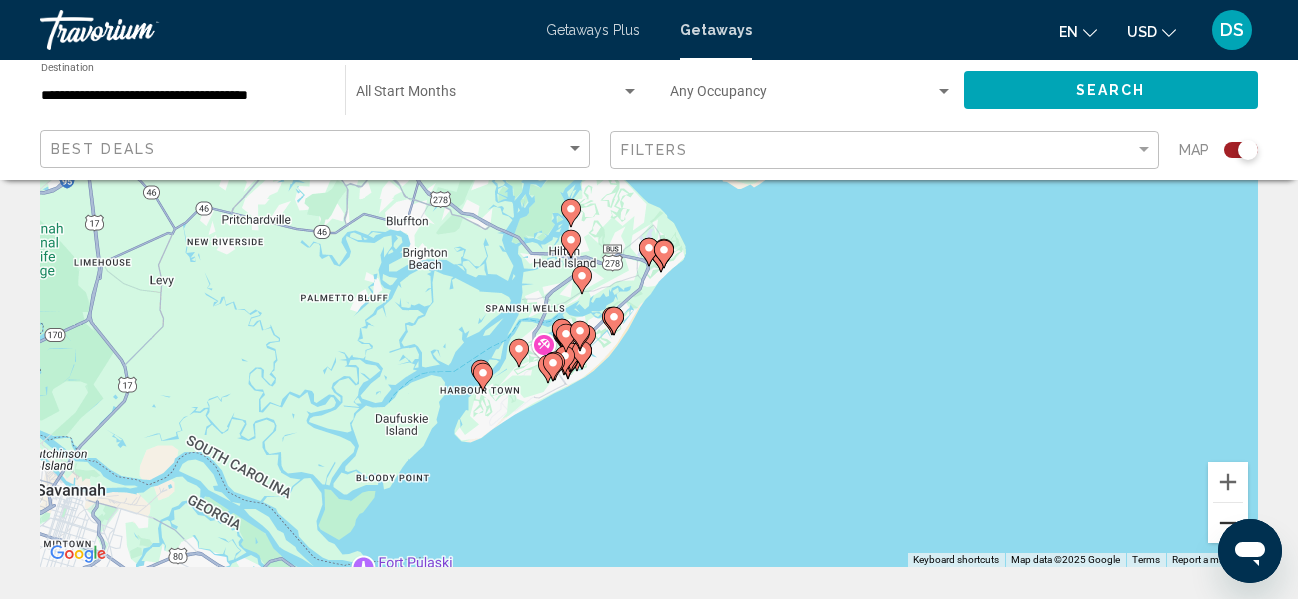 click at bounding box center (1228, 523) 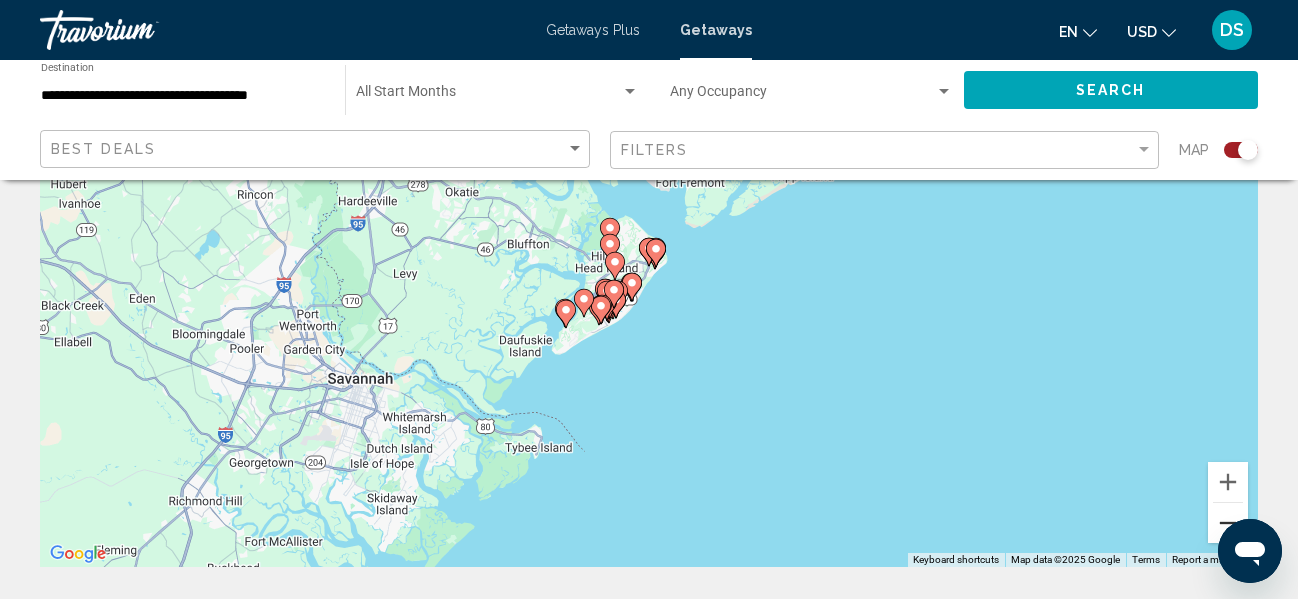 click at bounding box center [1228, 523] 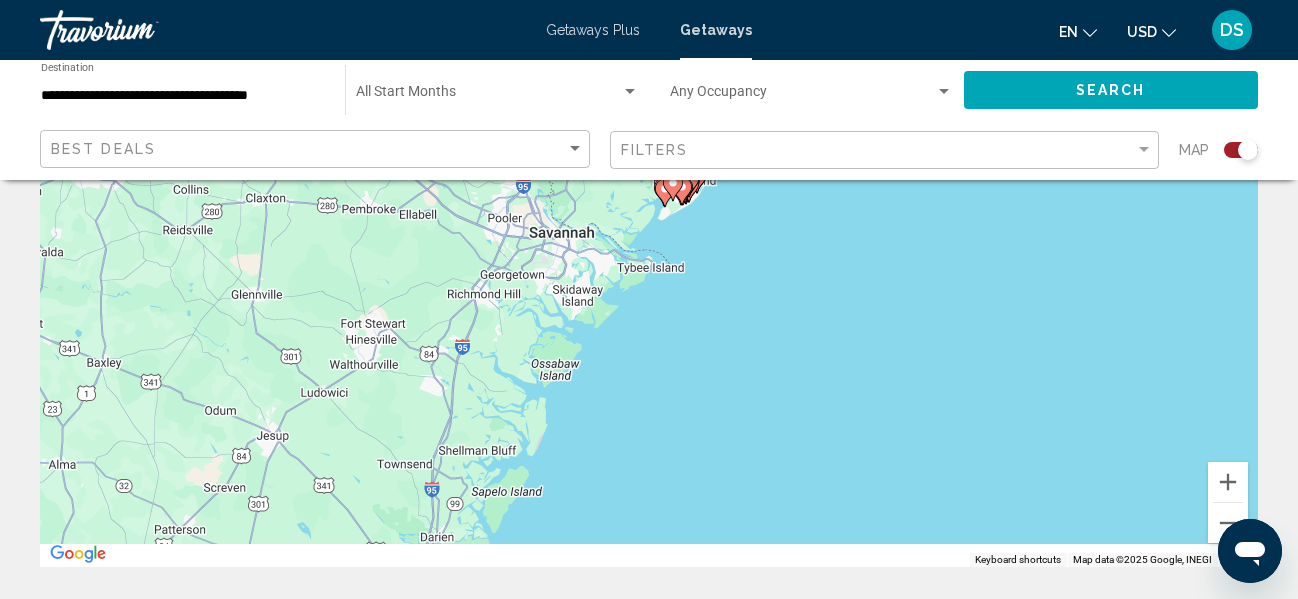 drag, startPoint x: 750, startPoint y: 396, endPoint x: 852, endPoint y: 292, distance: 145.67087 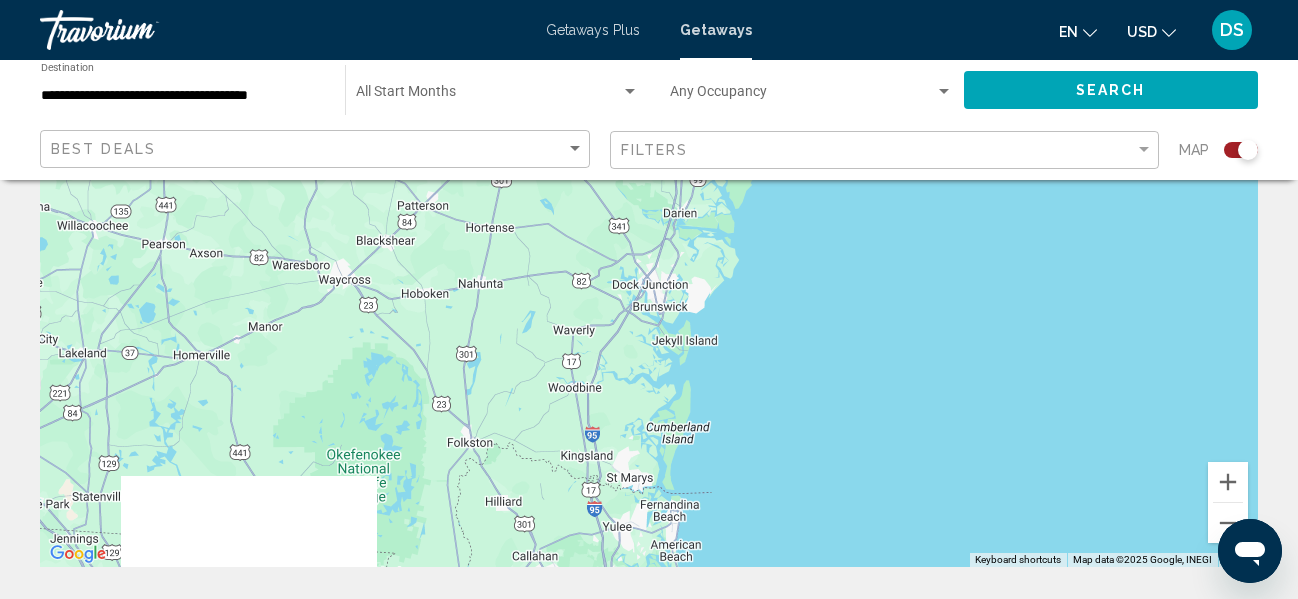drag, startPoint x: 666, startPoint y: 482, endPoint x: 726, endPoint y: 265, distance: 225.14218 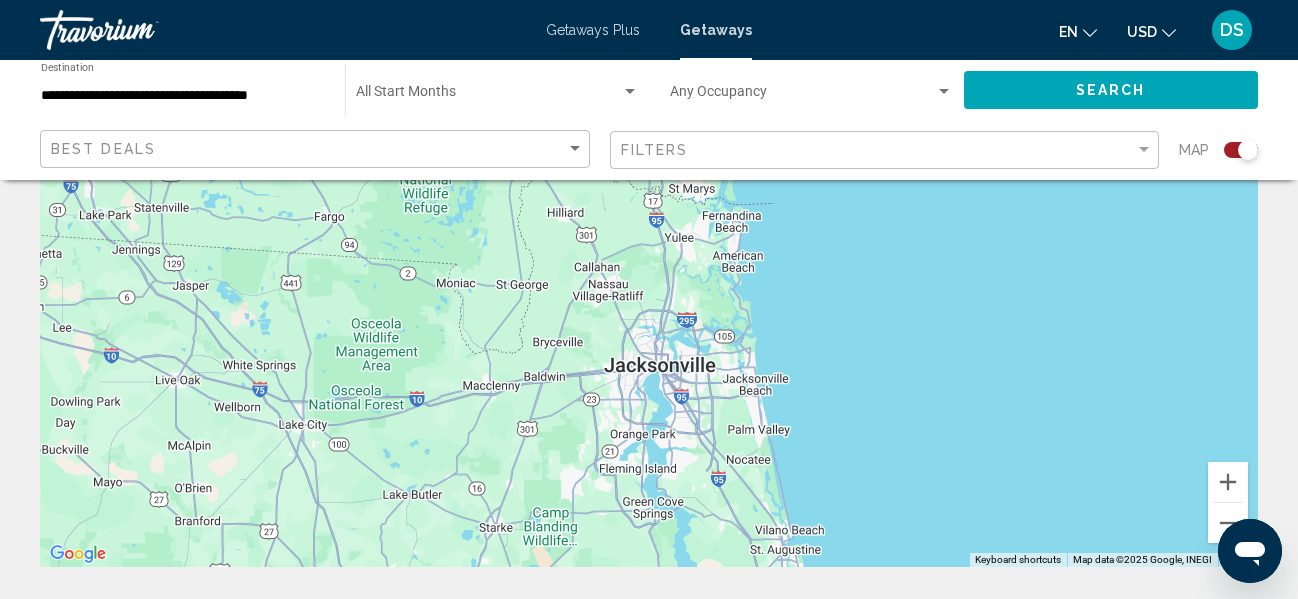 drag, startPoint x: 622, startPoint y: 462, endPoint x: 620, endPoint y: 404, distance: 58.034473 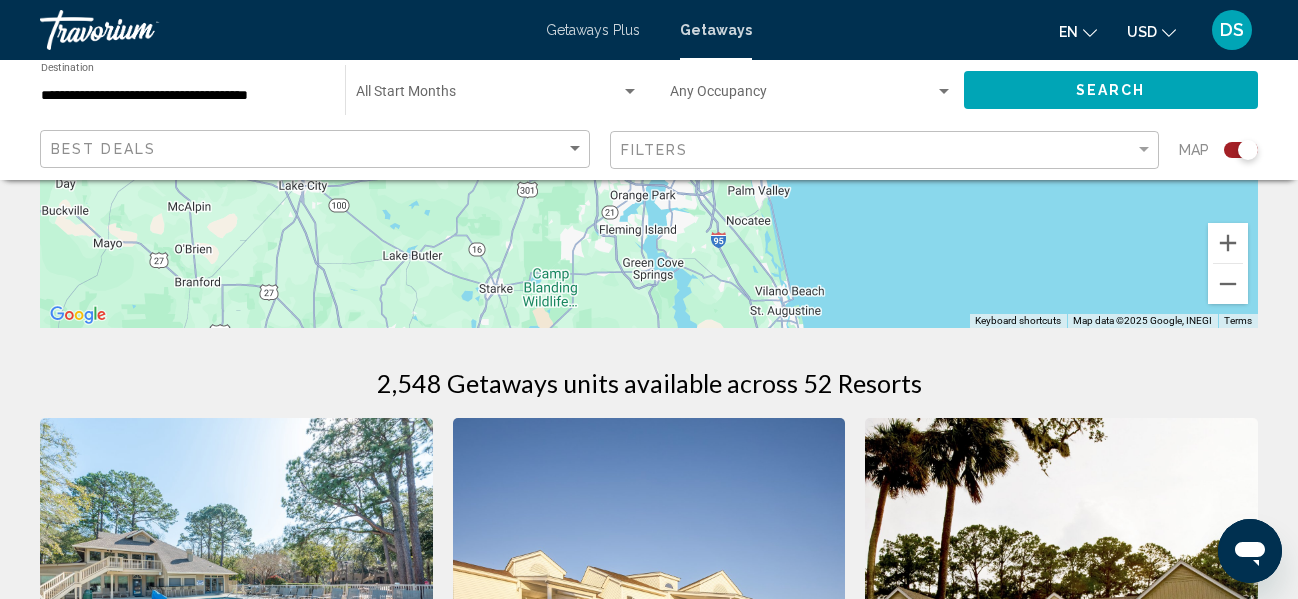 scroll, scrollTop: 233, scrollLeft: 0, axis: vertical 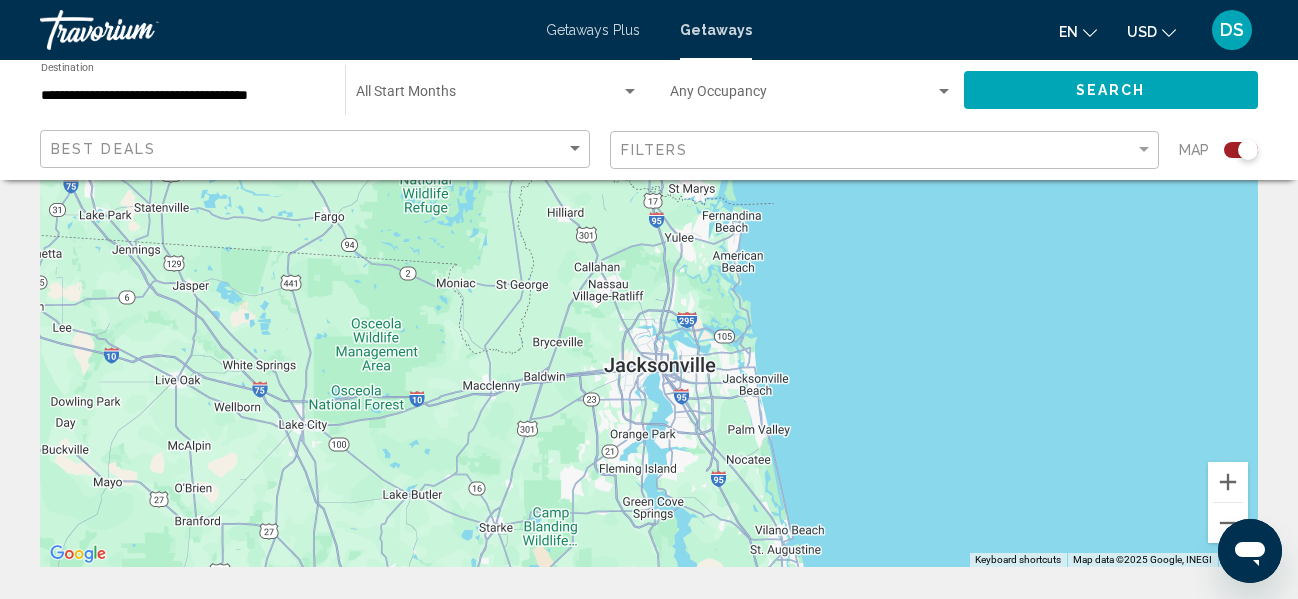 click on "To navigate, press the arrow keys." at bounding box center (649, 267) 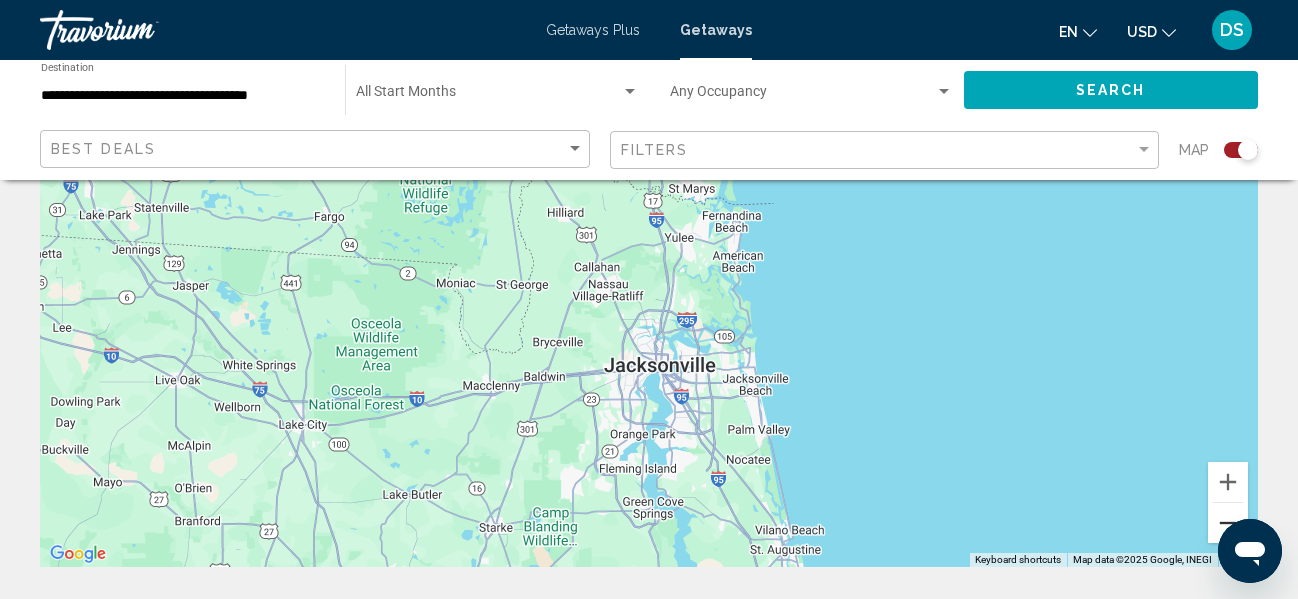click at bounding box center (1228, 523) 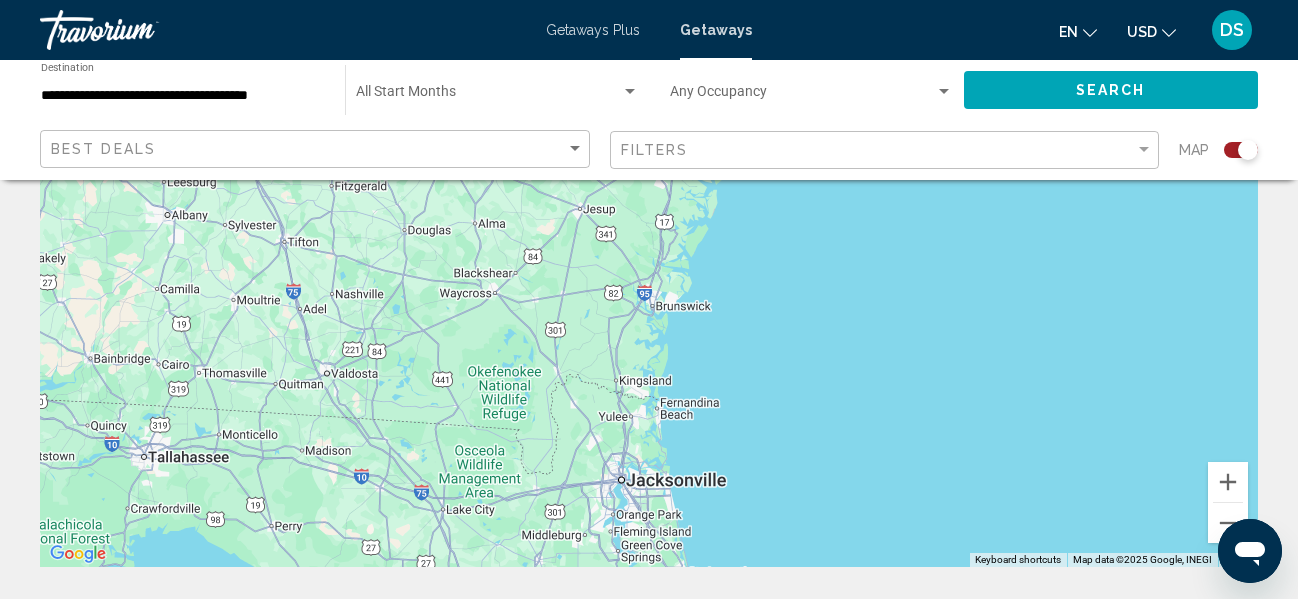 drag, startPoint x: 883, startPoint y: 302, endPoint x: 826, endPoint y: 476, distance: 183.09833 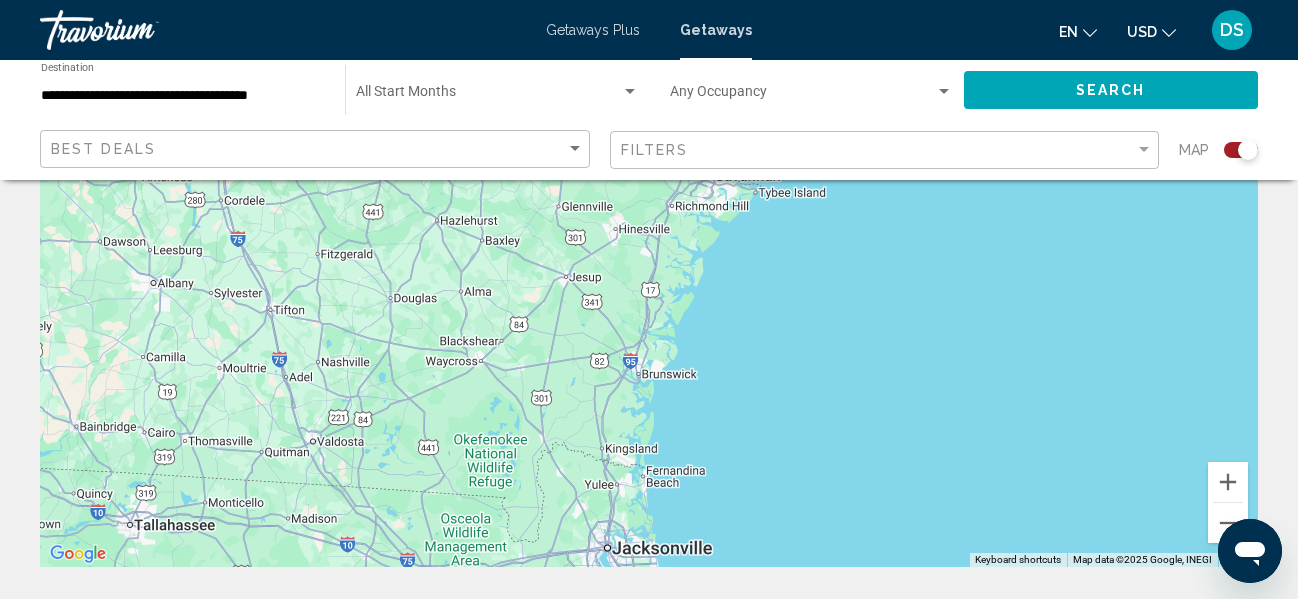 drag, startPoint x: 793, startPoint y: 301, endPoint x: 730, endPoint y: 513, distance: 221.16284 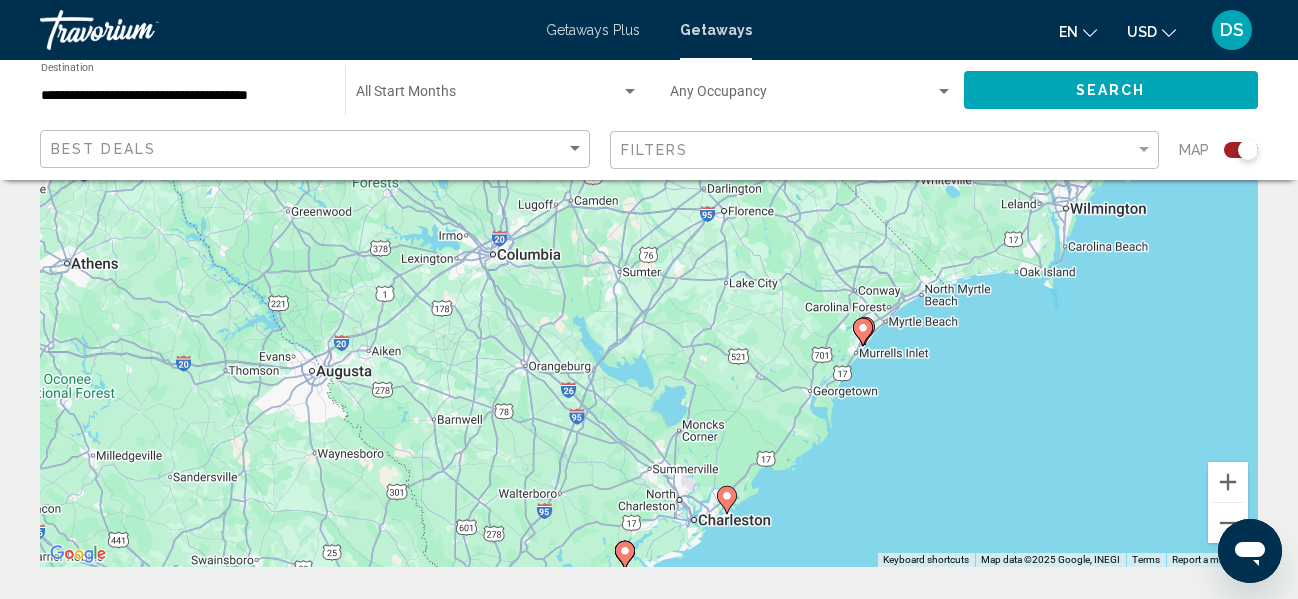drag, startPoint x: 1015, startPoint y: 325, endPoint x: 877, endPoint y: 477, distance: 205.29977 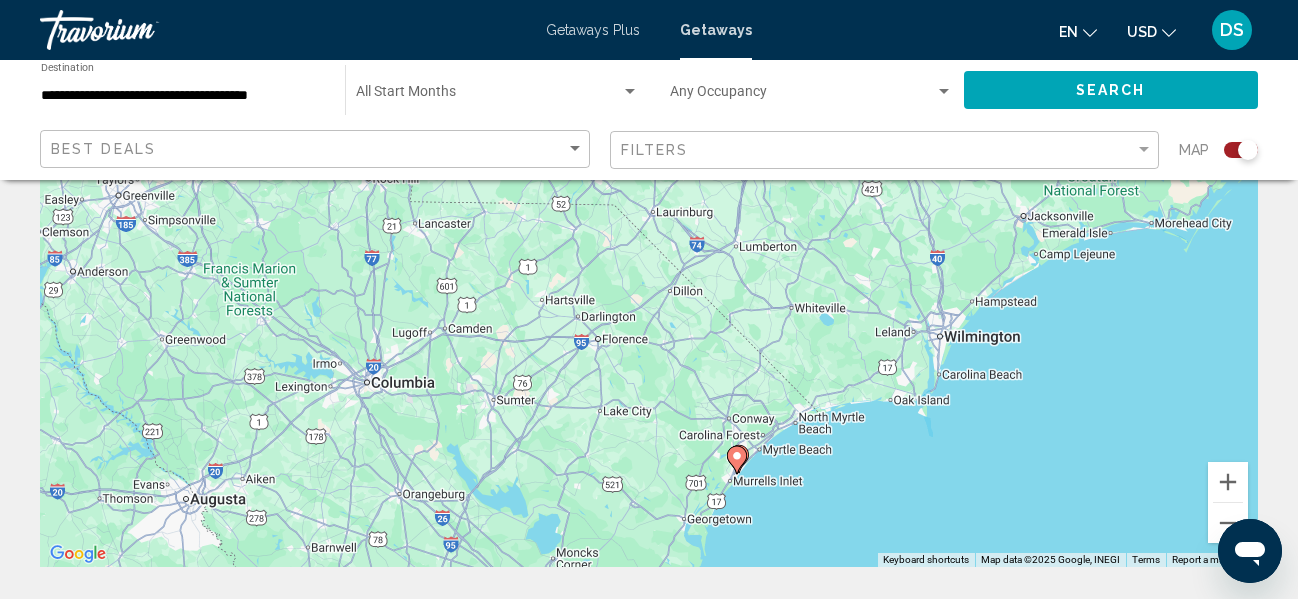 drag, startPoint x: 971, startPoint y: 364, endPoint x: 834, endPoint y: 429, distance: 151.63773 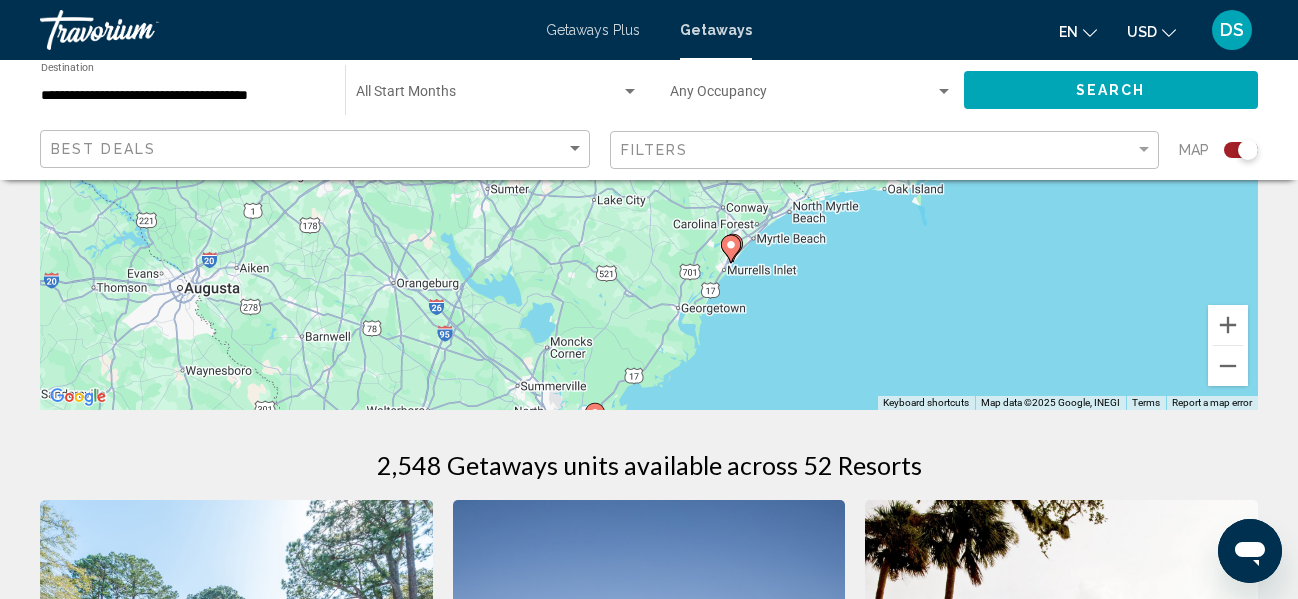 scroll, scrollTop: 233, scrollLeft: 0, axis: vertical 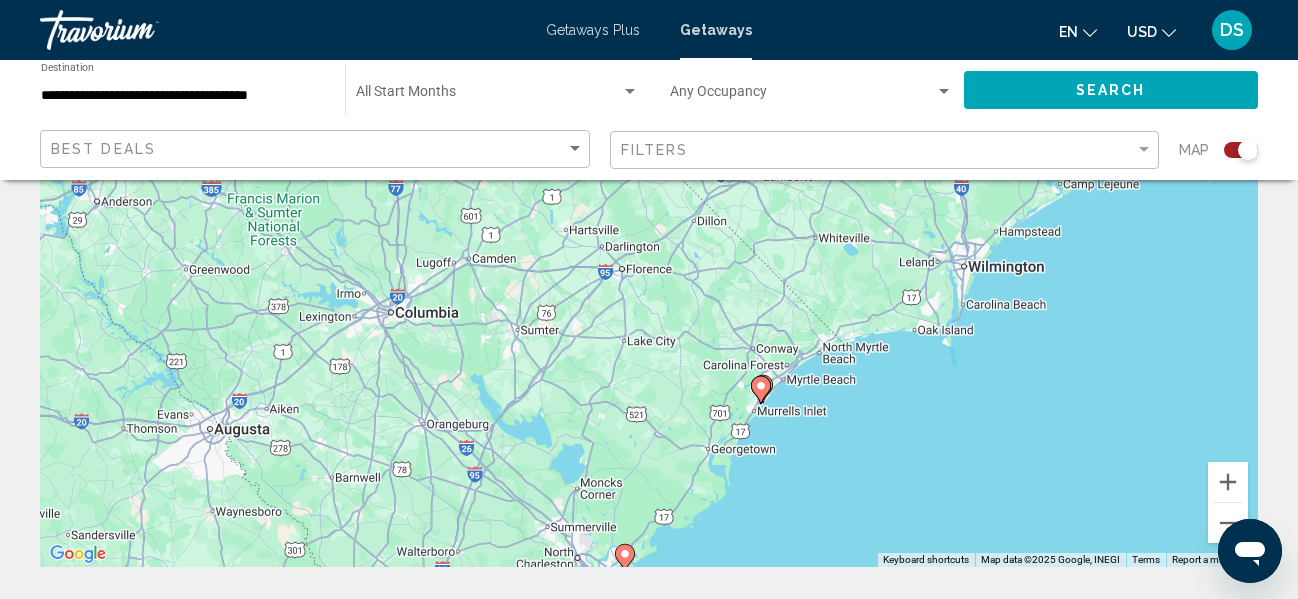 drag, startPoint x: 515, startPoint y: 441, endPoint x: 996, endPoint y: 185, distance: 544.88257 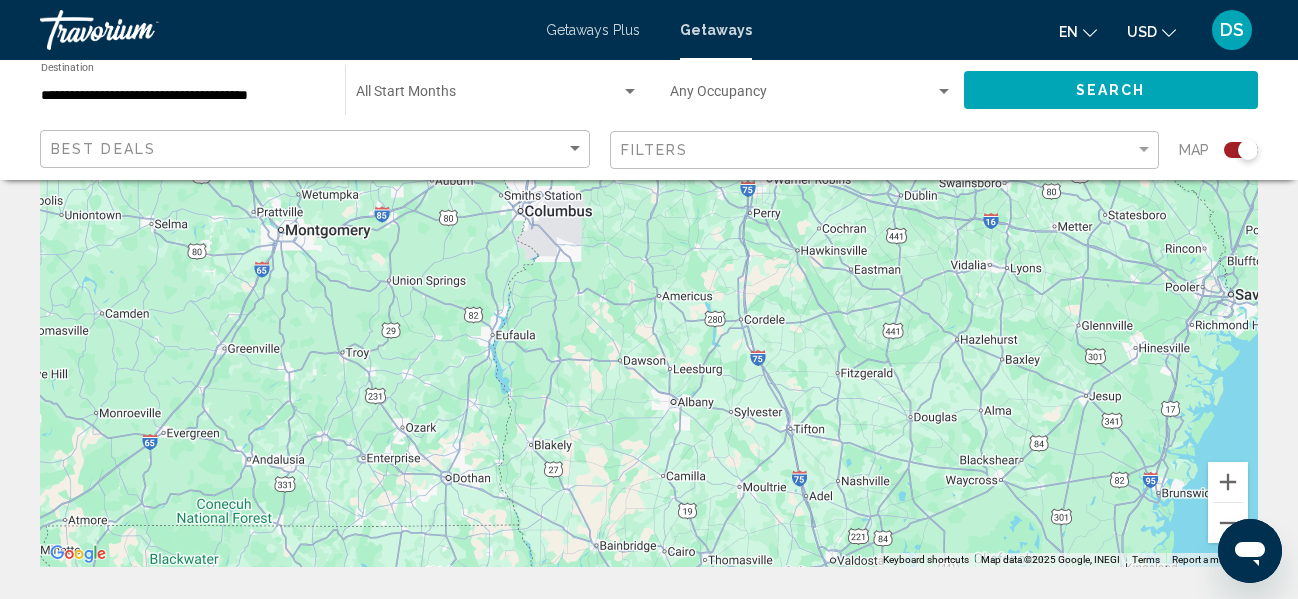 drag, startPoint x: 638, startPoint y: 428, endPoint x: 722, endPoint y: 303, distance: 150.60213 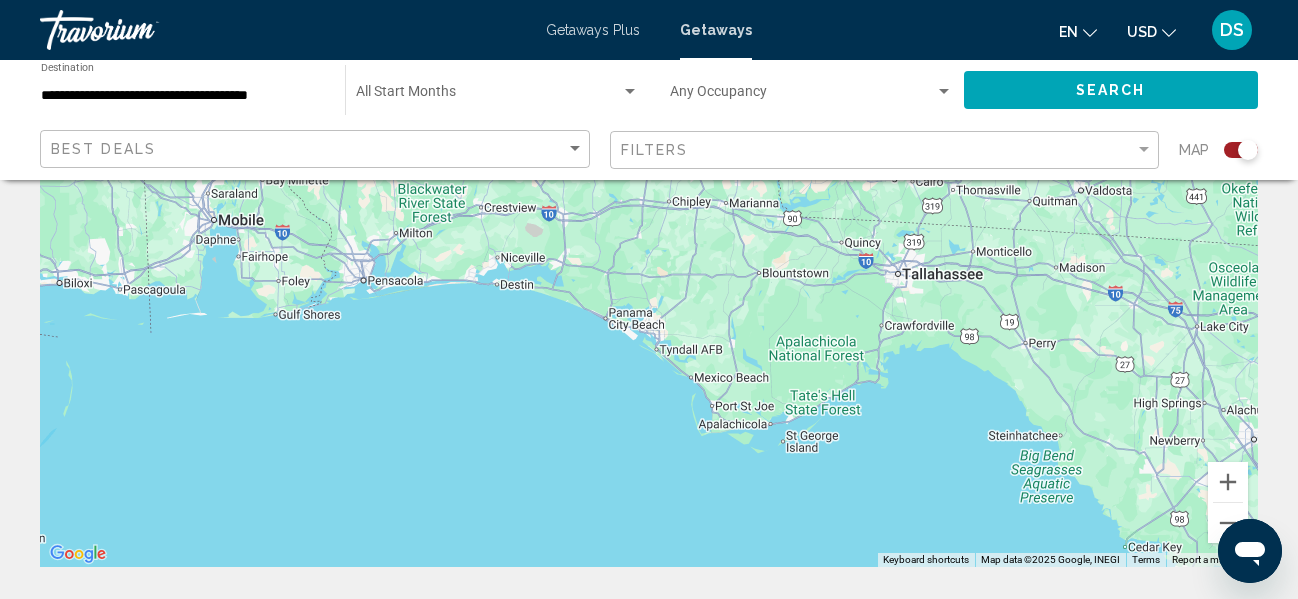 click 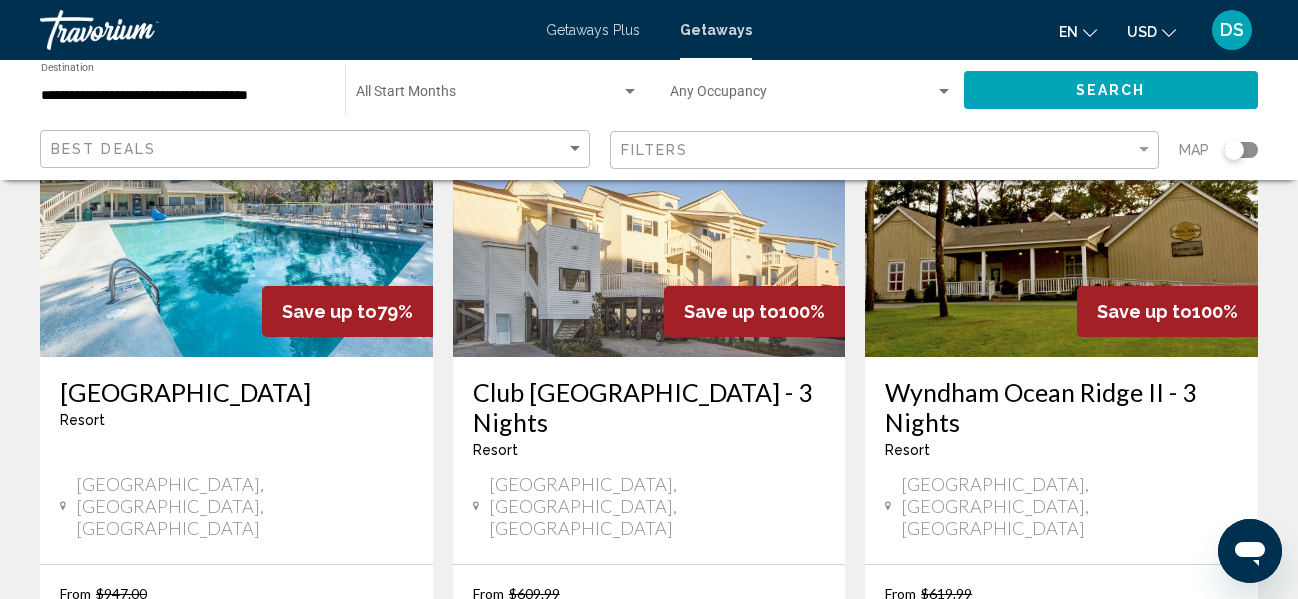 click 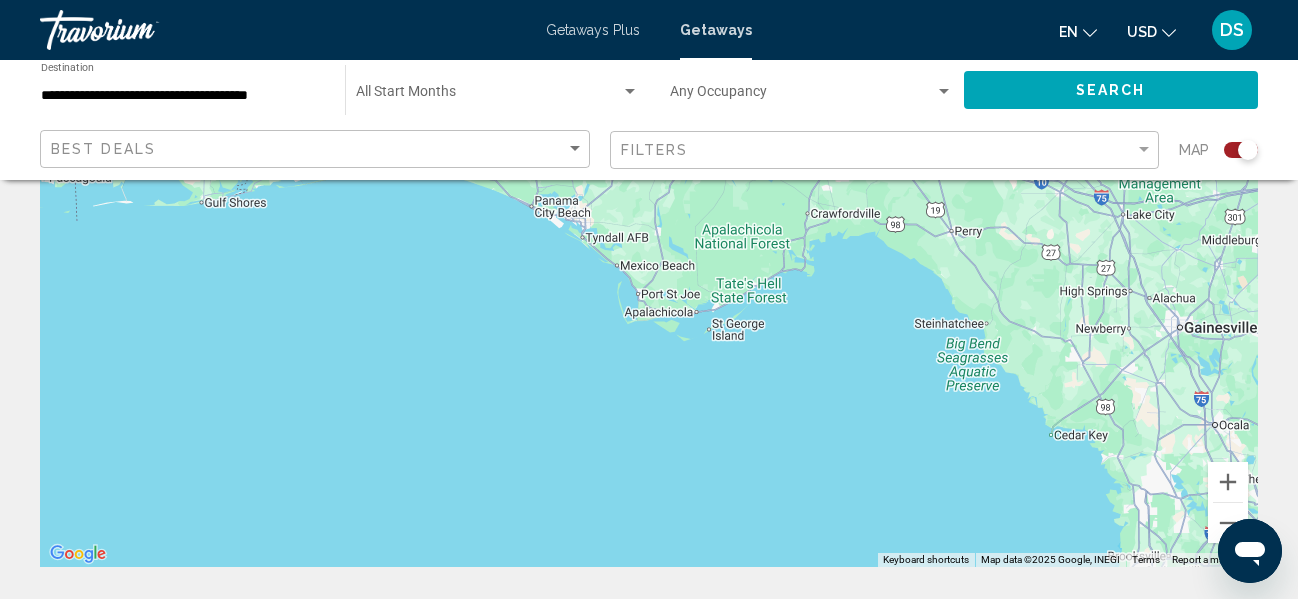 drag, startPoint x: 811, startPoint y: 372, endPoint x: 608, endPoint y: 235, distance: 244.90407 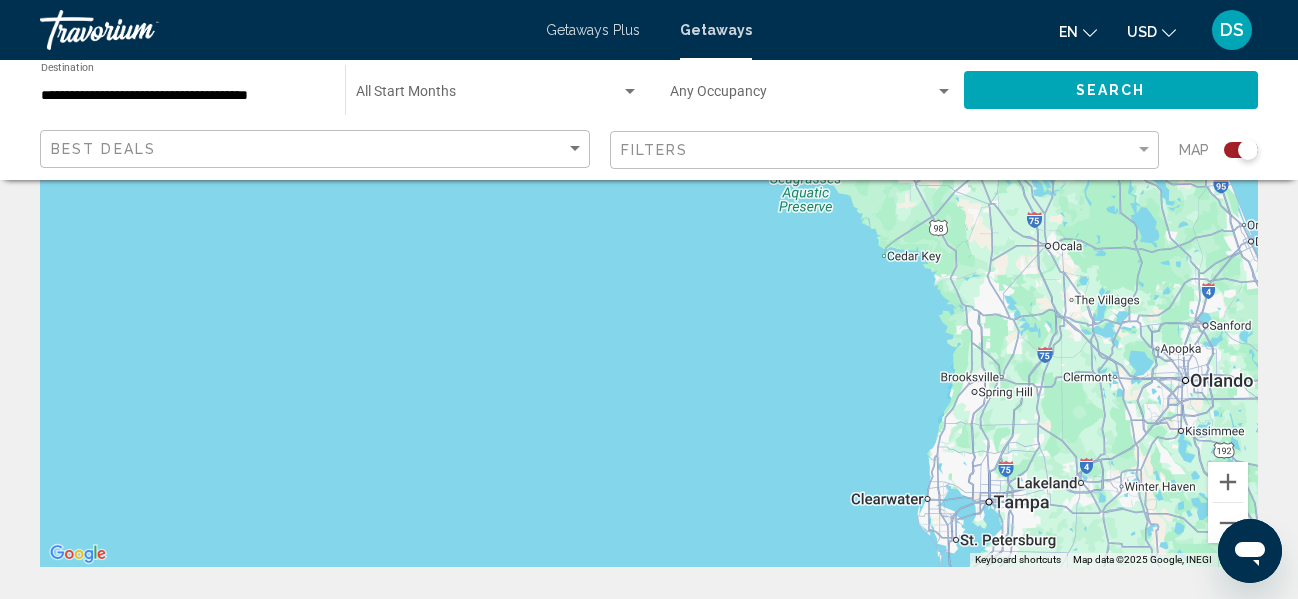 drag, startPoint x: 945, startPoint y: 369, endPoint x: 861, endPoint y: 238, distance: 155.61812 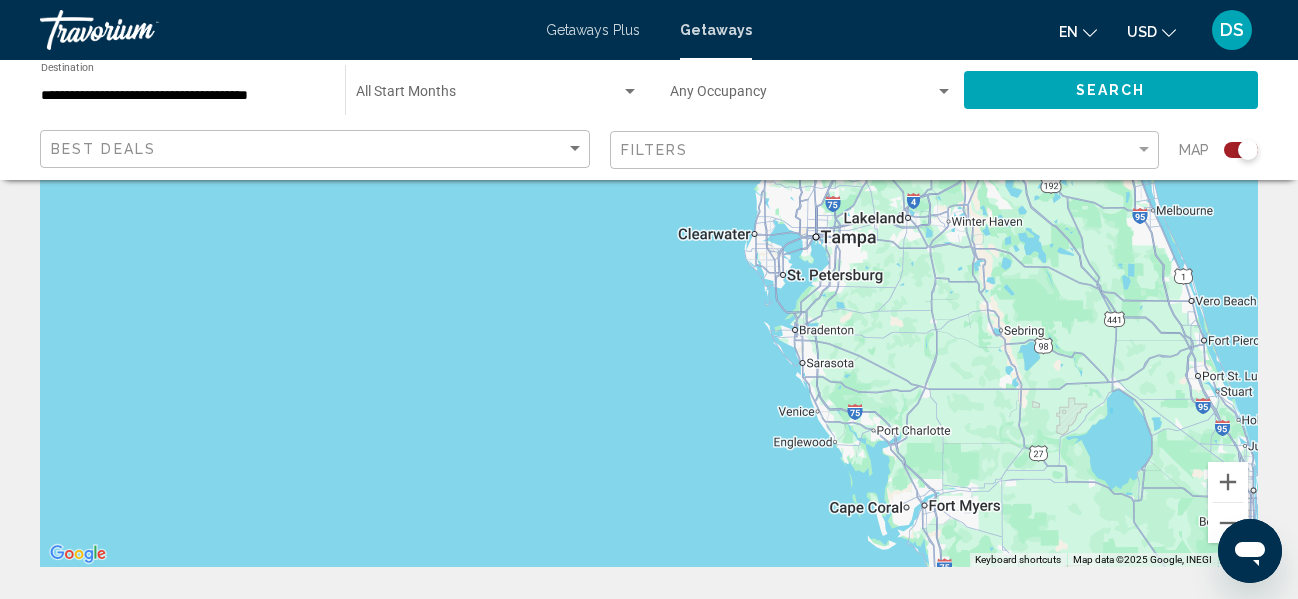 drag, startPoint x: 933, startPoint y: 371, endPoint x: 838, endPoint y: 241, distance: 161.01242 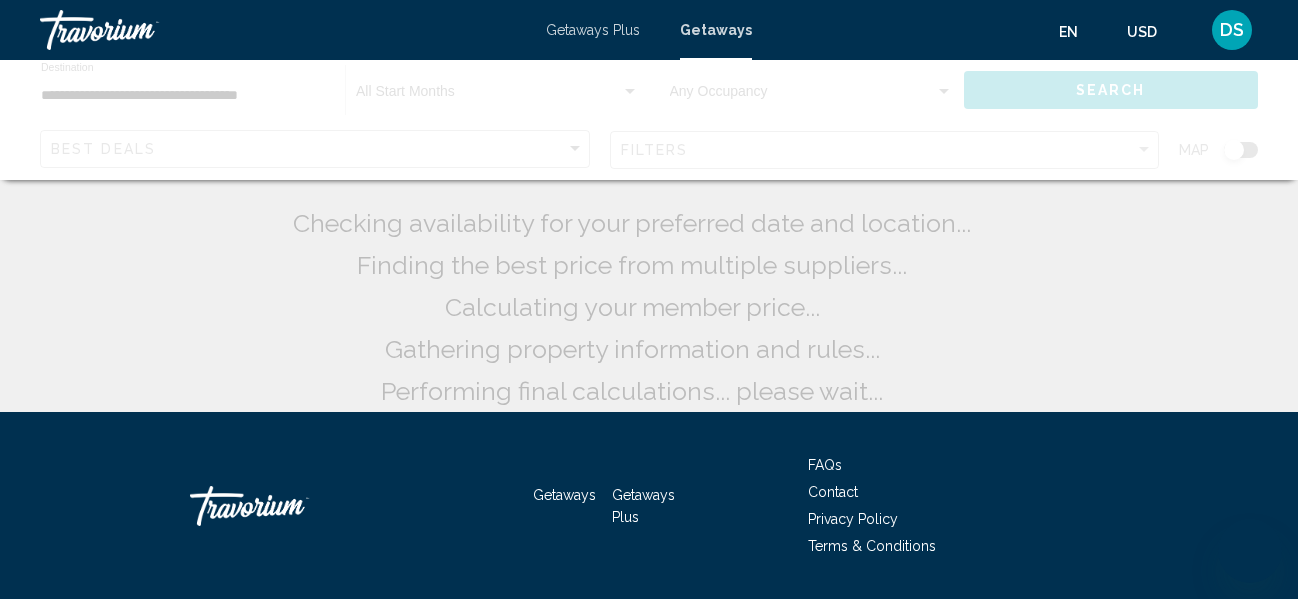 scroll, scrollTop: 0, scrollLeft: 0, axis: both 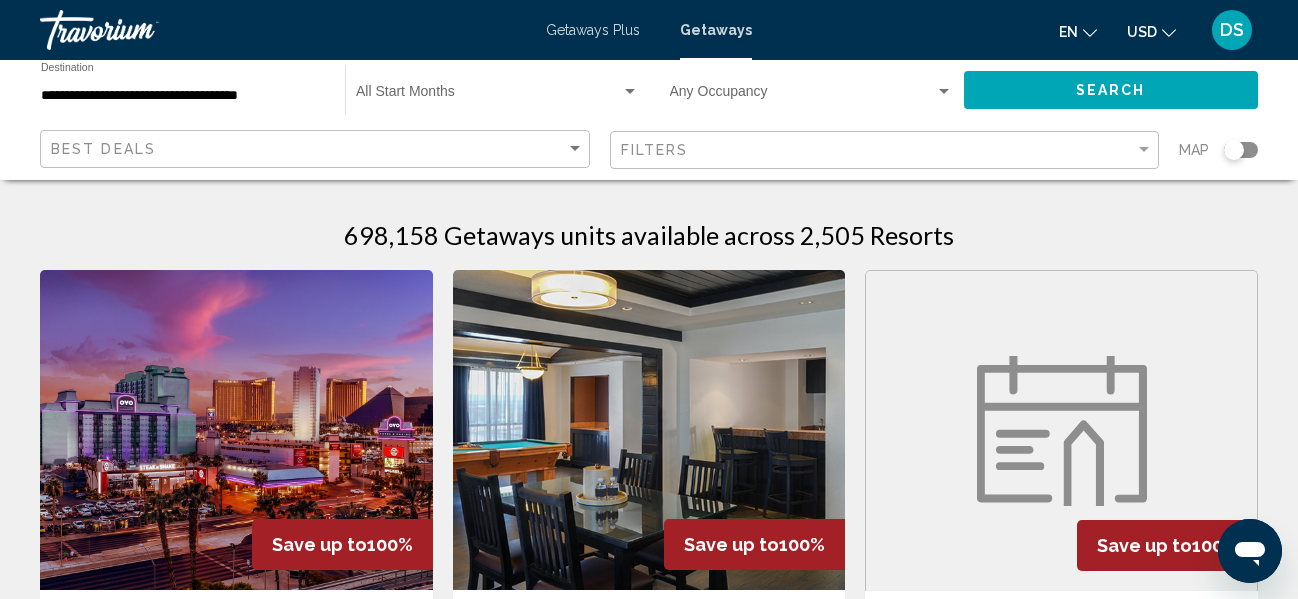 click 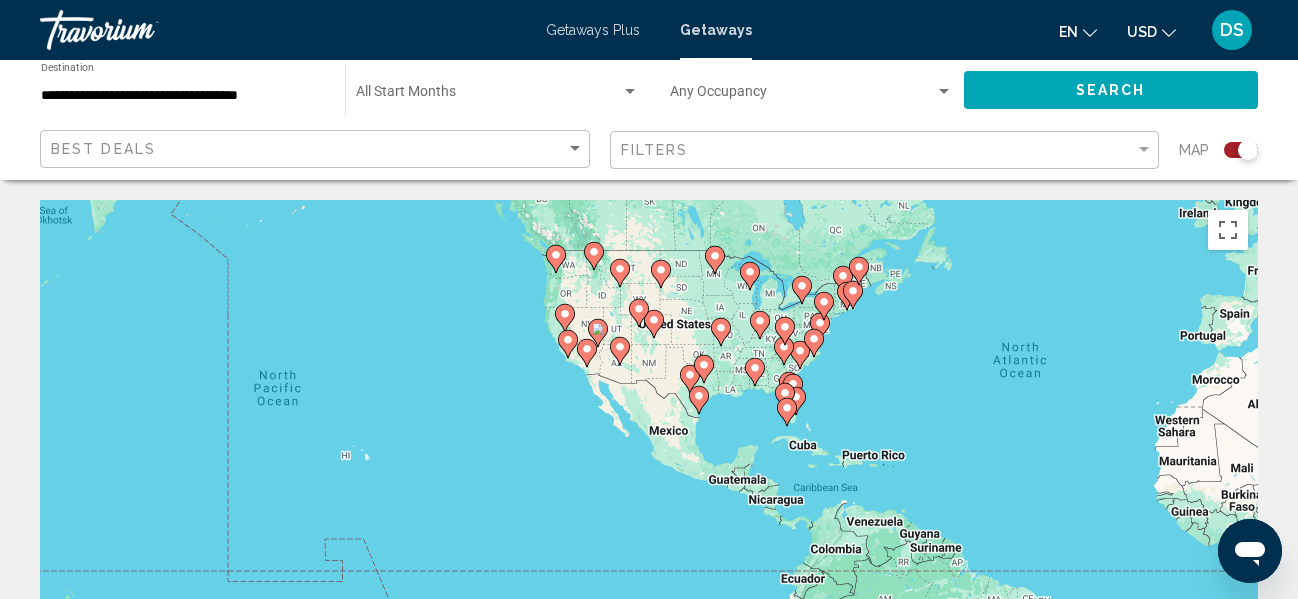 drag, startPoint x: 679, startPoint y: 421, endPoint x: 972, endPoint y: 343, distance: 303.20456 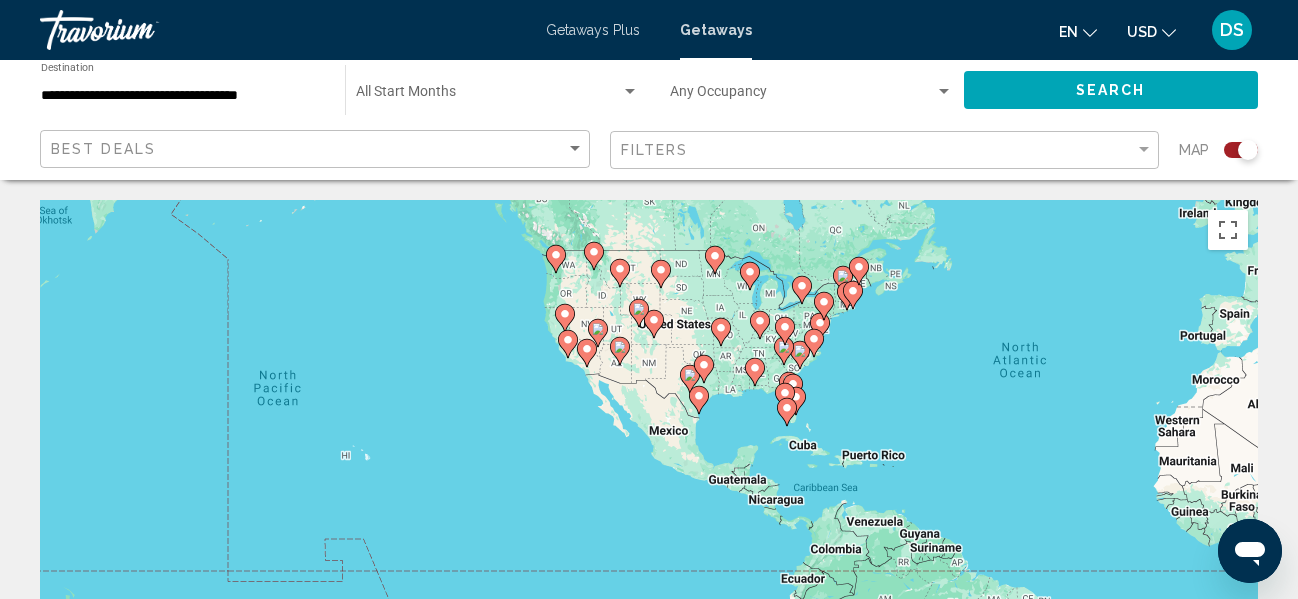 click on "To navigate, press the arrow keys. To activate drag with keyboard, press Alt + Enter. Once in keyboard drag state, use the arrow keys to move the marker. To complete the drag, press the Enter key. To cancel, press Escape." at bounding box center [649, 500] 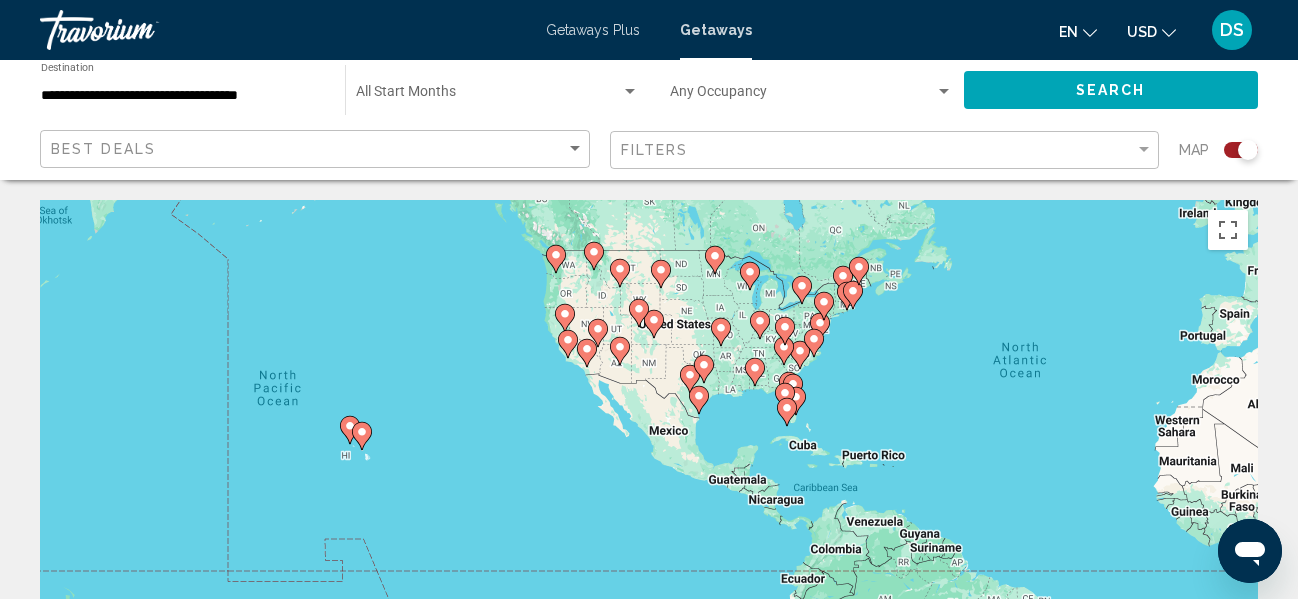 click 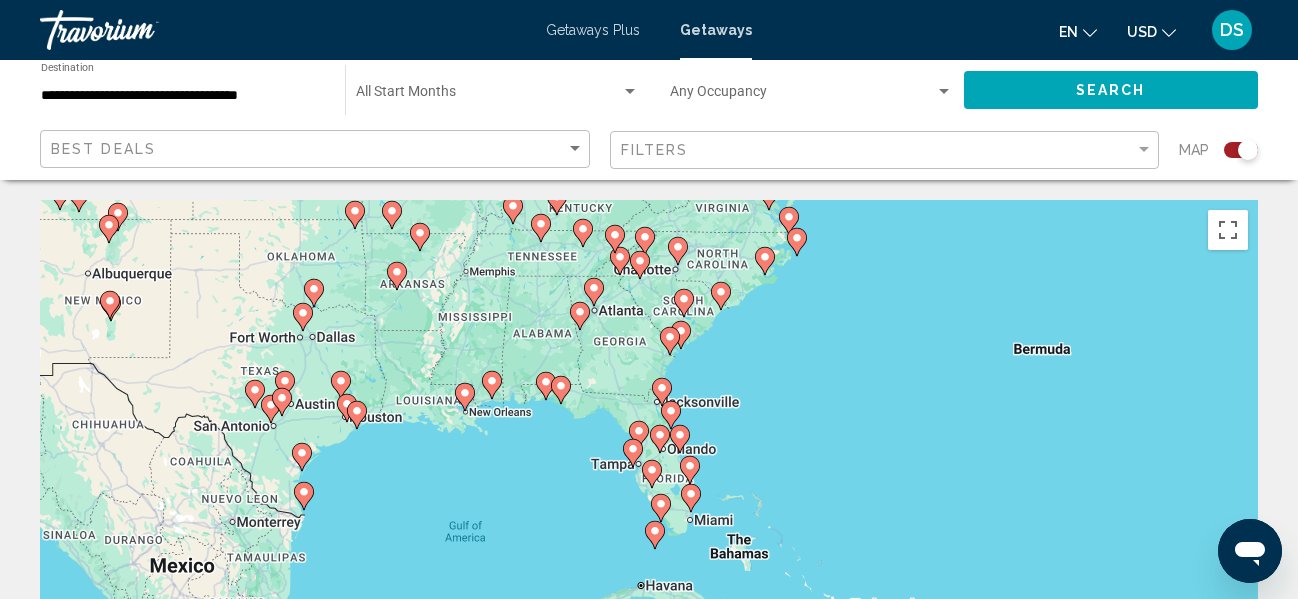 click 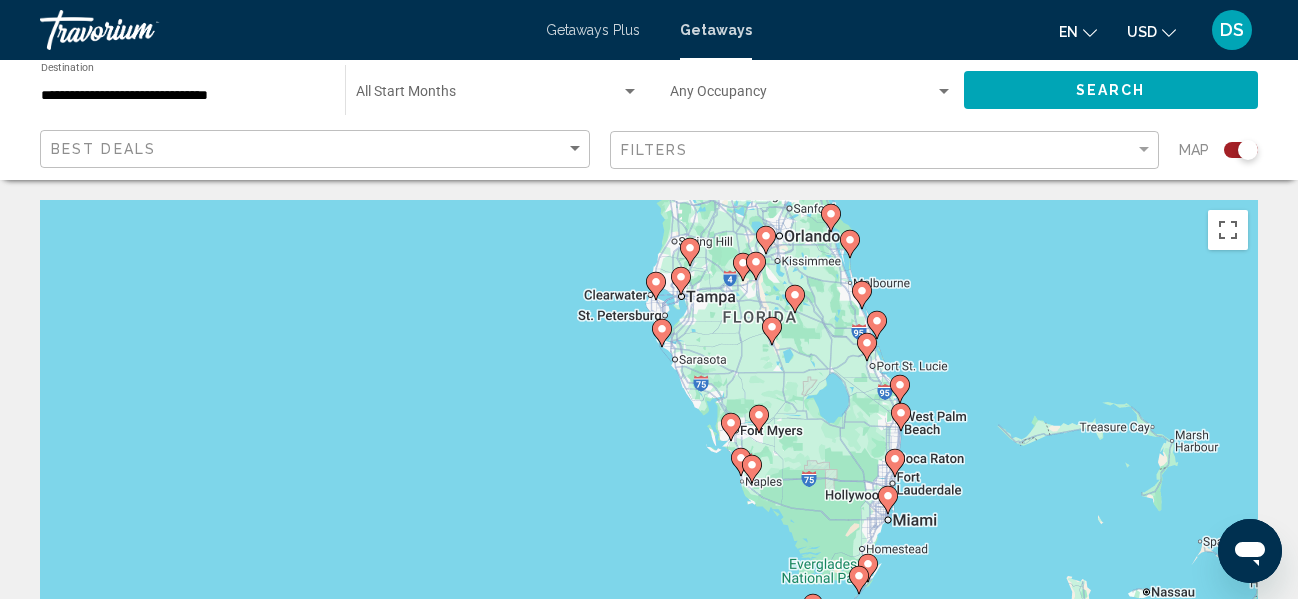 drag, startPoint x: 624, startPoint y: 537, endPoint x: 634, endPoint y: 367, distance: 170.29387 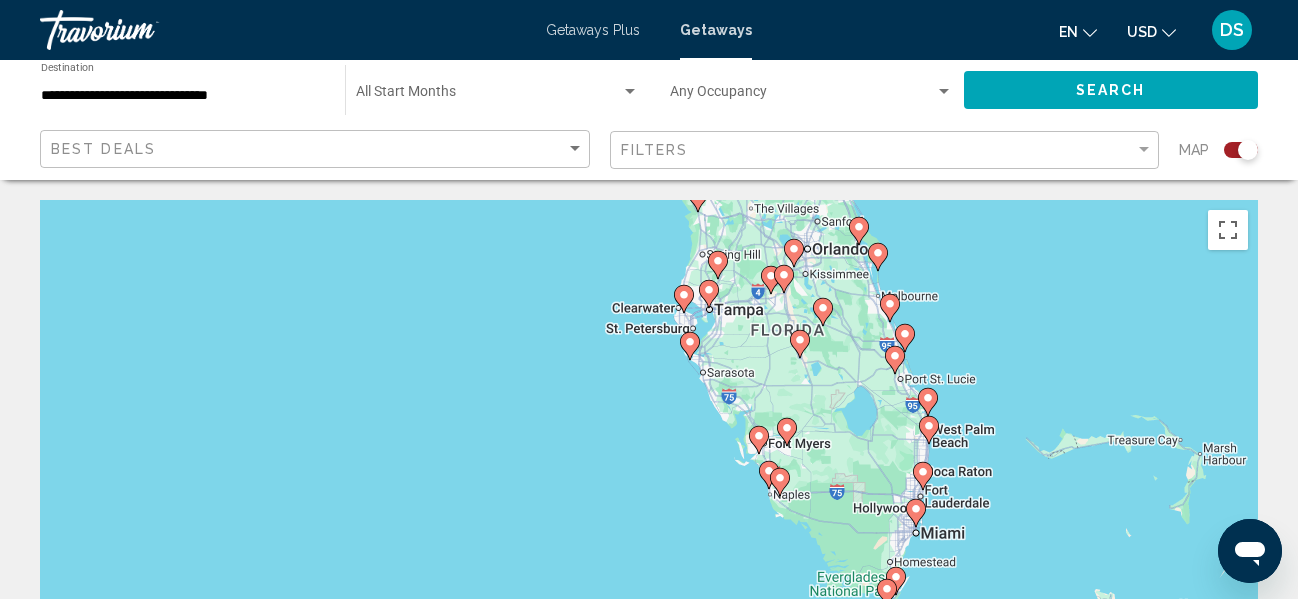 drag, startPoint x: 687, startPoint y: 321, endPoint x: 721, endPoint y: 362, distance: 53.263496 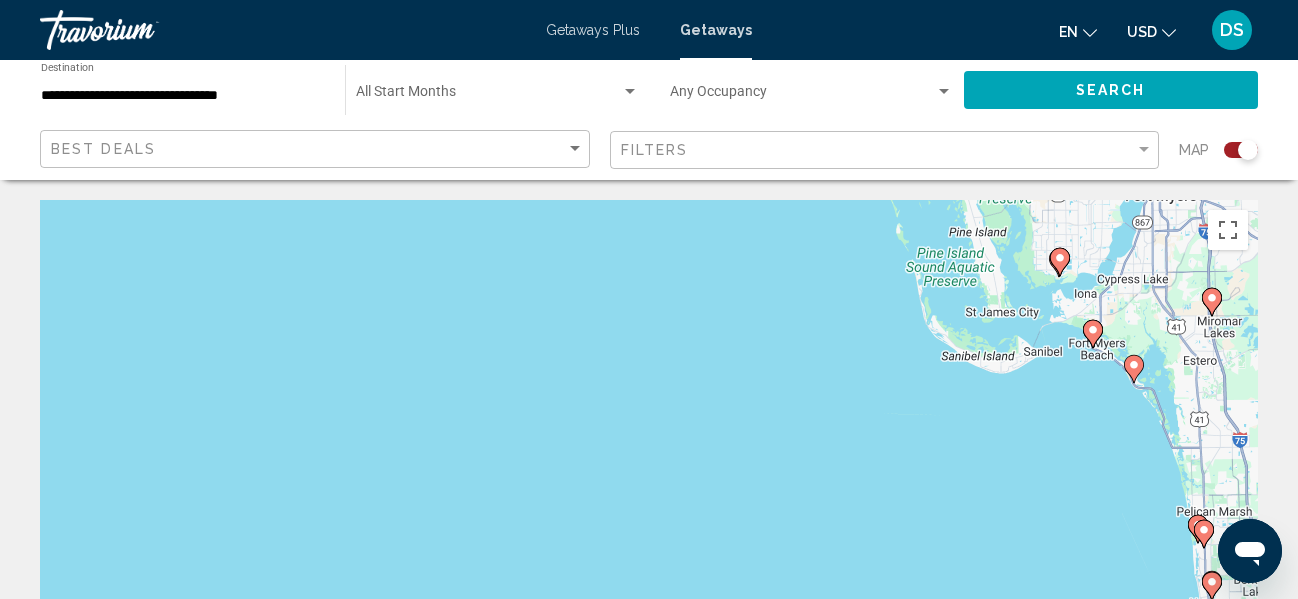 drag, startPoint x: 948, startPoint y: 301, endPoint x: 496, endPoint y: 489, distance: 489.53854 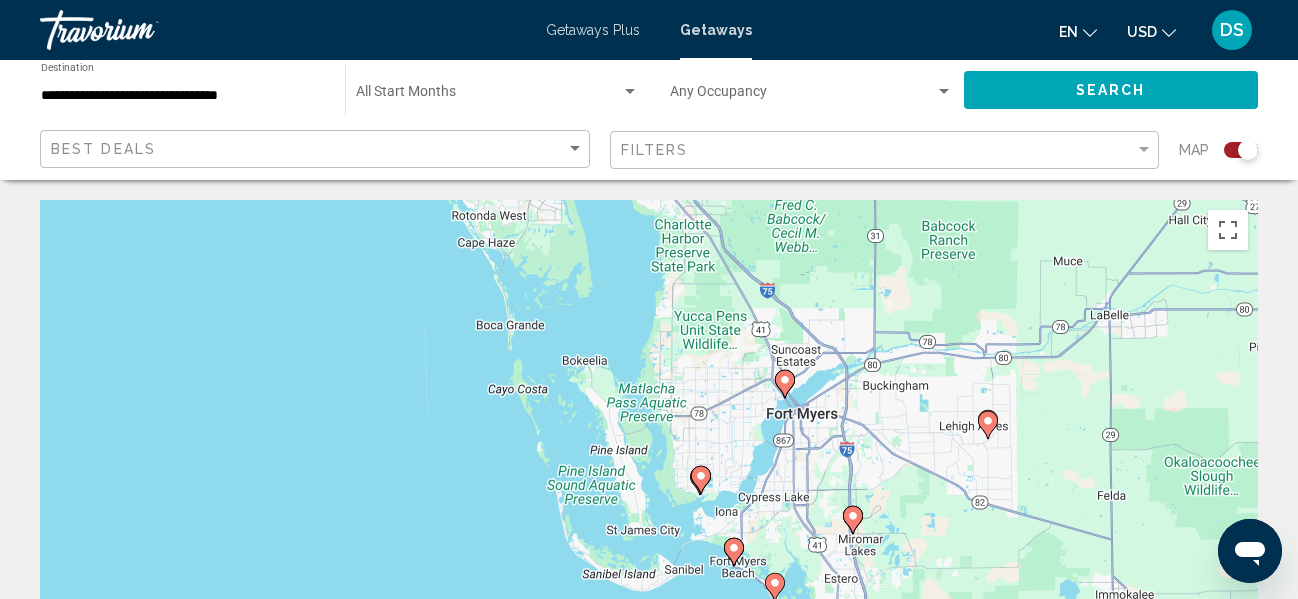 drag, startPoint x: 844, startPoint y: 444, endPoint x: 853, endPoint y: 559, distance: 115.35164 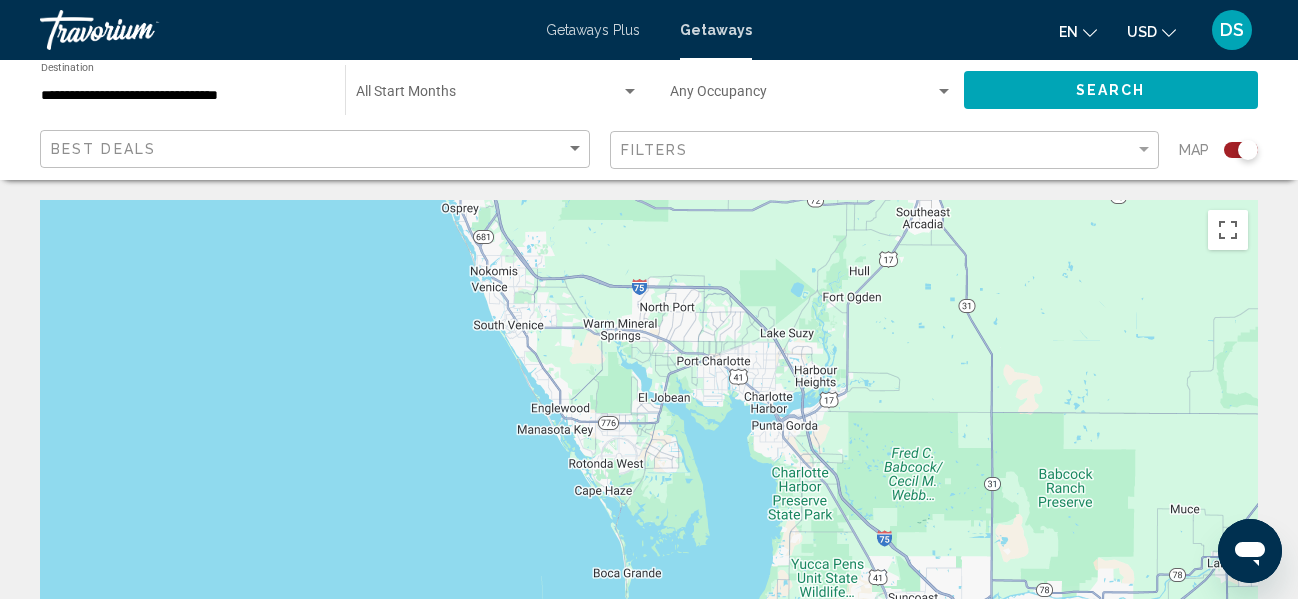 drag, startPoint x: 789, startPoint y: 342, endPoint x: 800, endPoint y: 449, distance: 107.563934 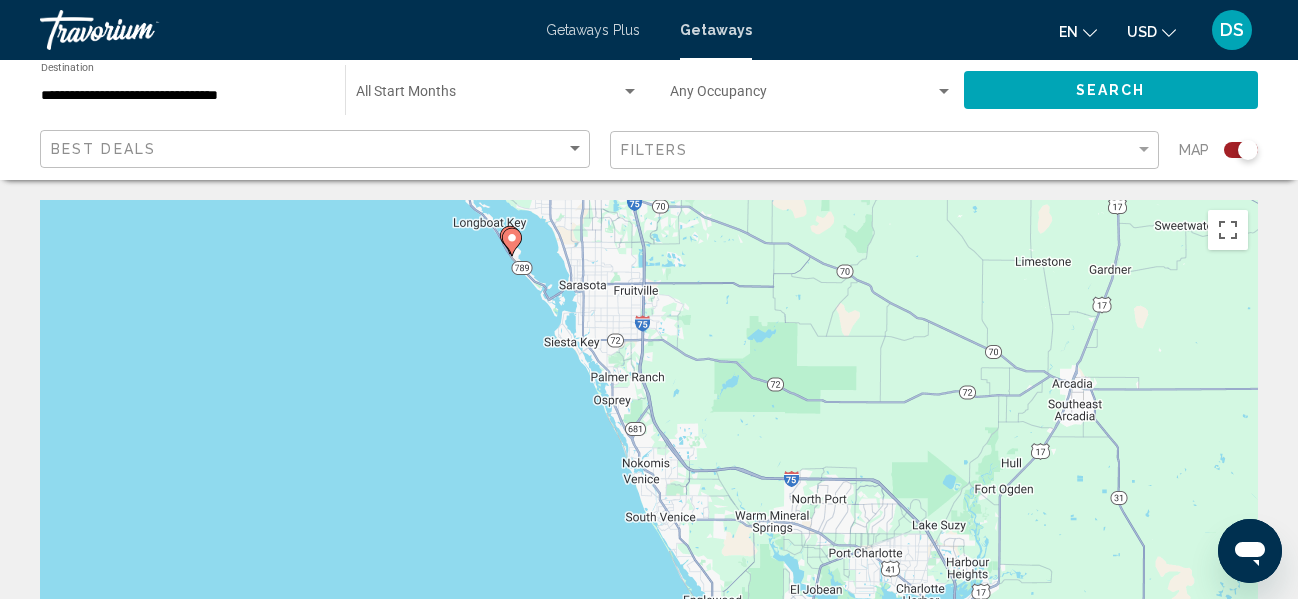 drag, startPoint x: 600, startPoint y: 303, endPoint x: 728, endPoint y: 513, distance: 245.93495 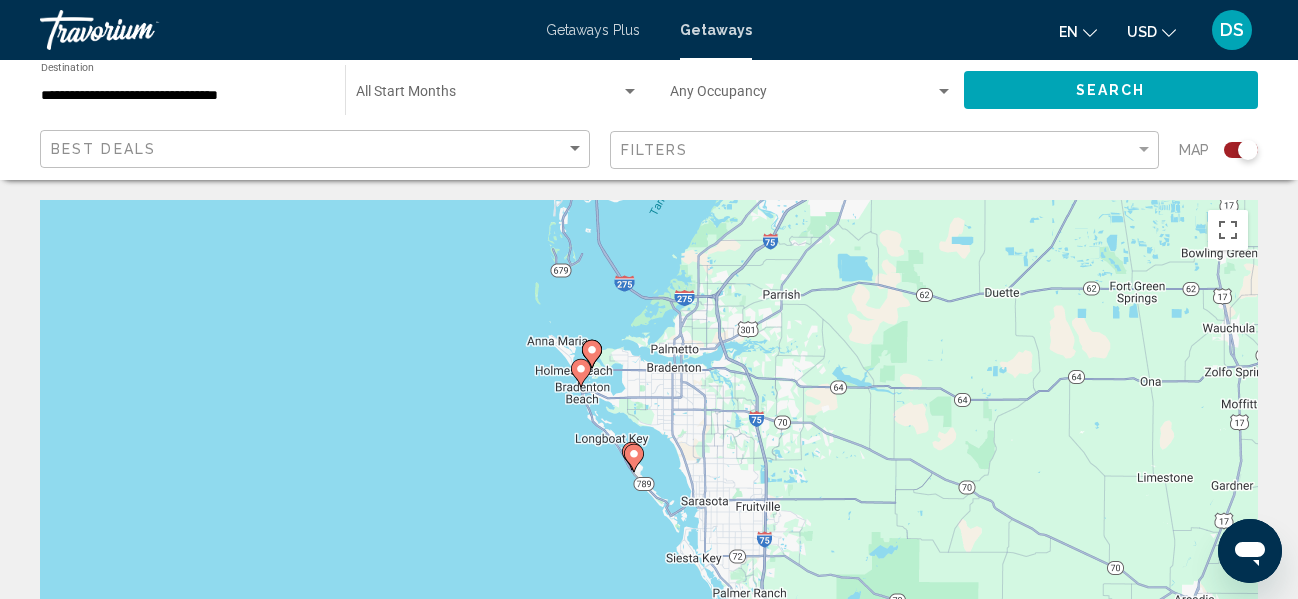 drag, startPoint x: 606, startPoint y: 280, endPoint x: 702, endPoint y: 438, distance: 184.87834 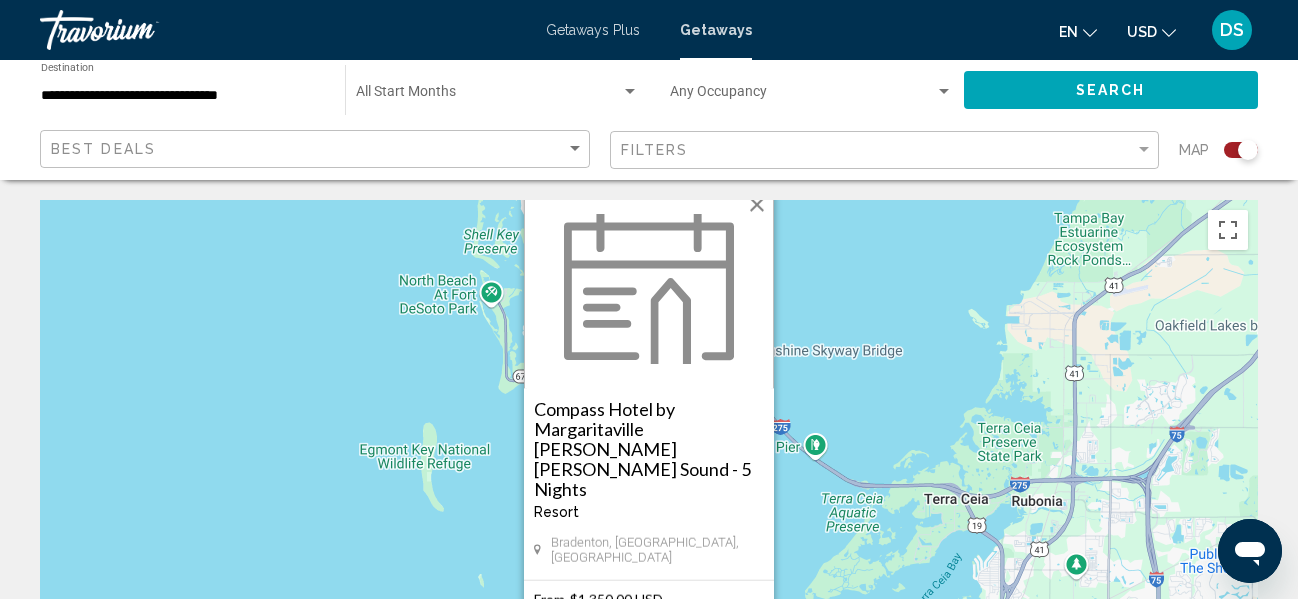 scroll, scrollTop: 233, scrollLeft: 0, axis: vertical 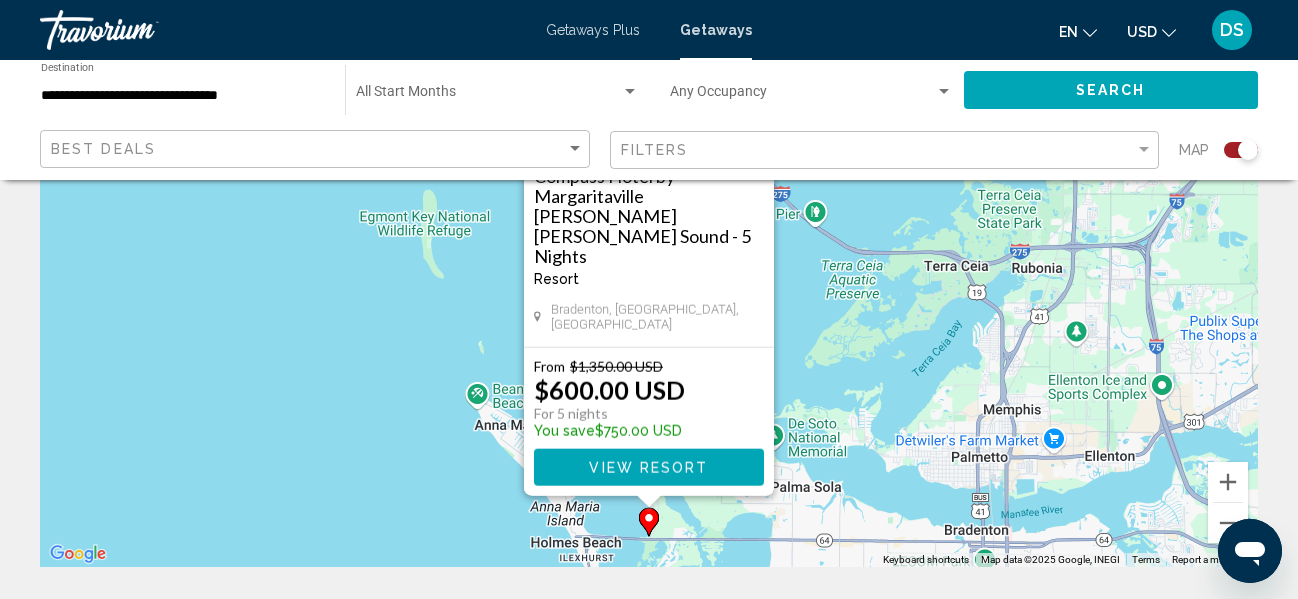 click on "To navigate, press the arrow keys. To activate drag with keyboard, press Alt + Enter. Once in keyboard drag state, use the arrow keys to move the marker. To complete the drag, press the Enter key. To cancel, press Escape.  Compass Hotel by Margaritaville Anna Maria Sound - 5 Nights  Resort  -  This is an adults only resort
Bradenton, FL, USA From $1,350.00 USD $600.00 USD For 5 nights You save  $750.00 USD  View Resort" at bounding box center [649, 267] 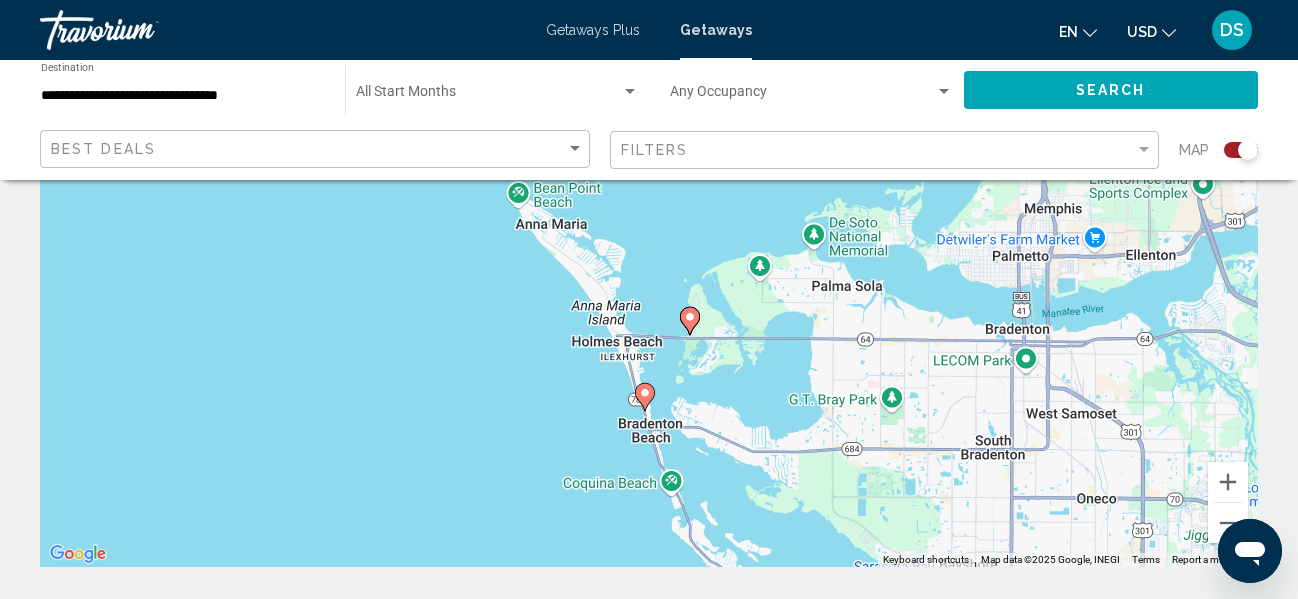drag, startPoint x: 715, startPoint y: 504, endPoint x: 756, endPoint y: 303, distance: 205.13898 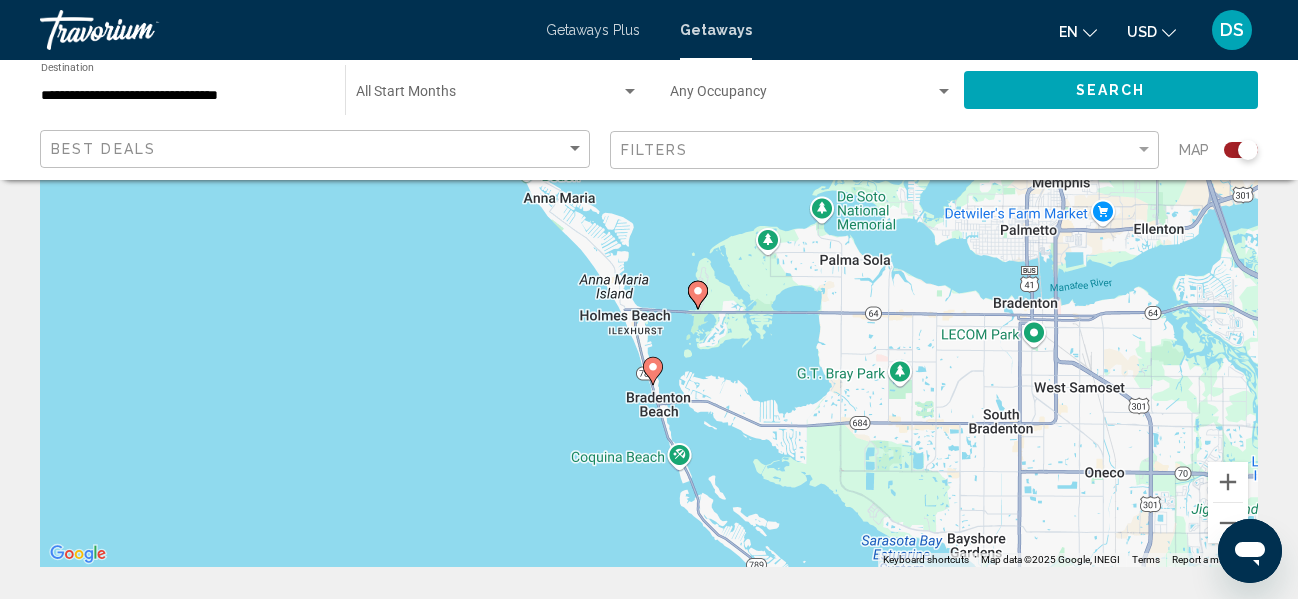 click 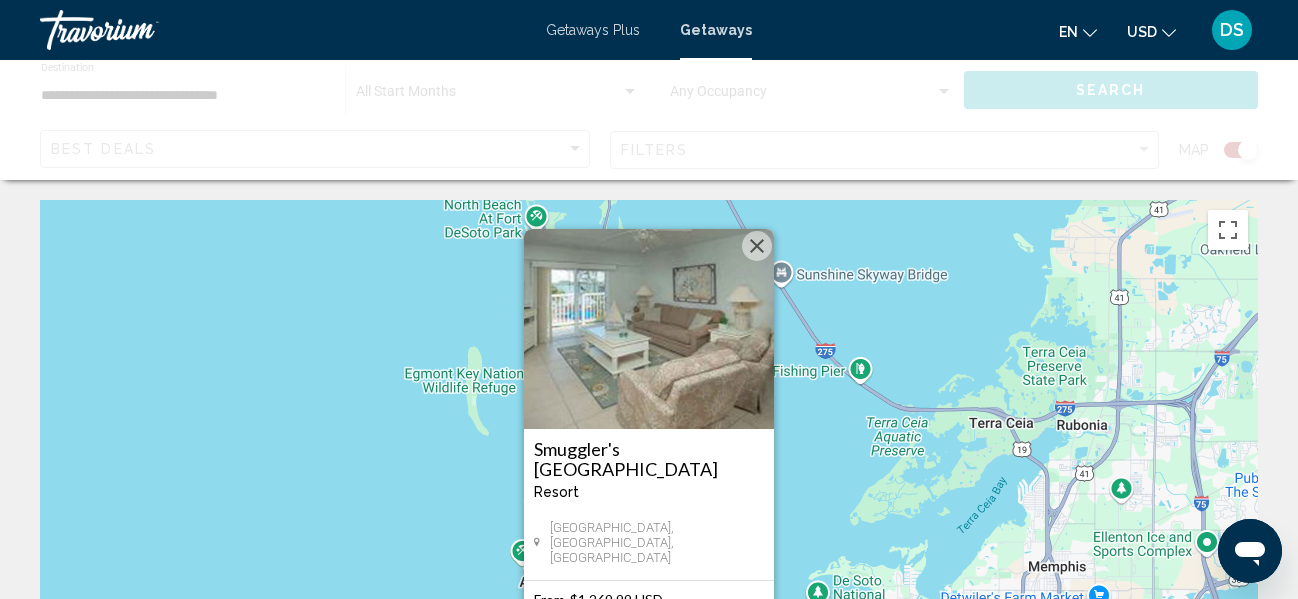 scroll, scrollTop: 233, scrollLeft: 0, axis: vertical 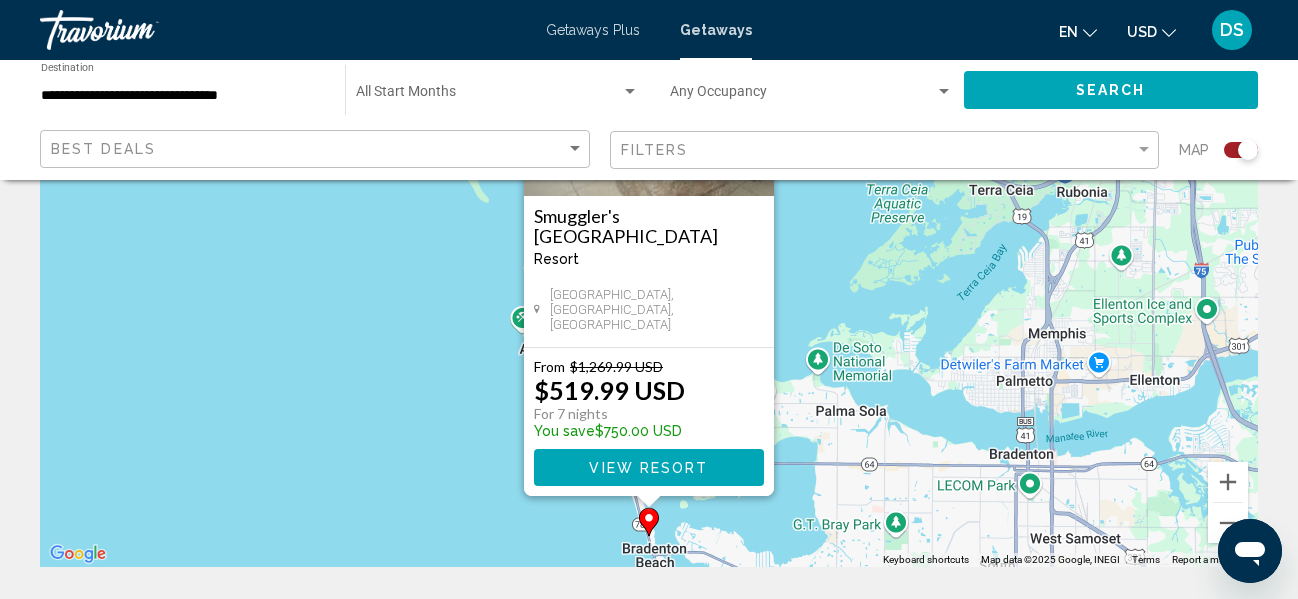 click on "To navigate, press the arrow keys. To activate drag with keyboard, press Alt + Enter. Once in keyboard drag state, use the arrow keys to move the marker. To complete the drag, press the Enter key. To cancel, press Escape.  Smuggler's Cove Resort  Resort  -  This is an adults only resort
Bradenton Beach, FL, USA From $1,269.99 USD $519.99 USD For 7 nights You save  $750.00 USD  View Resort" at bounding box center (649, 267) 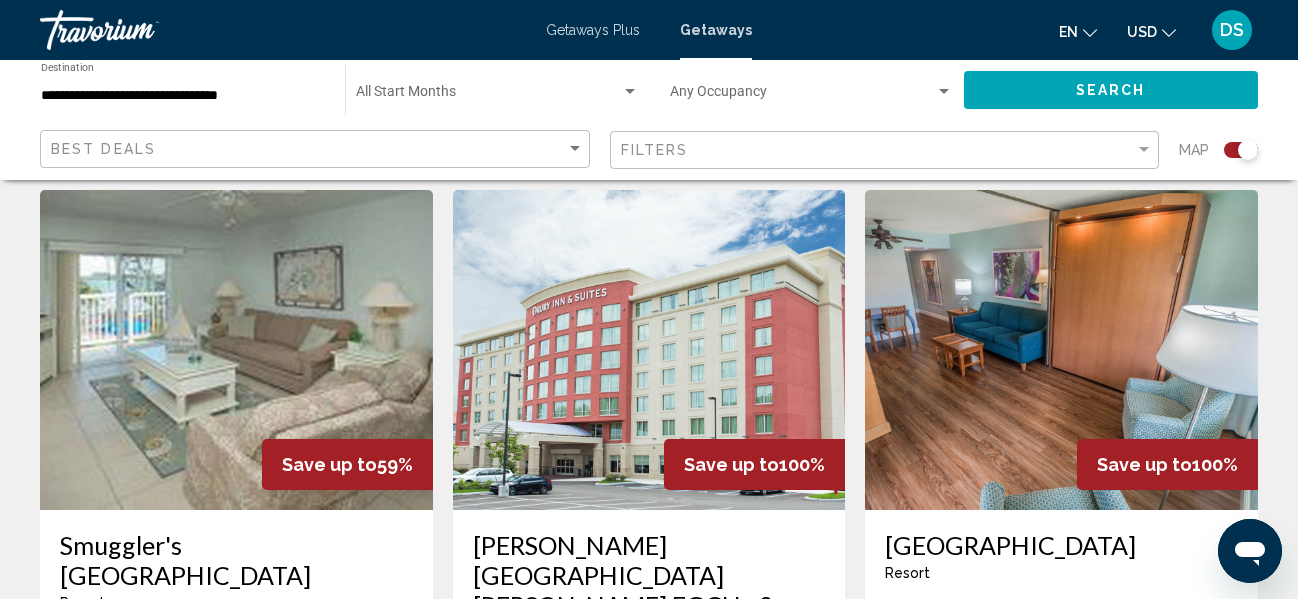scroll, scrollTop: 466, scrollLeft: 0, axis: vertical 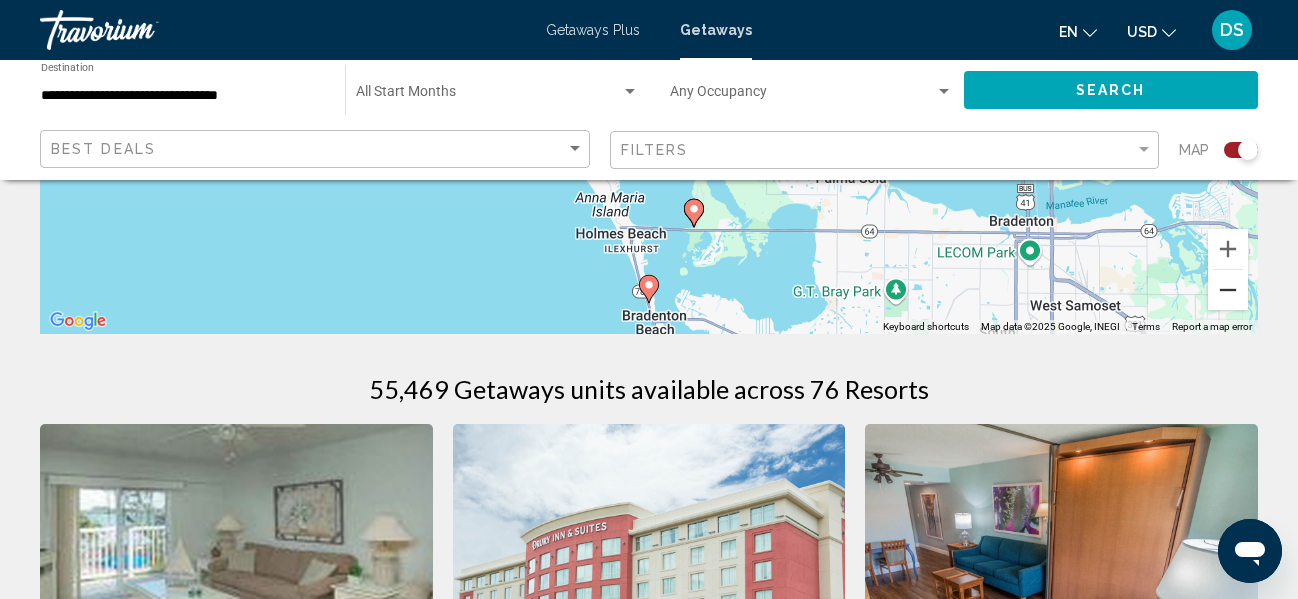 click at bounding box center (1228, 290) 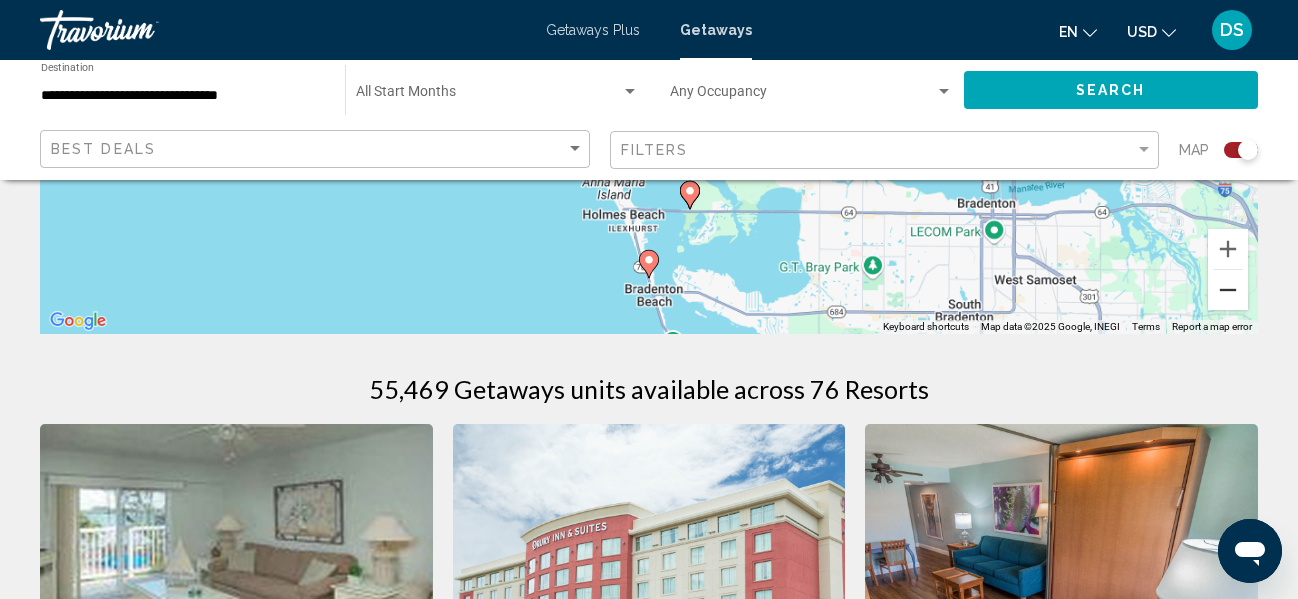 click at bounding box center (1228, 290) 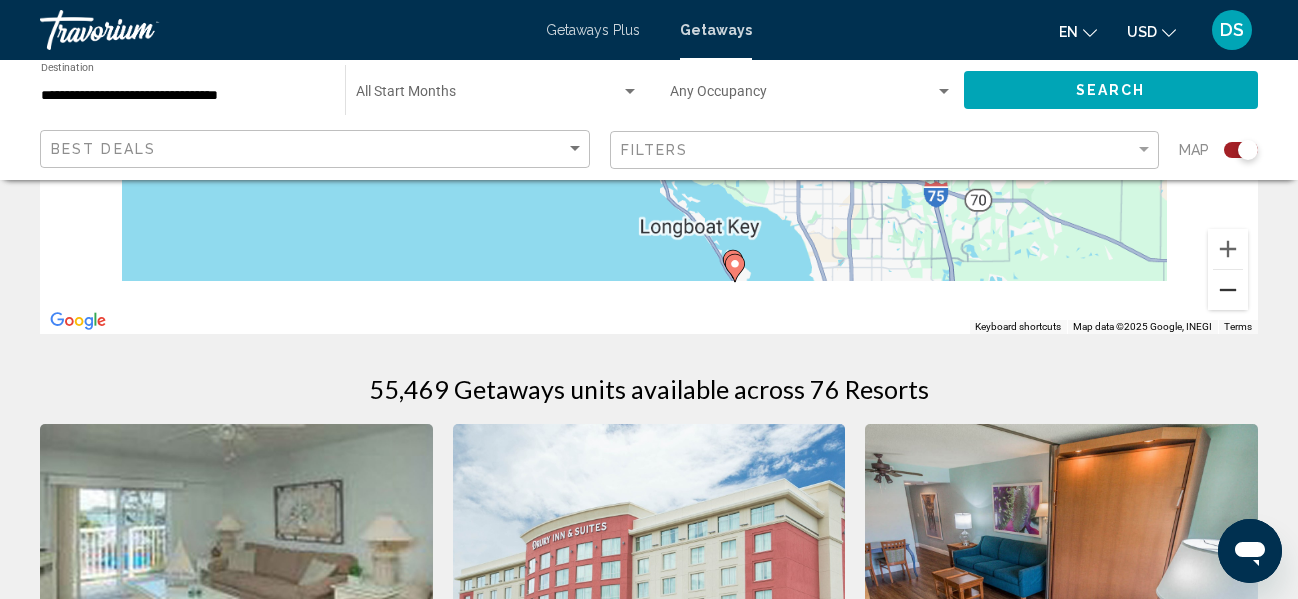 click at bounding box center [1228, 290] 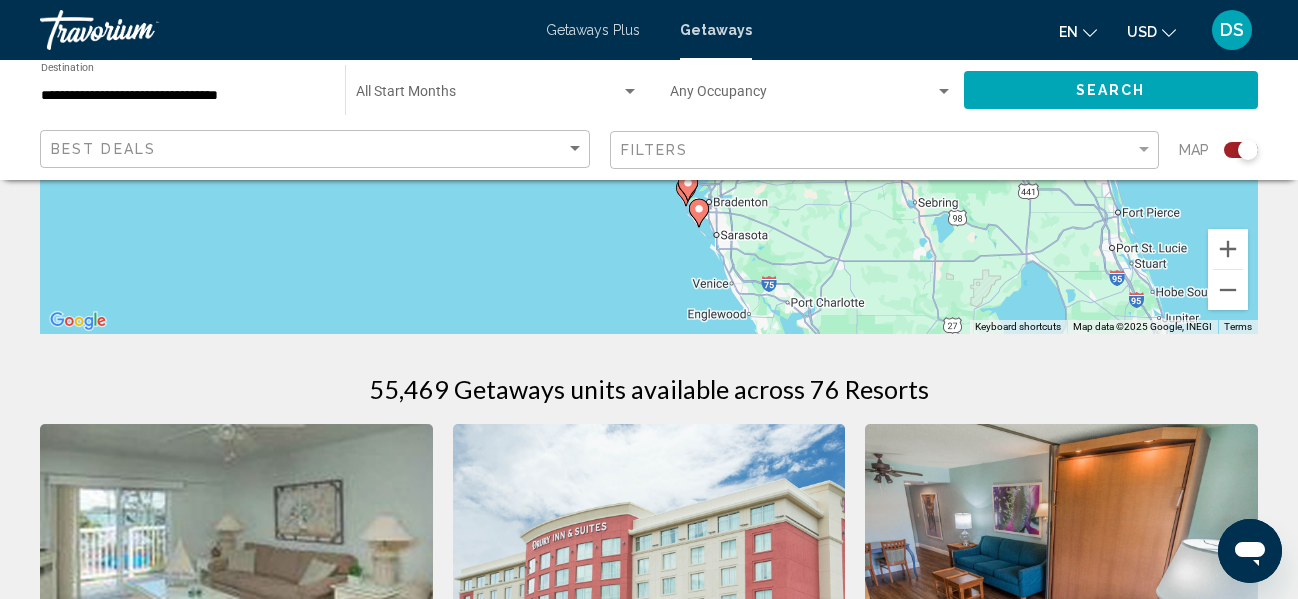 drag, startPoint x: 969, startPoint y: 276, endPoint x: 956, endPoint y: 430, distance: 154.54773 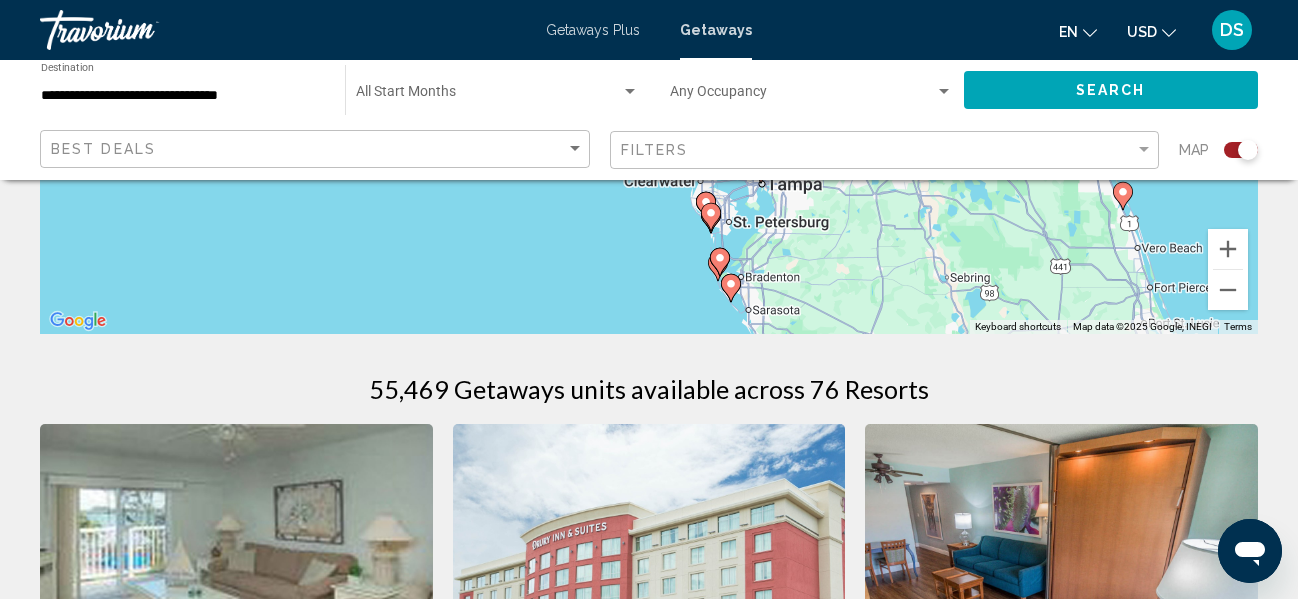 drag, startPoint x: 865, startPoint y: 288, endPoint x: 891, endPoint y: 366, distance: 82.219215 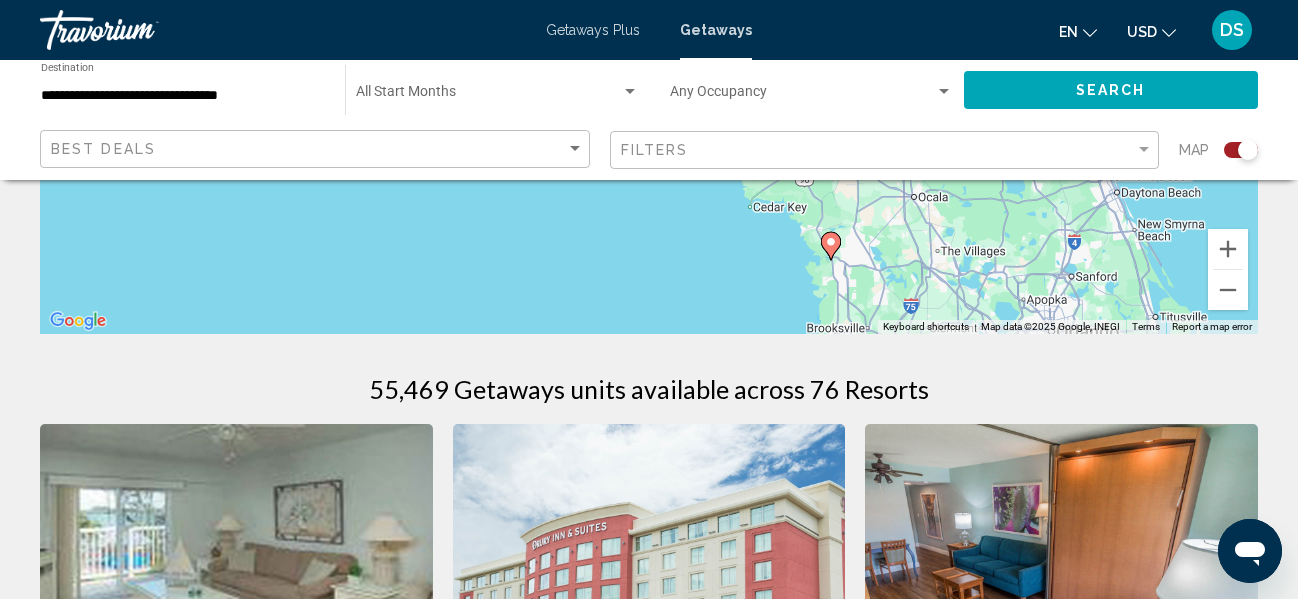 drag, startPoint x: 932, startPoint y: 243, endPoint x: 969, endPoint y: 402, distance: 163.24828 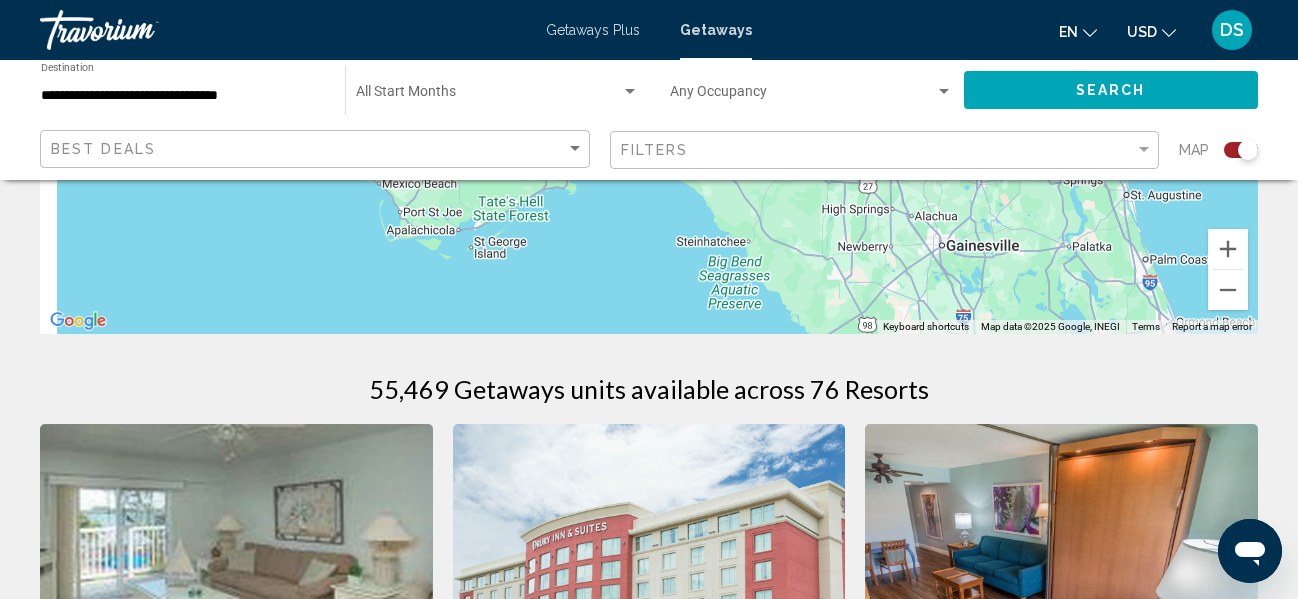 drag, startPoint x: 888, startPoint y: 298, endPoint x: 947, endPoint y: 351, distance: 79.30952 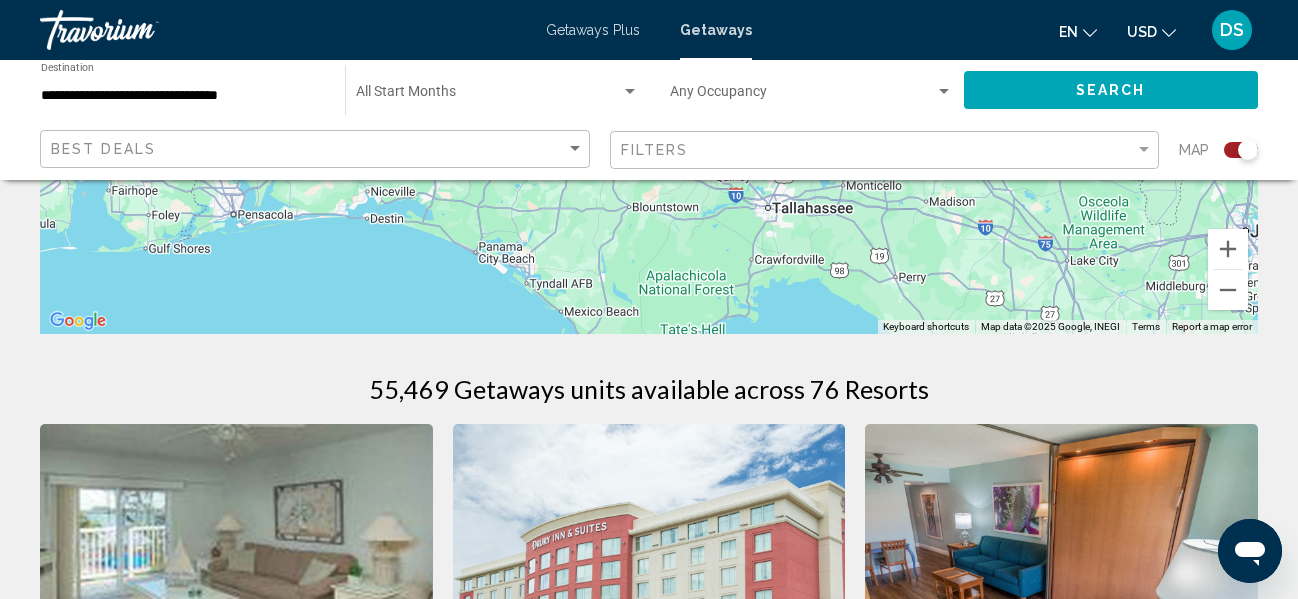 drag, startPoint x: 839, startPoint y: 318, endPoint x: 994, endPoint y: 361, distance: 160.85397 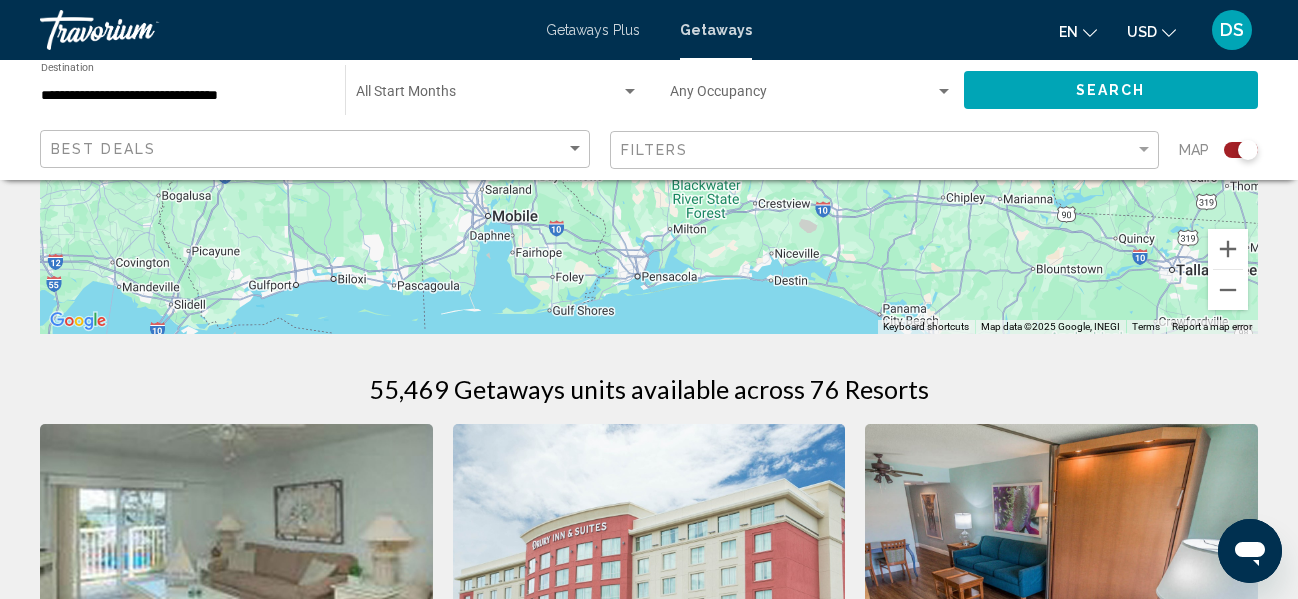 drag, startPoint x: 704, startPoint y: 288, endPoint x: 971, endPoint y: 331, distance: 270.44037 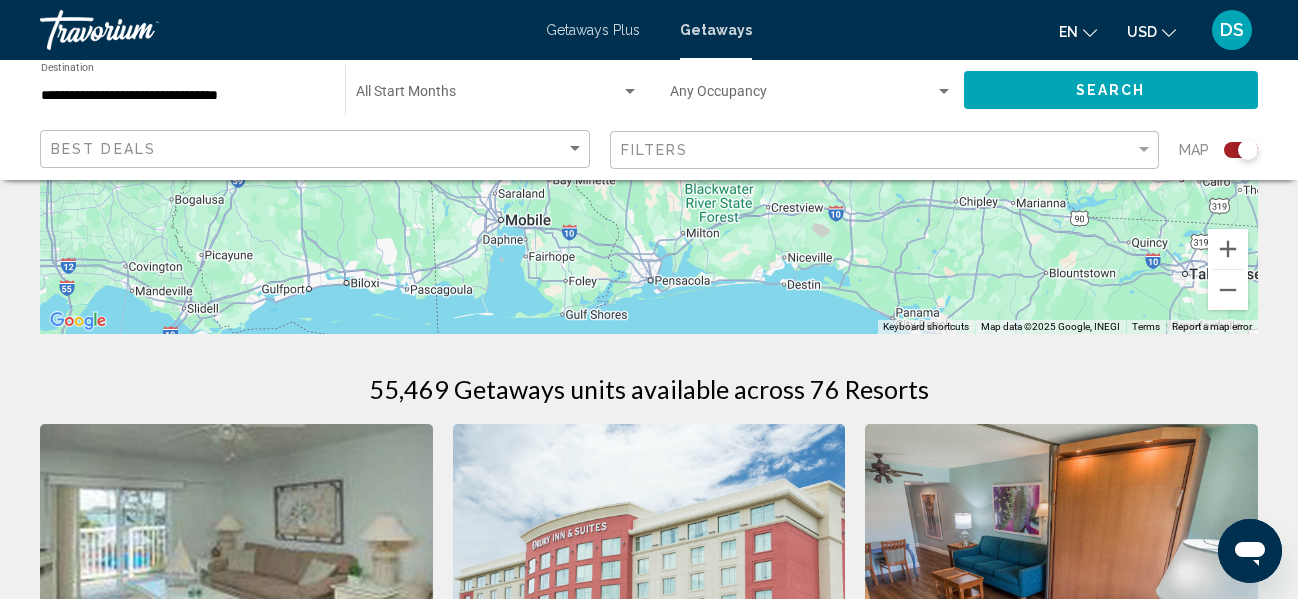 click on "To navigate, press the arrow keys." at bounding box center [649, 34] 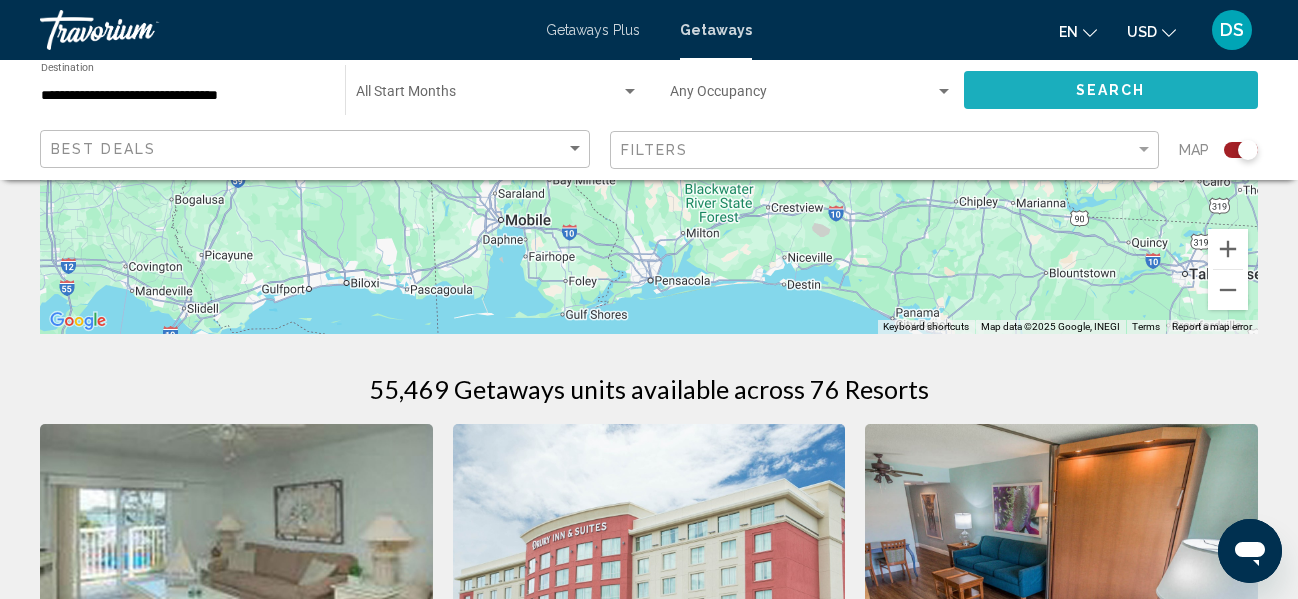 click on "Search" 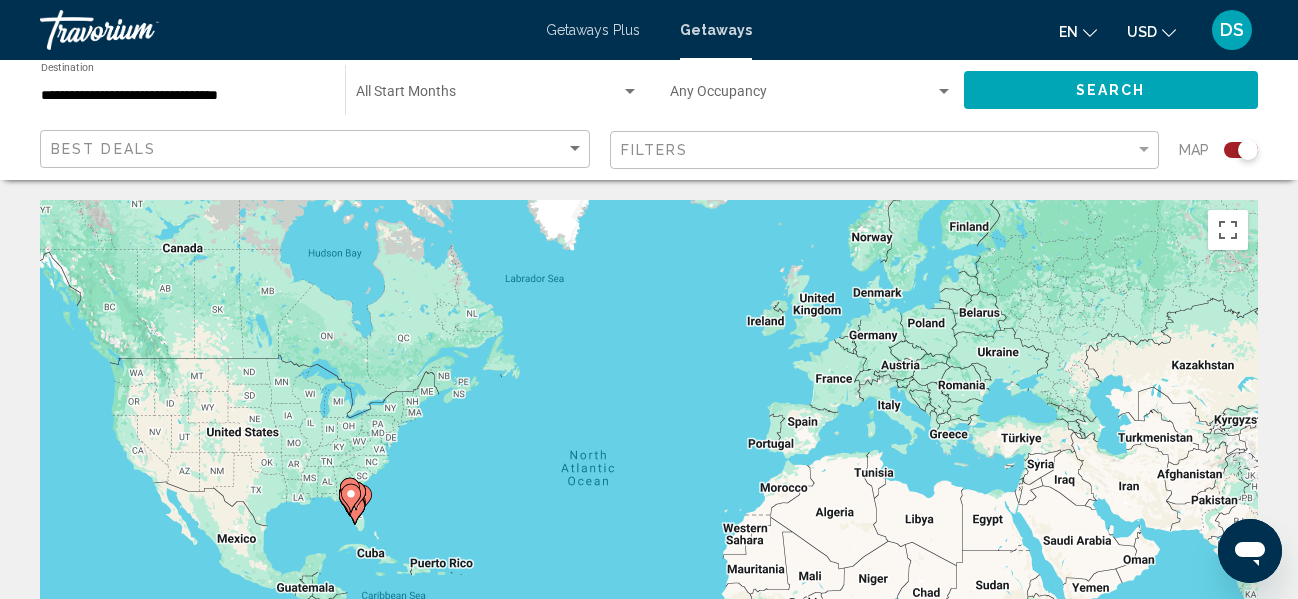 click 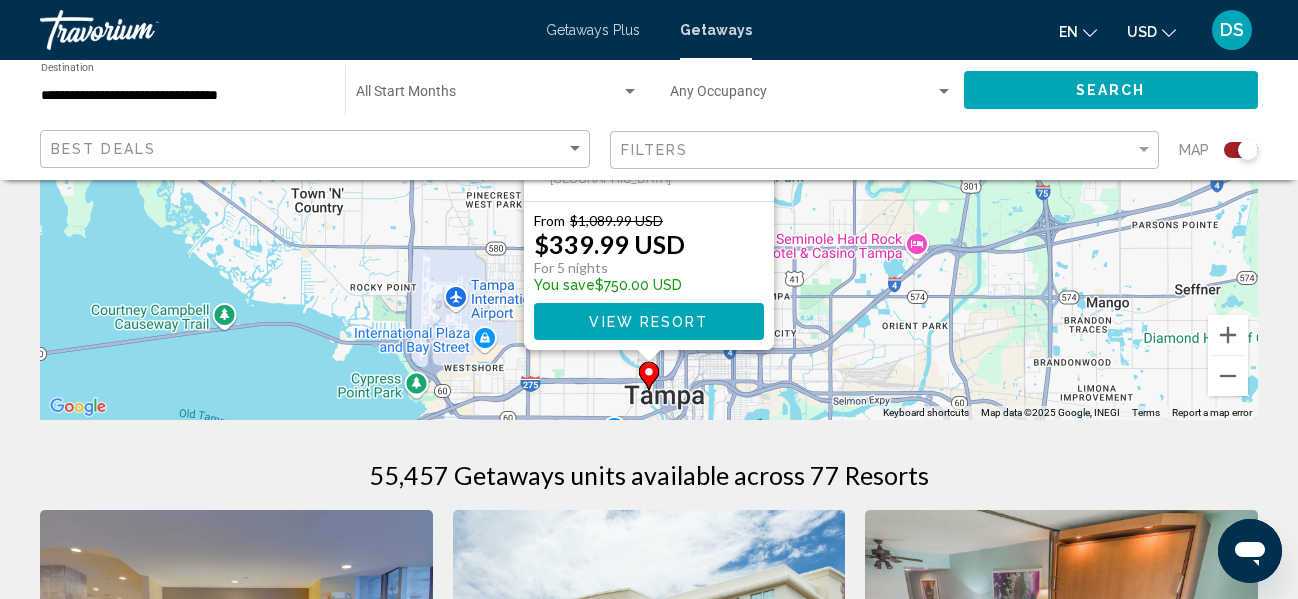 scroll, scrollTop: 352, scrollLeft: 0, axis: vertical 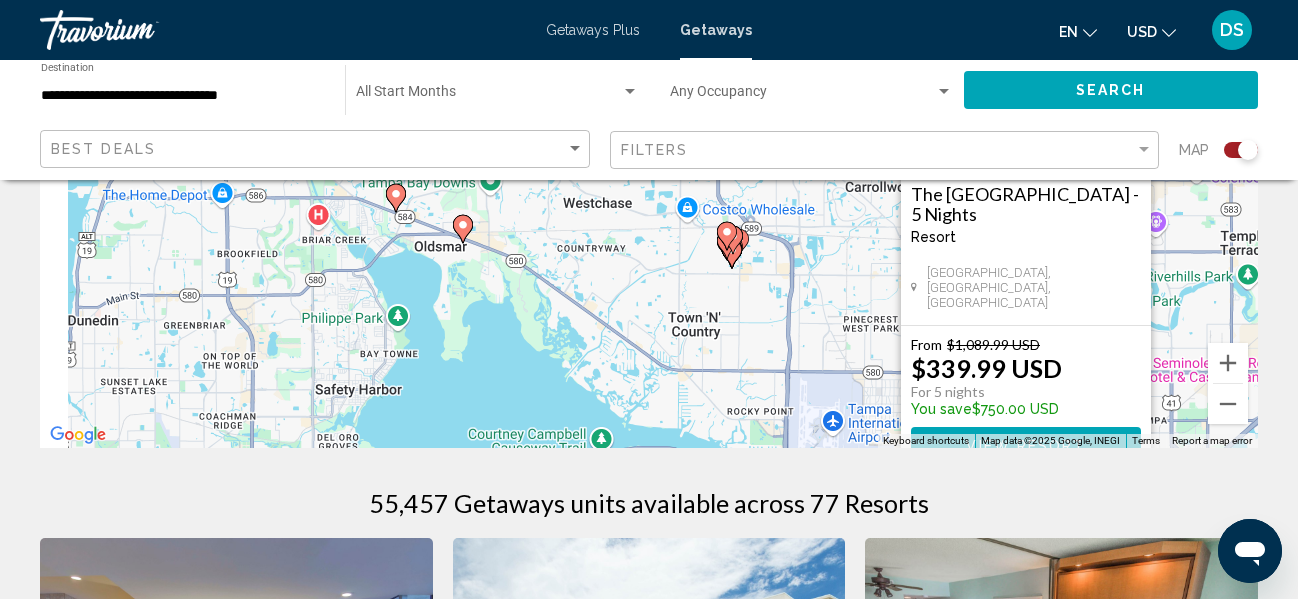 drag, startPoint x: 463, startPoint y: 310, endPoint x: 783, endPoint y: 419, distance: 338.05472 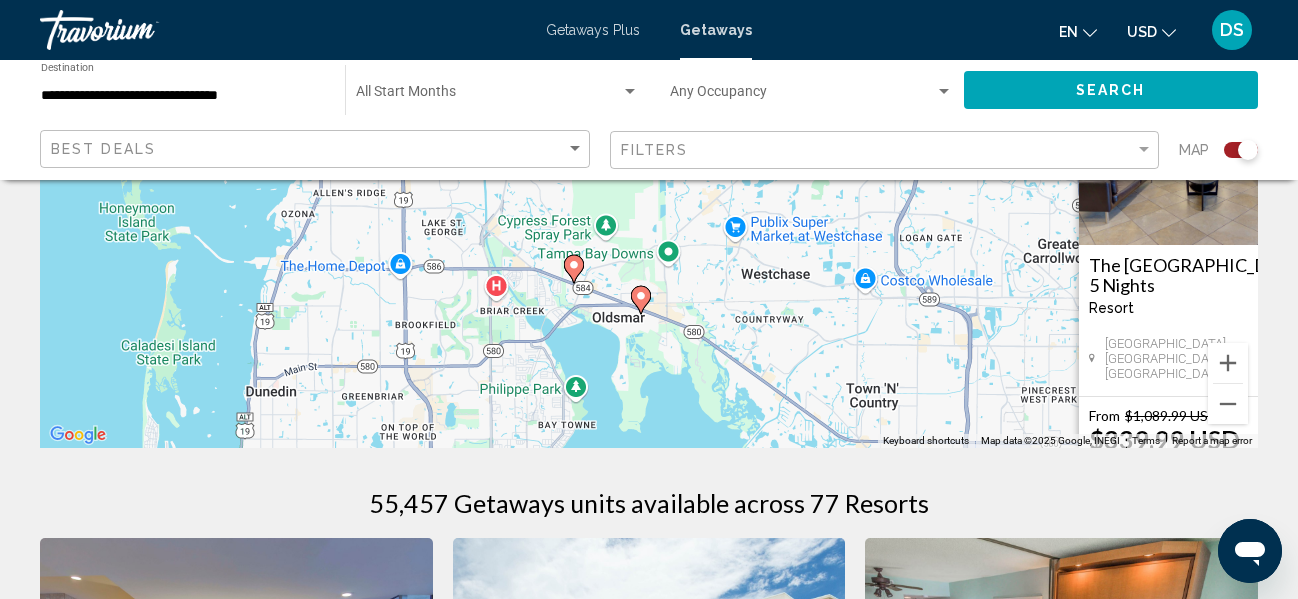 drag, startPoint x: 744, startPoint y: 337, endPoint x: 857, endPoint y: 418, distance: 139.03236 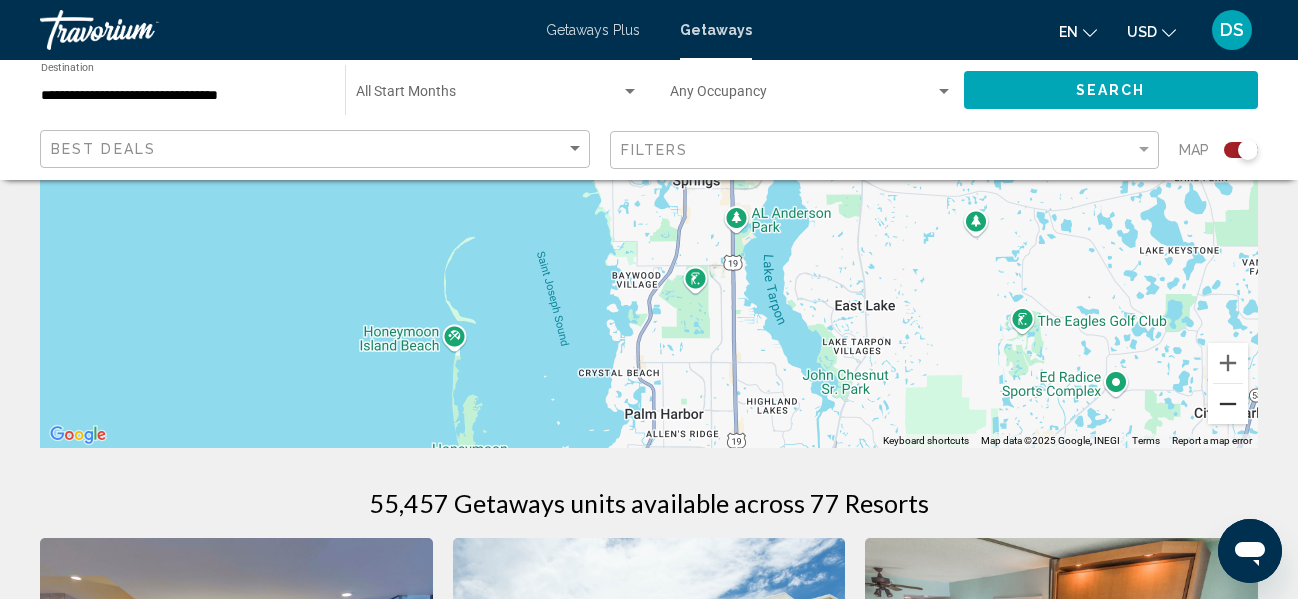 click at bounding box center [1228, 404] 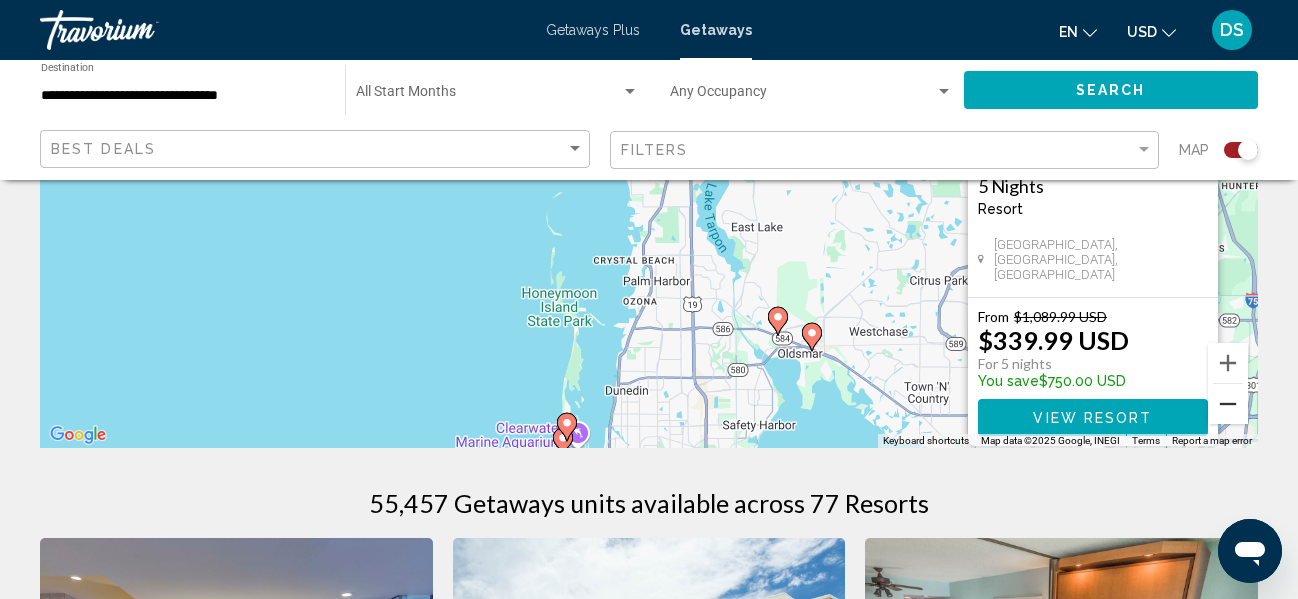 click at bounding box center [1228, 404] 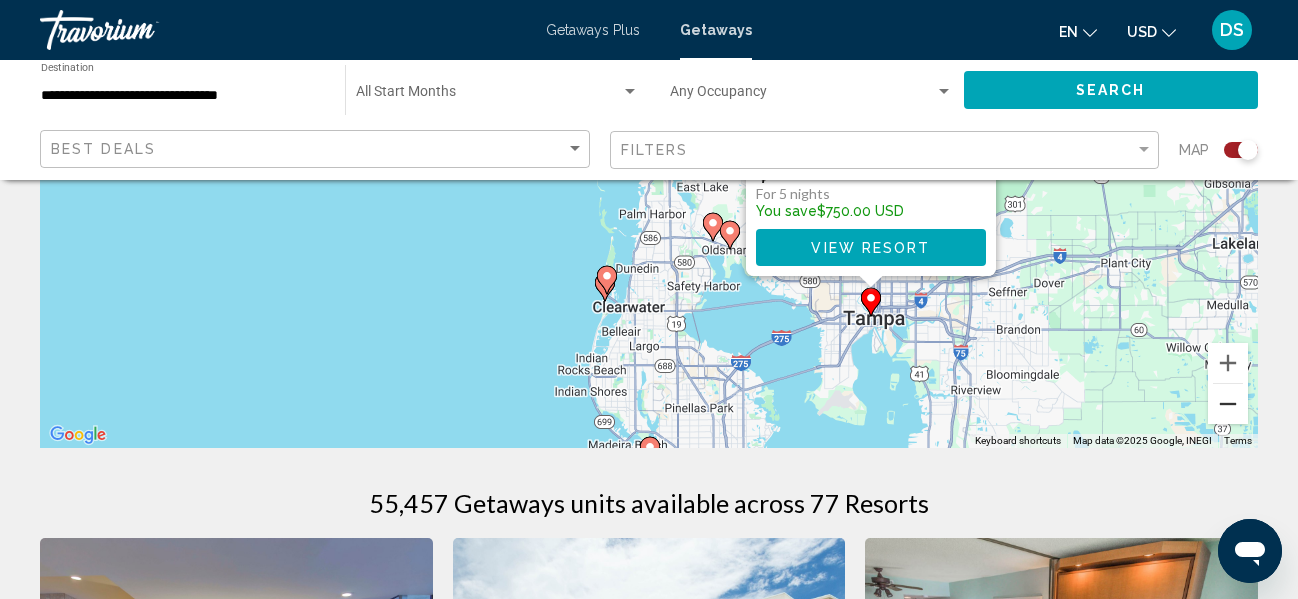 click at bounding box center [1228, 404] 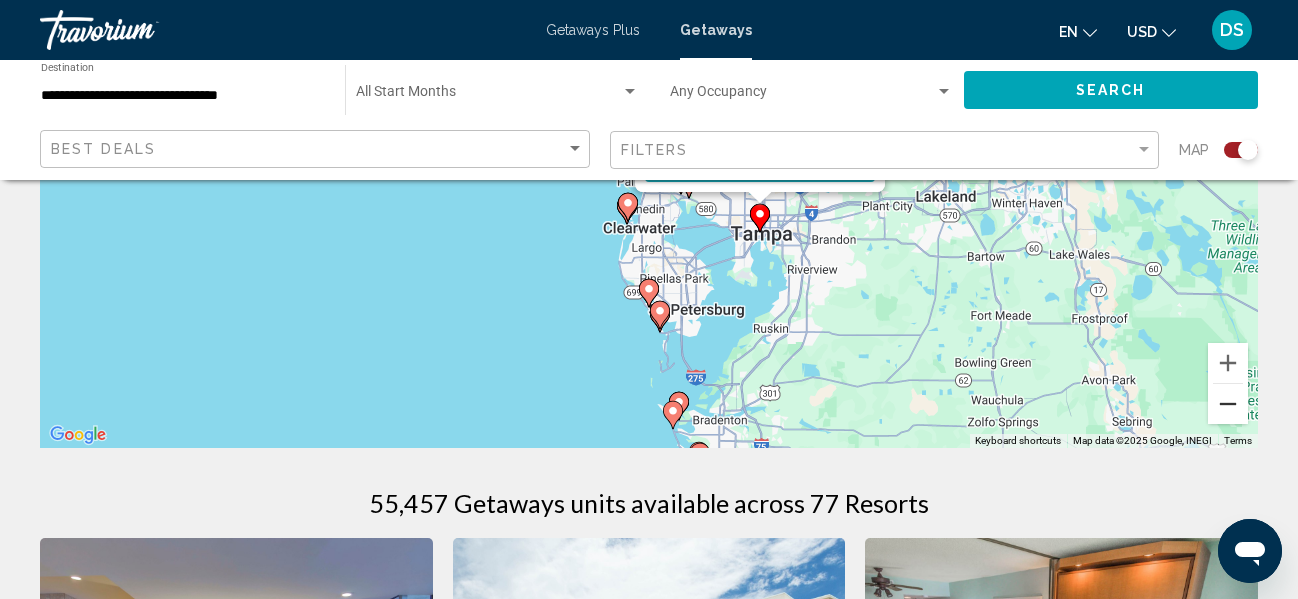 click at bounding box center (1228, 404) 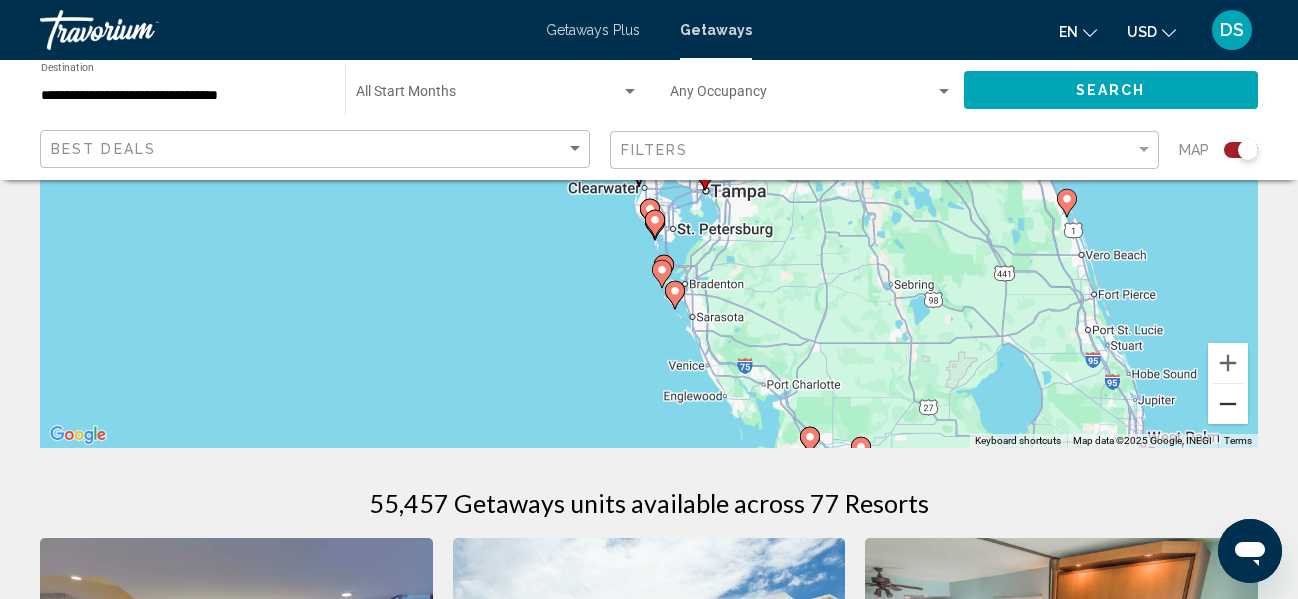 click at bounding box center [1228, 404] 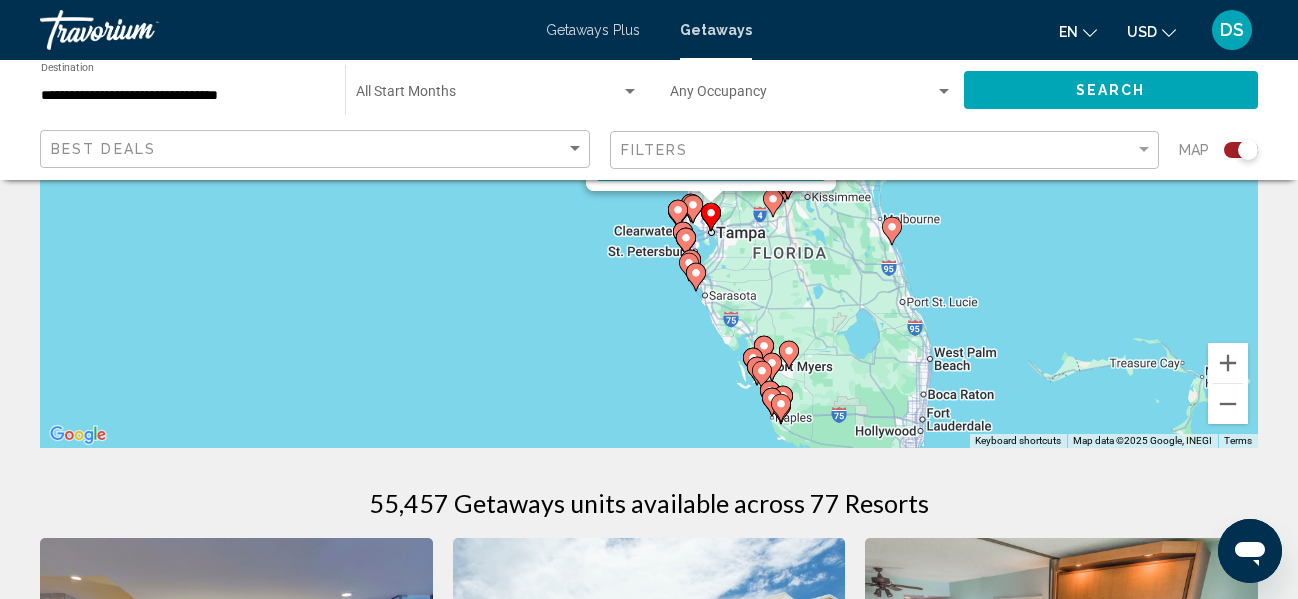 drag, startPoint x: 910, startPoint y: 314, endPoint x: 960, endPoint y: 415, distance: 112.698715 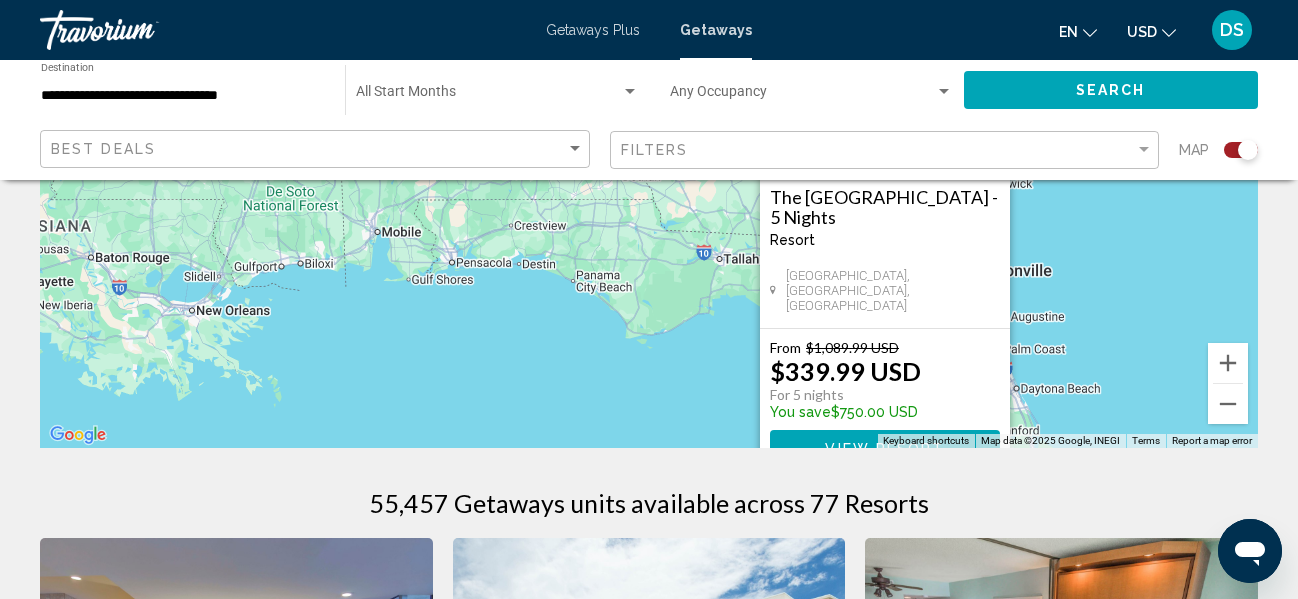 drag, startPoint x: 549, startPoint y: 292, endPoint x: 686, endPoint y: 553, distance: 294.7711 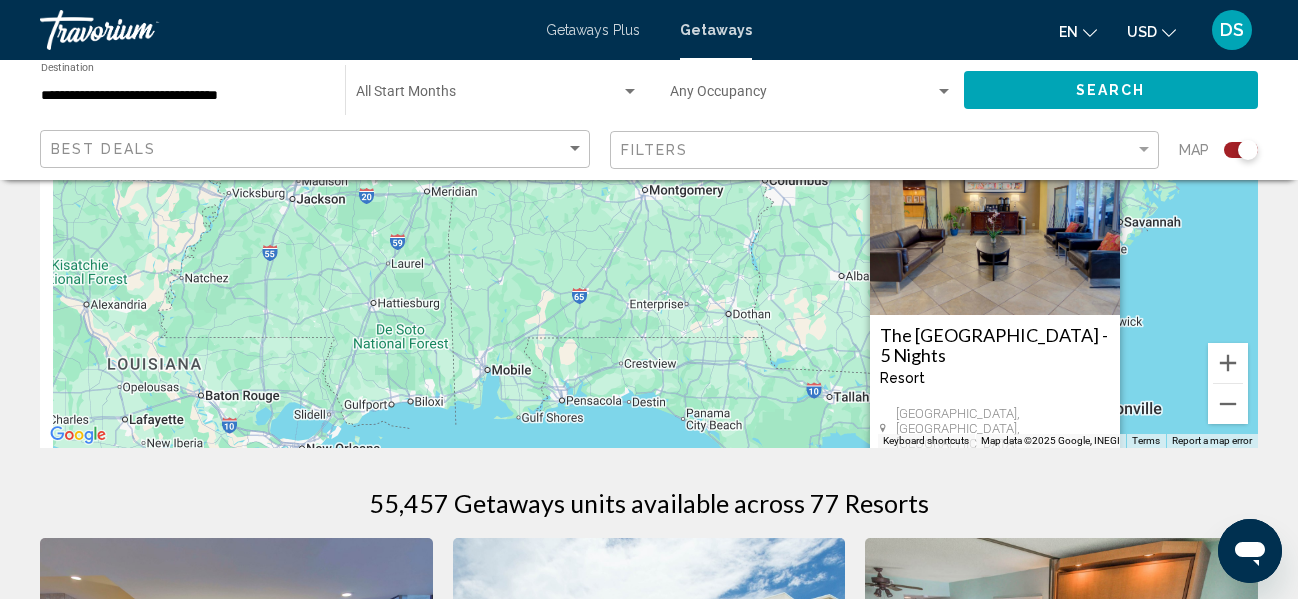 drag, startPoint x: 582, startPoint y: 313, endPoint x: 649, endPoint y: 246, distance: 94.75231 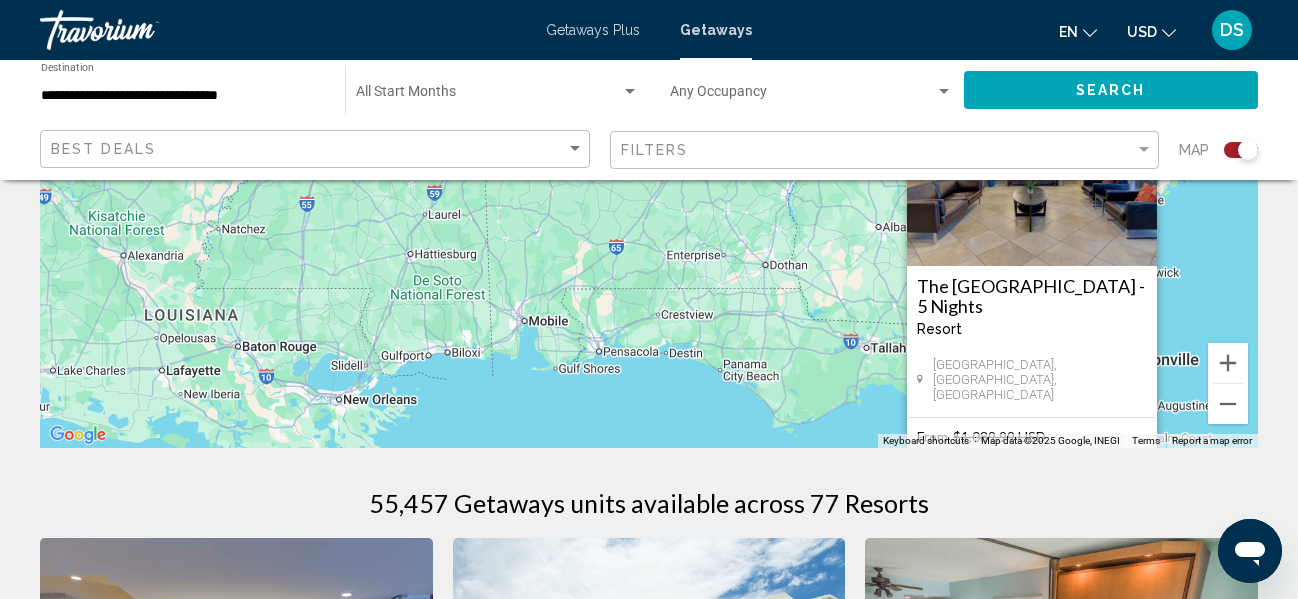 click on "To navigate, press the arrow keys. To activate drag with keyboard, press Alt + Enter. Once in keyboard drag state, use the arrow keys to move the marker. To complete the drag, press the Enter key. To cancel, press Escape.  The Barrymore Hotel - 5 Nights  Resort  -  This is an adults only resort
Tampa, FL, USA From $1,089.99 USD $339.99 USD For 5 nights You save  $750.00 USD  View Resort" at bounding box center [649, 148] 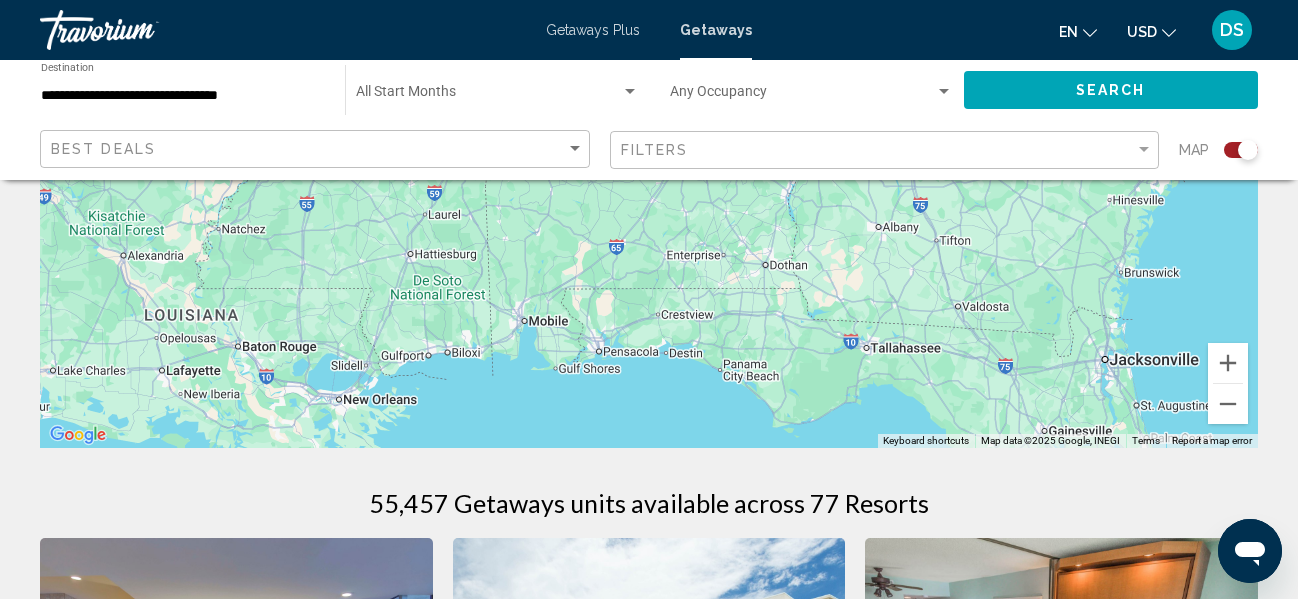 click 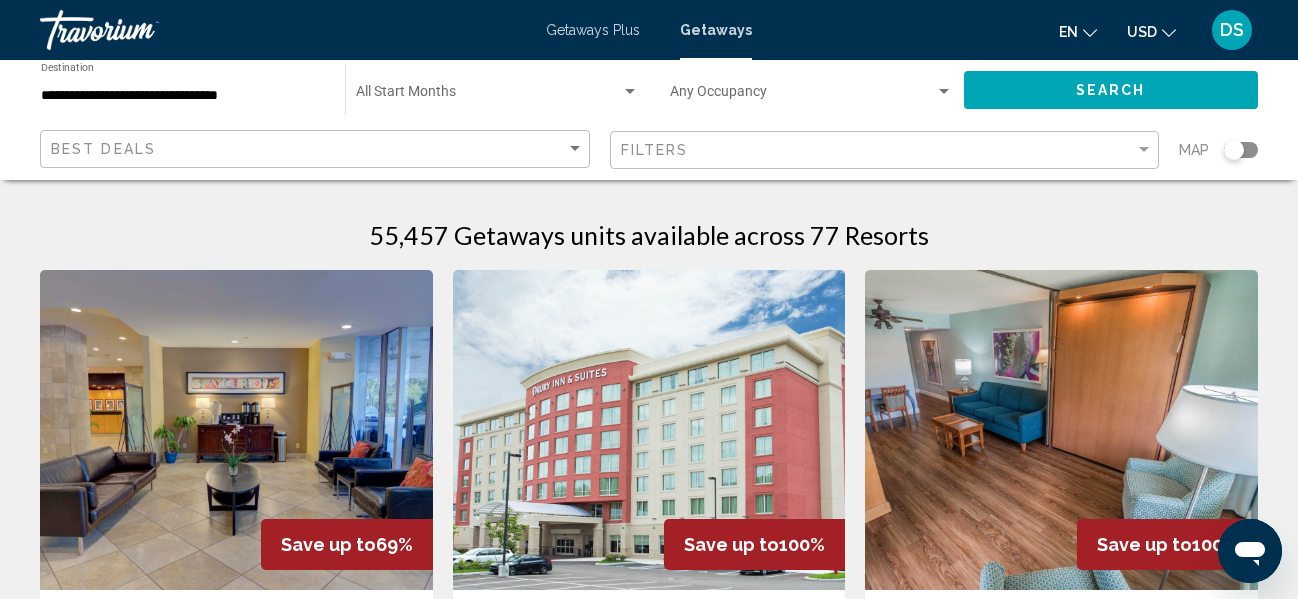 click 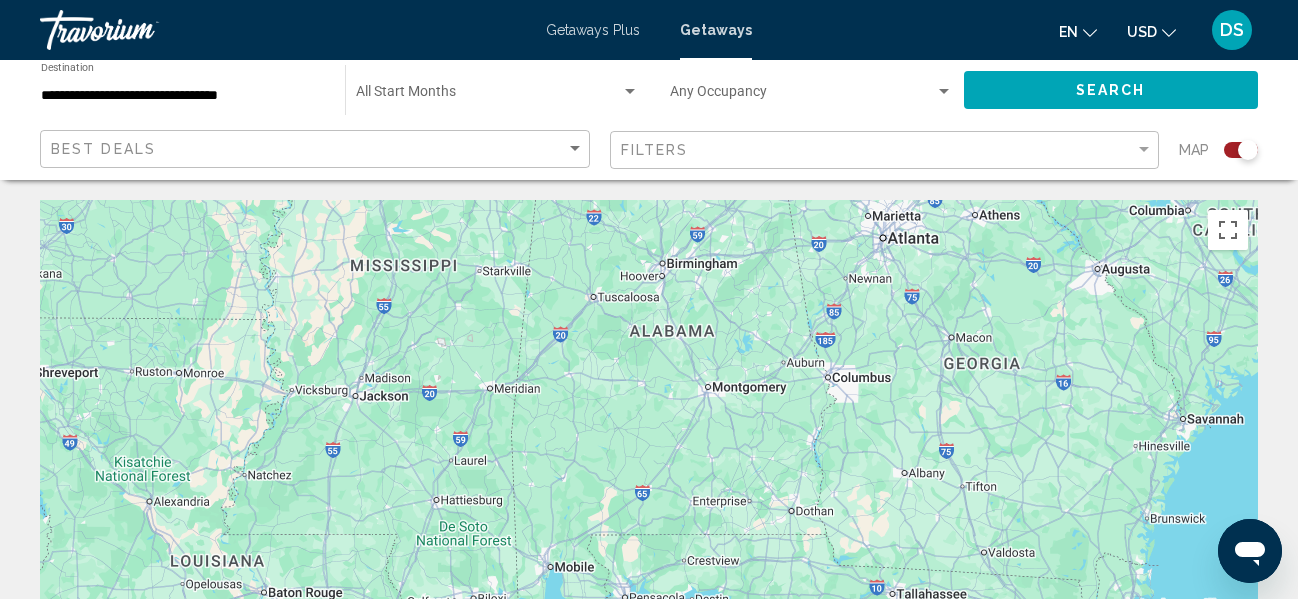 drag, startPoint x: 854, startPoint y: 386, endPoint x: 910, endPoint y: 188, distance: 205.76686 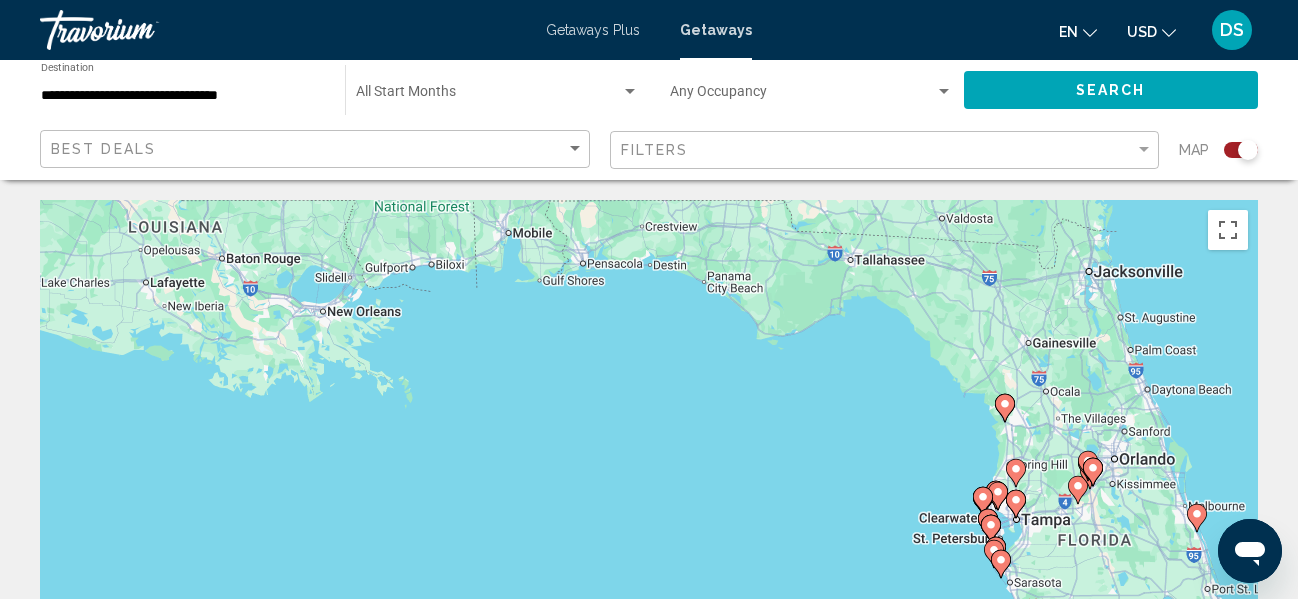 drag, startPoint x: 982, startPoint y: 408, endPoint x: 892, endPoint y: 316, distance: 128.7012 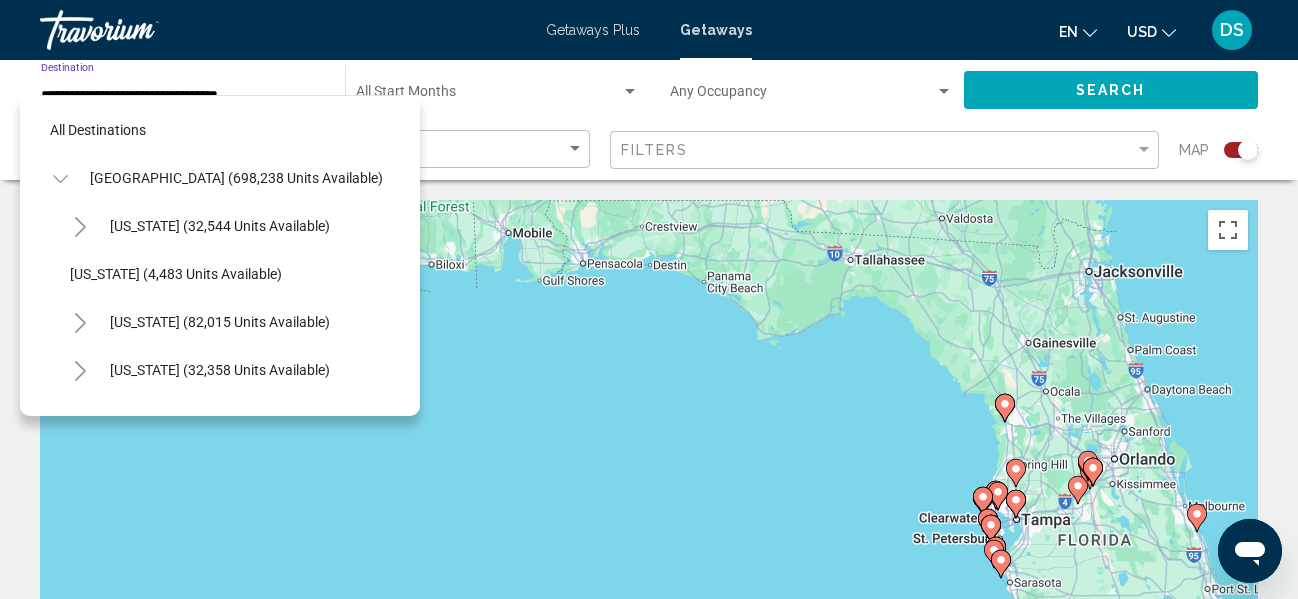 scroll, scrollTop: 414, scrollLeft: 0, axis: vertical 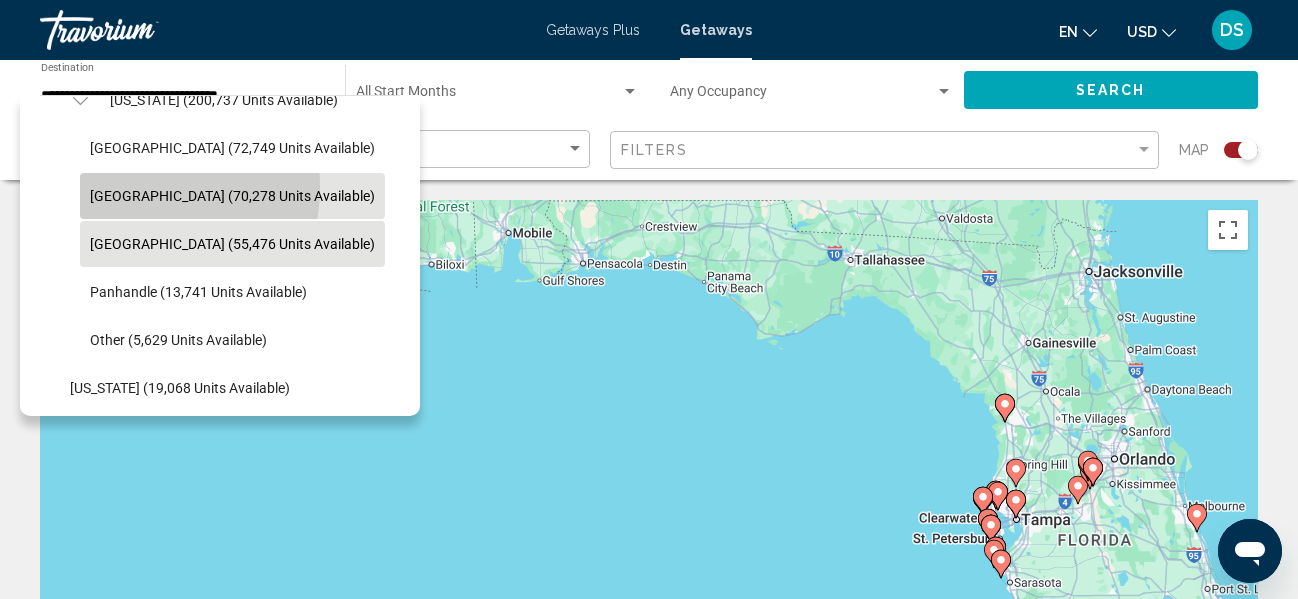 click on "East Coast (70,278 units available)" 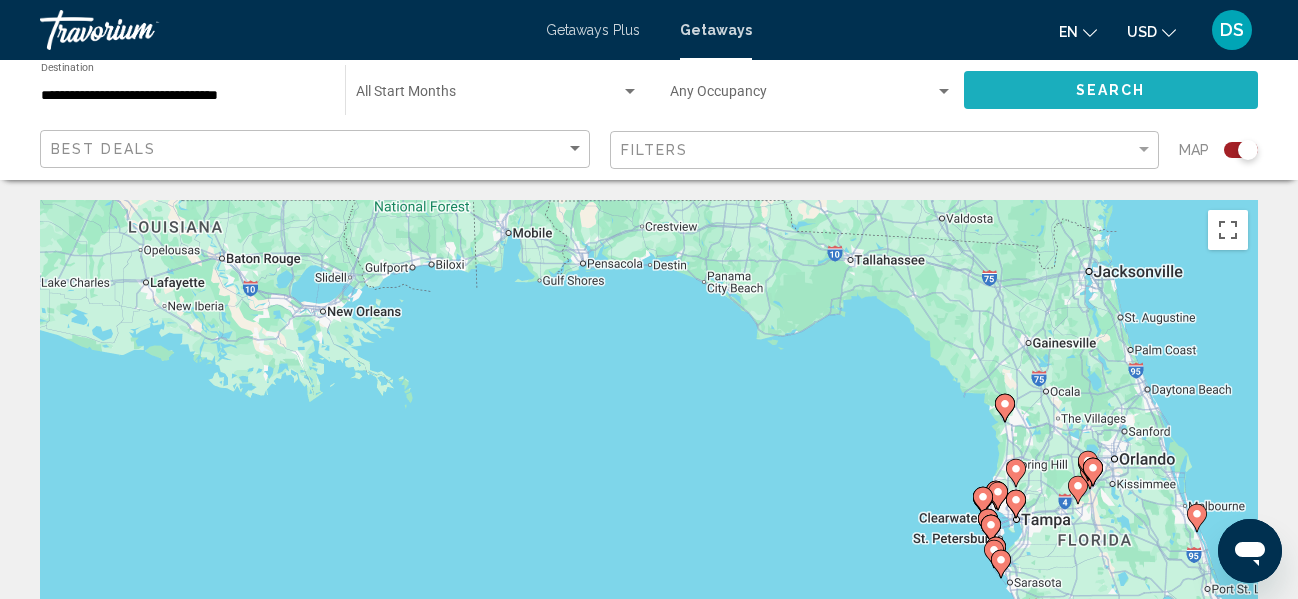 click on "Search" 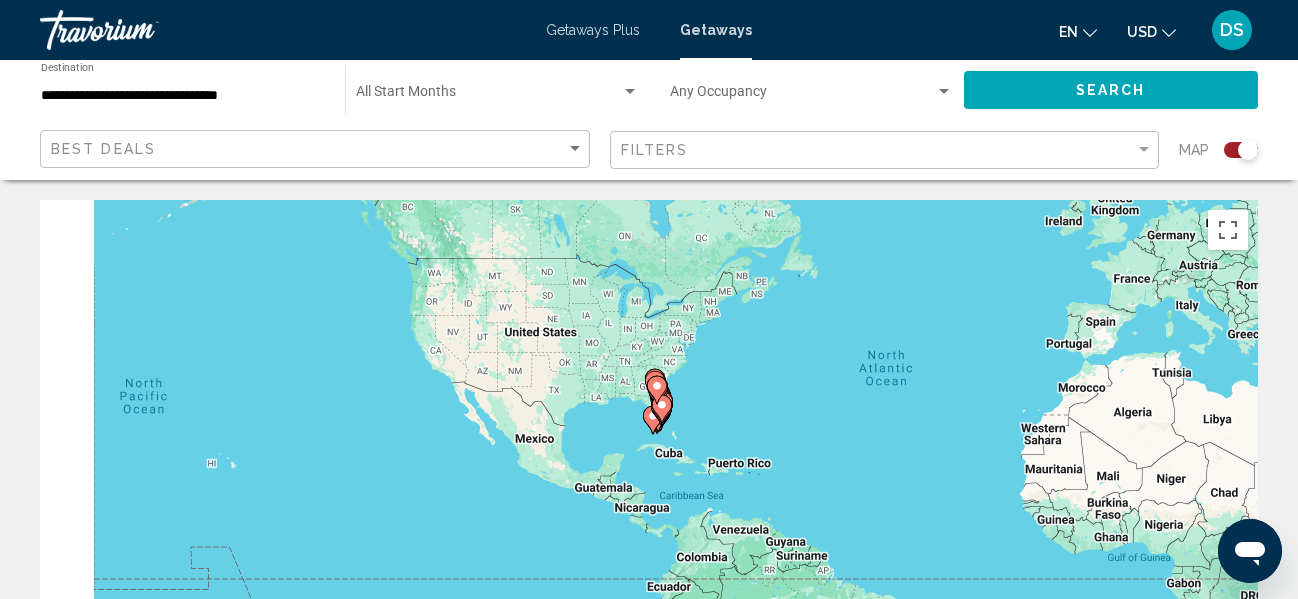 drag, startPoint x: 613, startPoint y: 458, endPoint x: 840, endPoint y: 381, distance: 239.70398 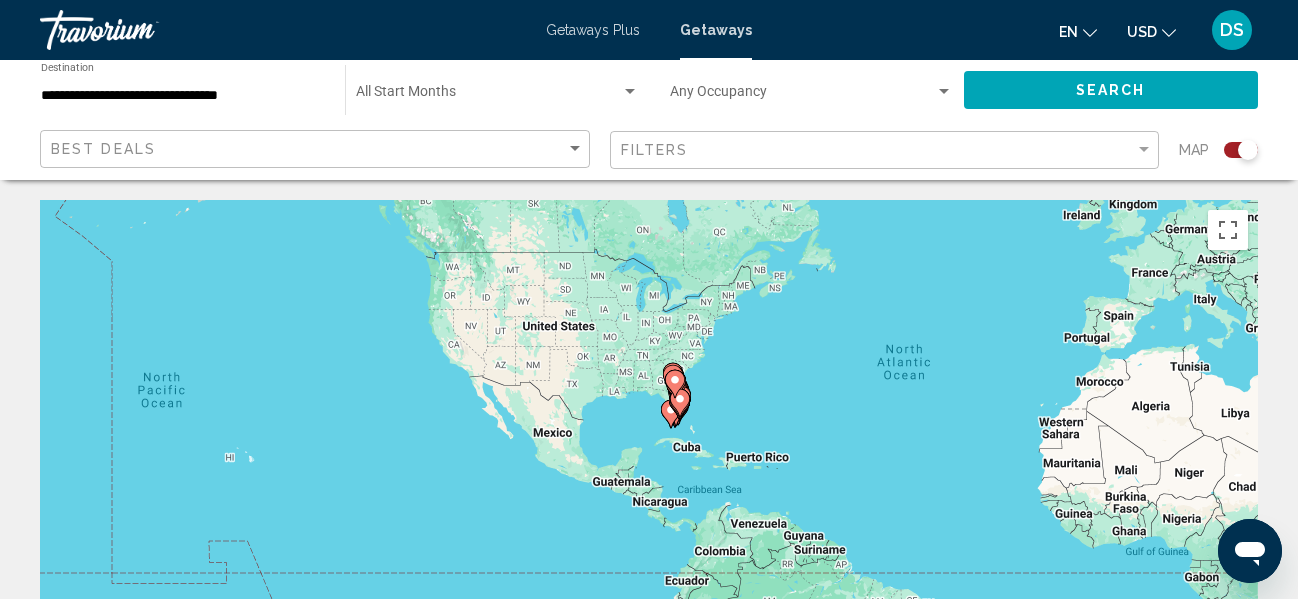 click on "To navigate, press the arrow keys. To activate drag with keyboard, press Alt + Enter. Once in keyboard drag state, use the arrow keys to move the marker. To complete the drag, press the Enter key. To cancel, press Escape." at bounding box center (649, 500) 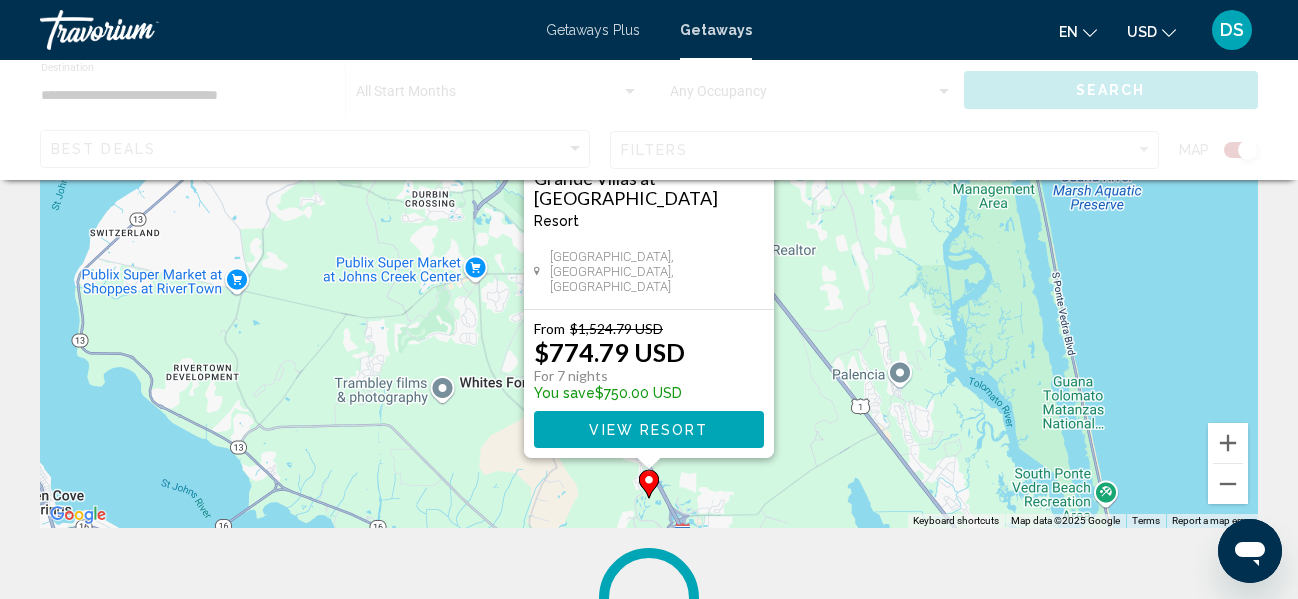 scroll, scrollTop: 466, scrollLeft: 0, axis: vertical 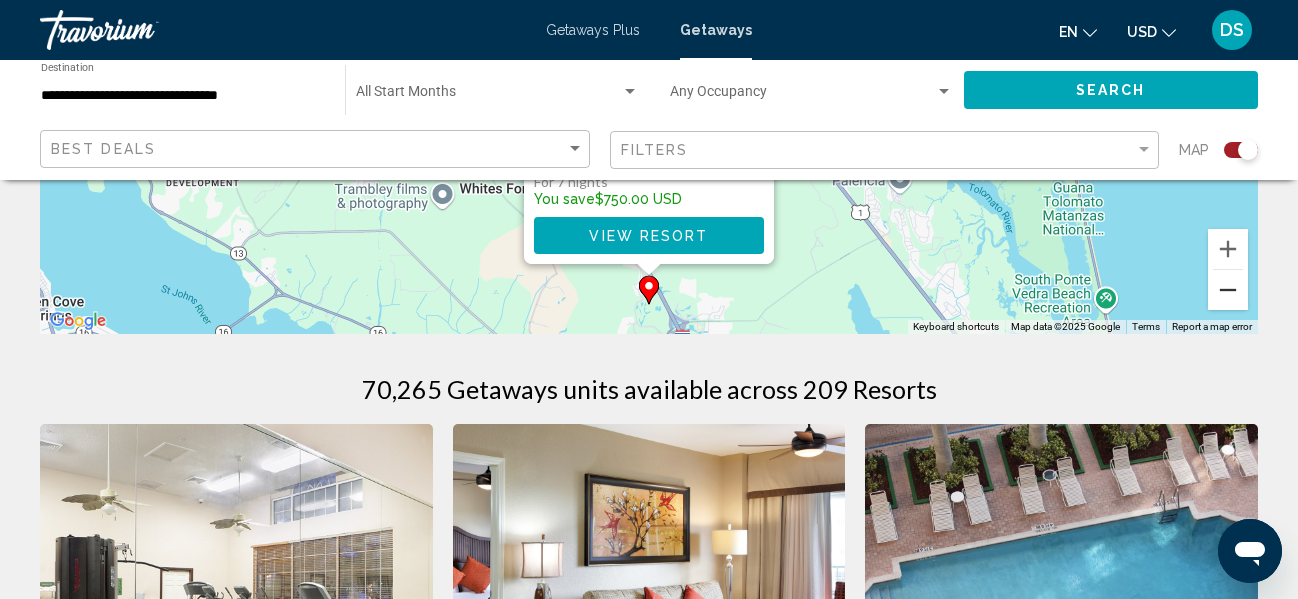 click at bounding box center [1228, 290] 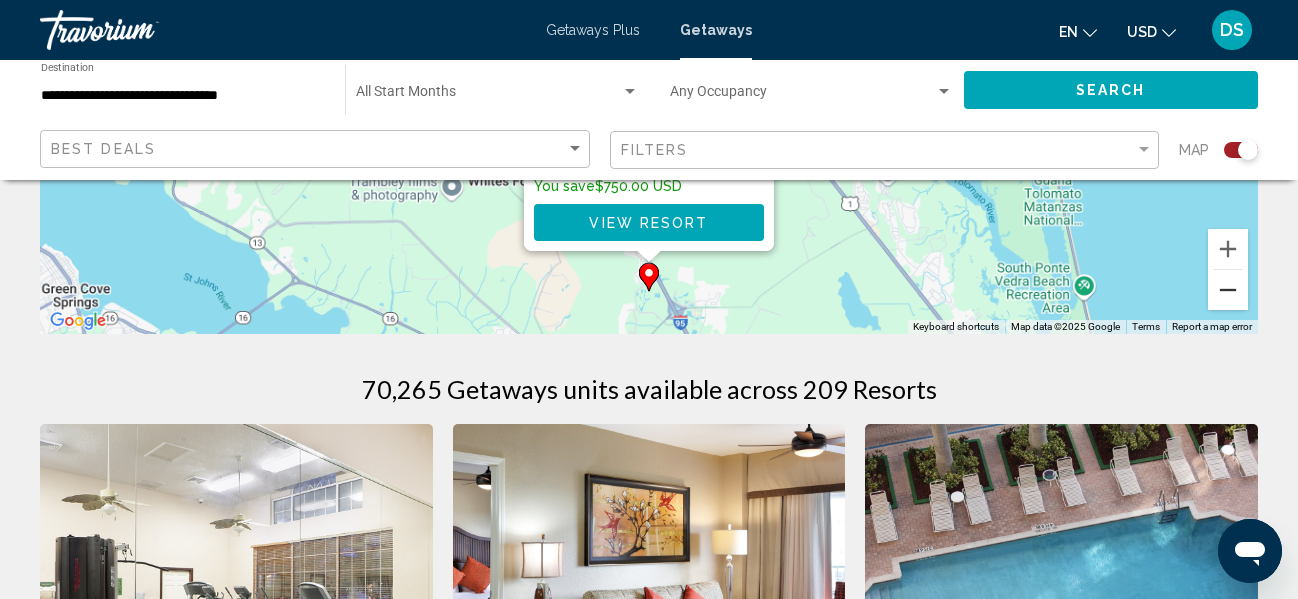 click at bounding box center [1228, 290] 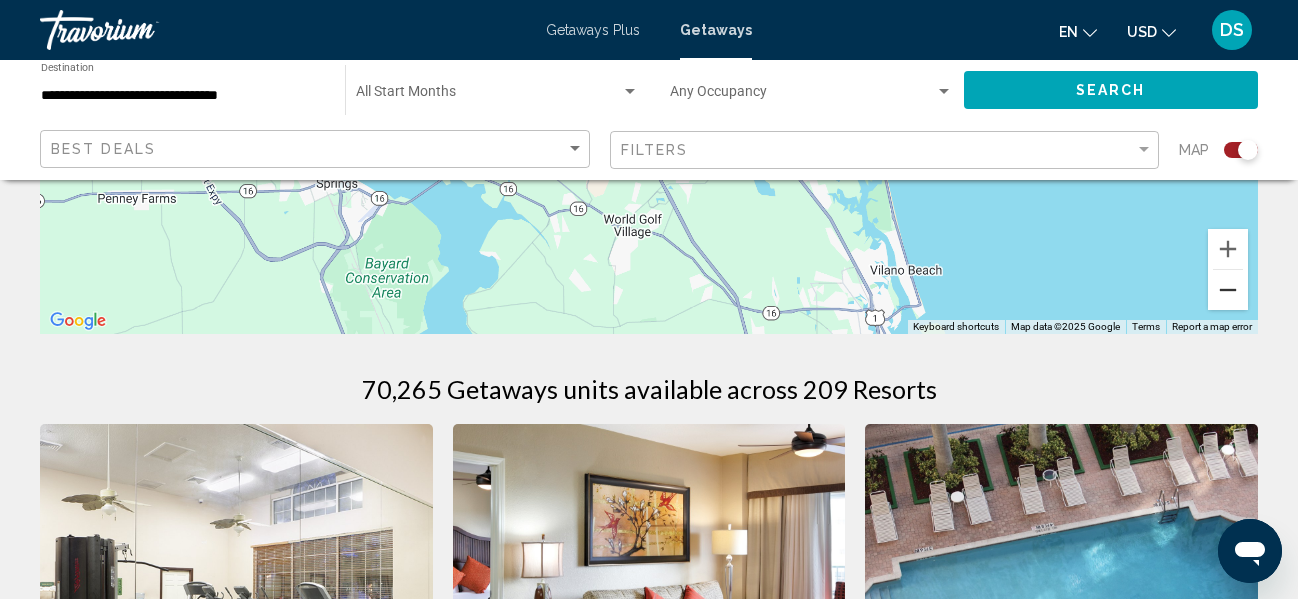 click at bounding box center [1228, 290] 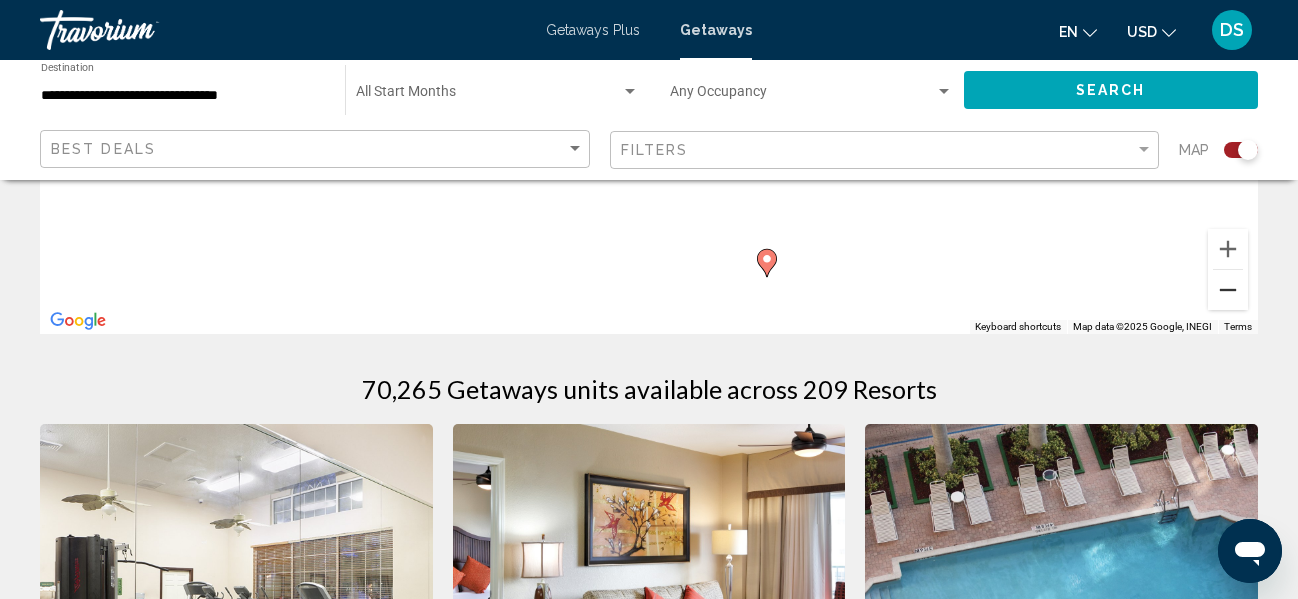 click at bounding box center (1228, 290) 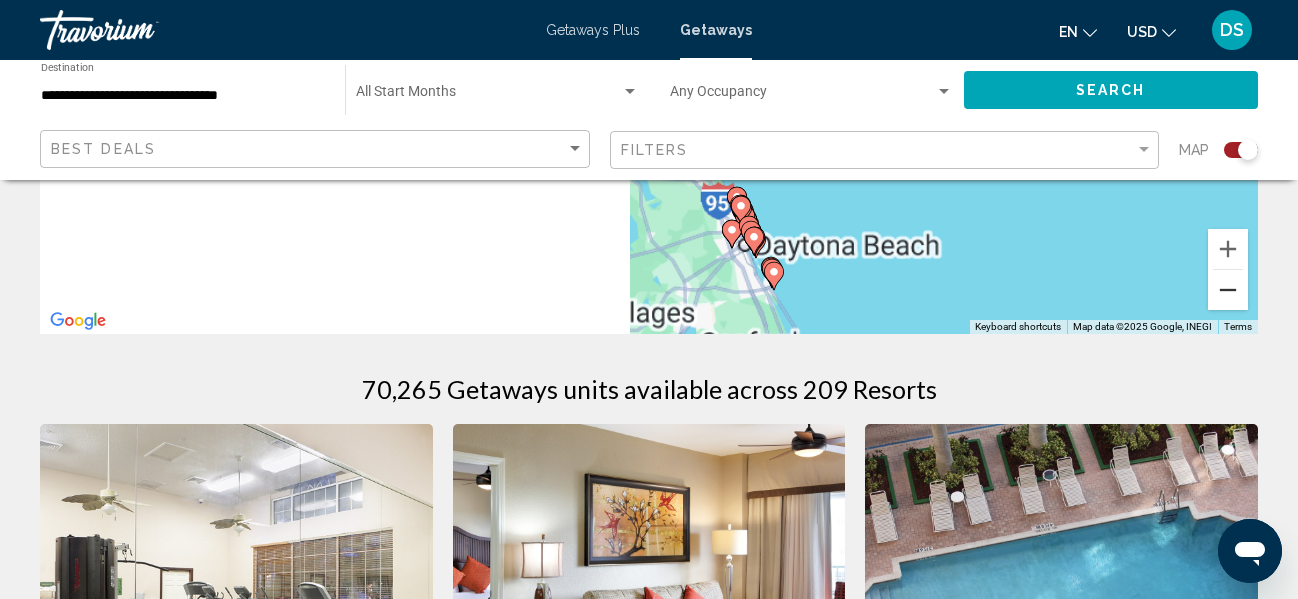 click at bounding box center (1228, 290) 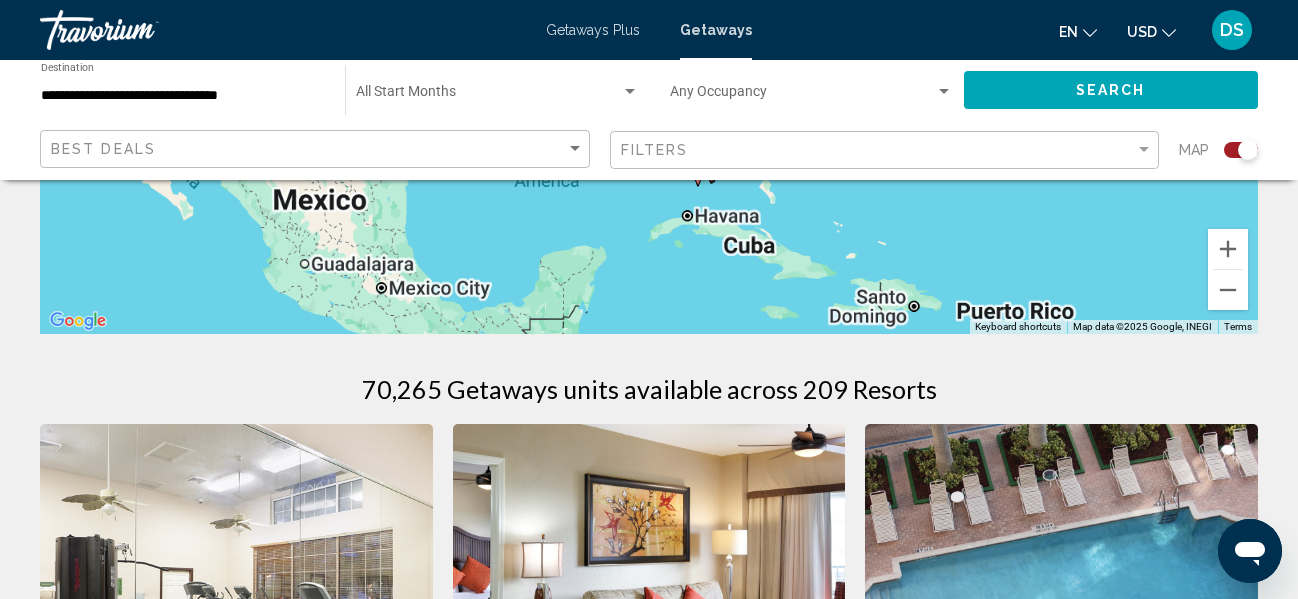 drag, startPoint x: 951, startPoint y: 316, endPoint x: 981, endPoint y: 399, distance: 88.25531 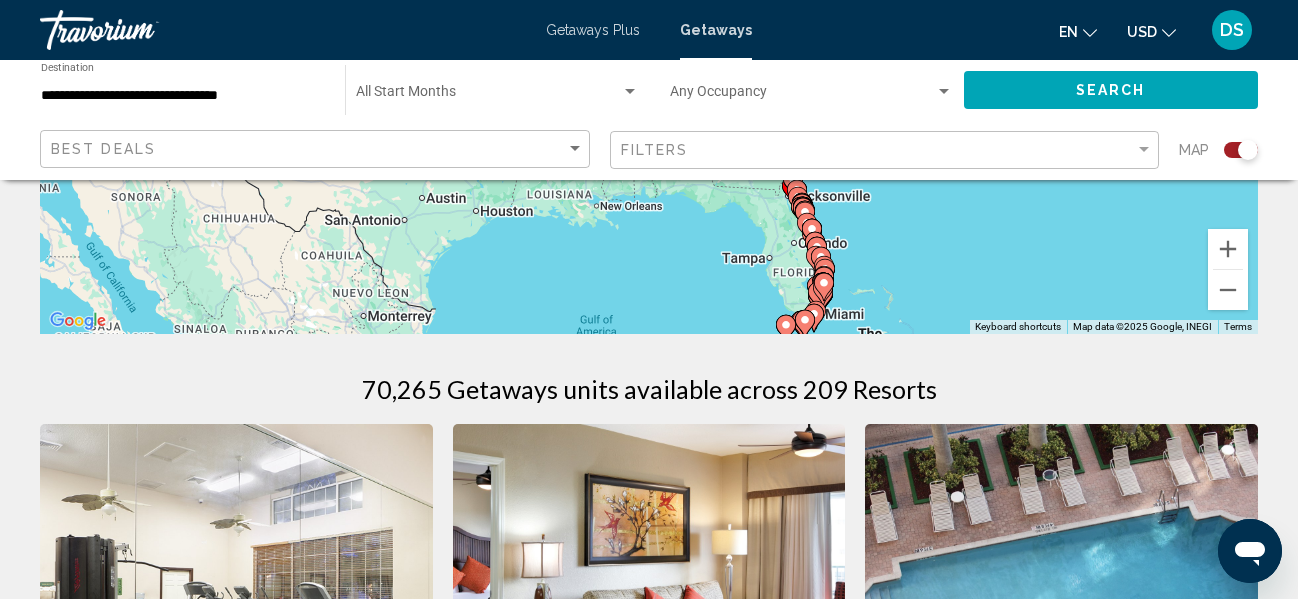 drag, startPoint x: 797, startPoint y: 273, endPoint x: 843, endPoint y: 411, distance: 145.46477 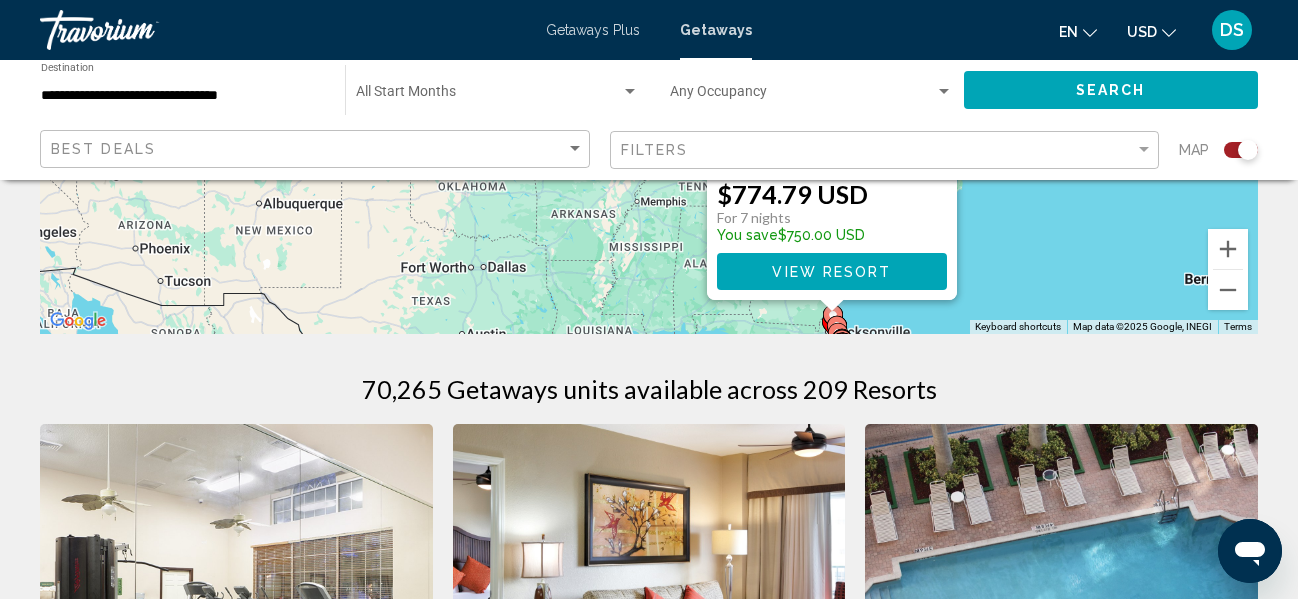 drag, startPoint x: 717, startPoint y: 282, endPoint x: 742, endPoint y: 169, distance: 115.73245 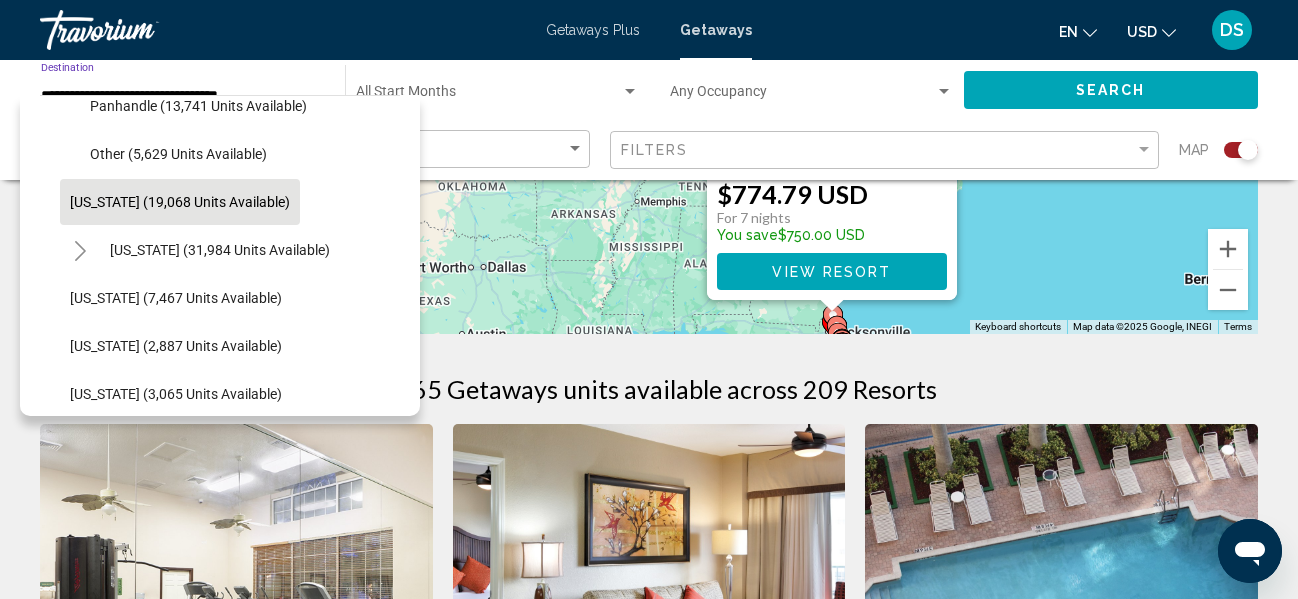 scroll, scrollTop: 366, scrollLeft: 0, axis: vertical 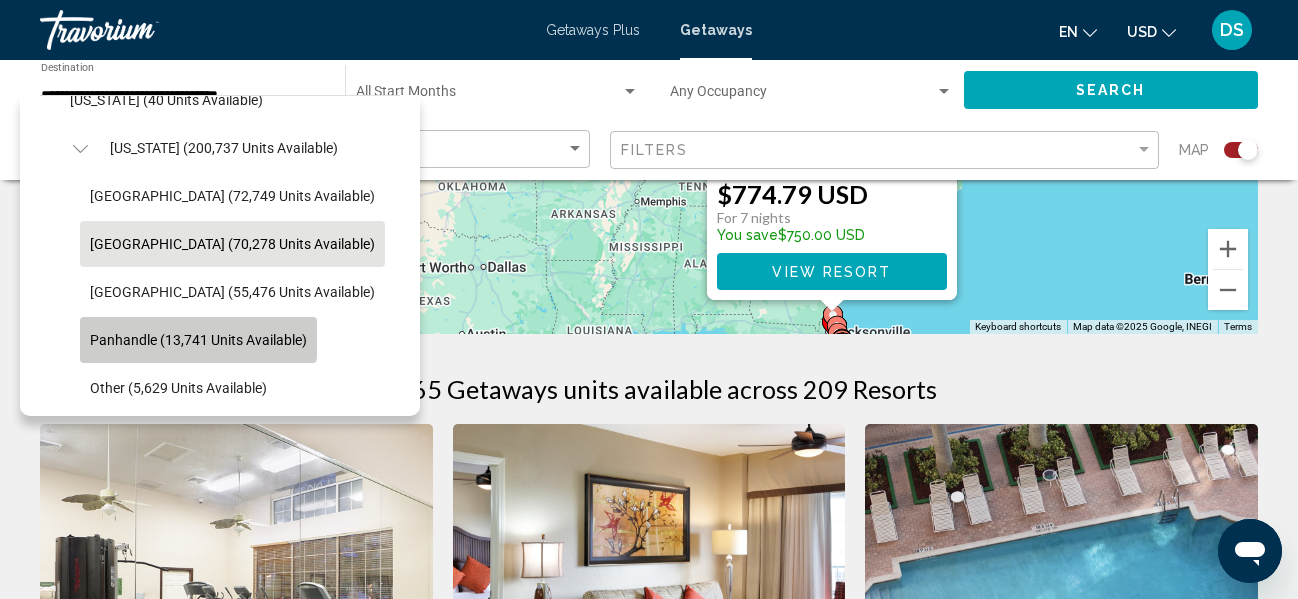 click on "Panhandle (13,741 units available)" 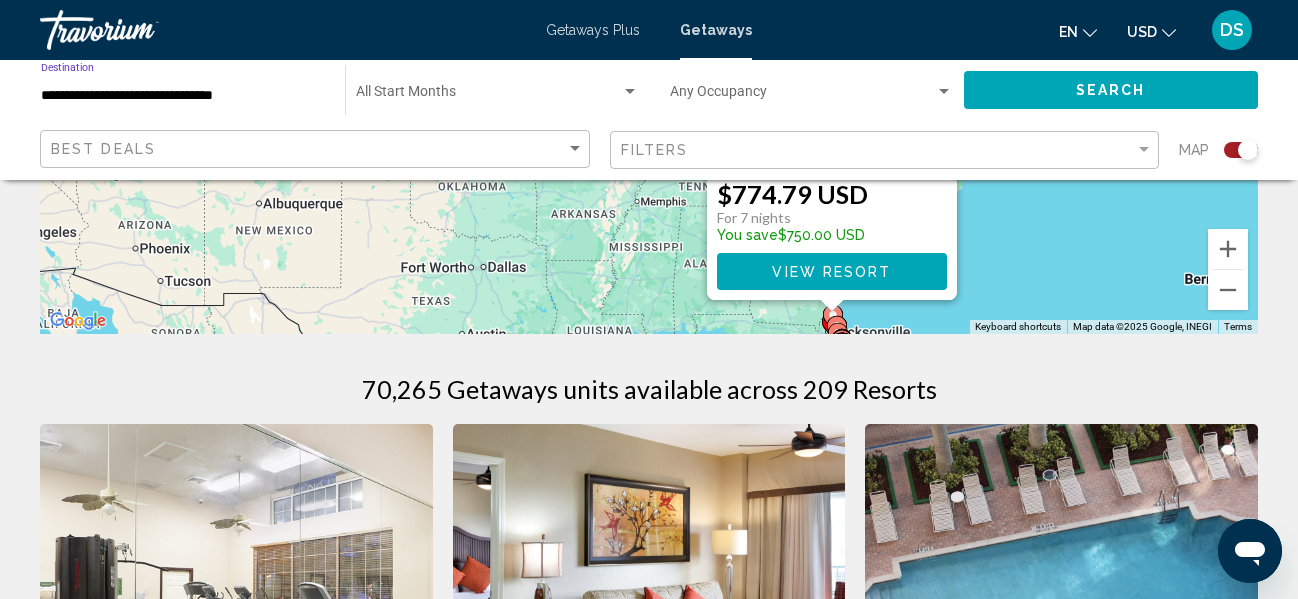 click on "Search" 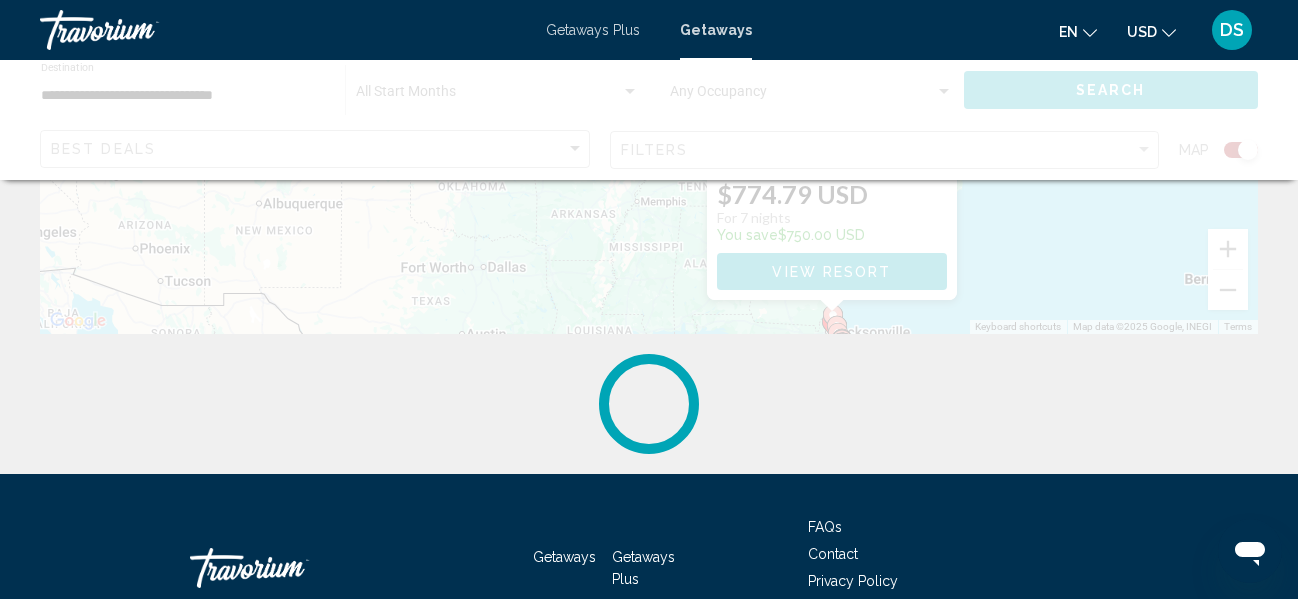 scroll, scrollTop: 0, scrollLeft: 0, axis: both 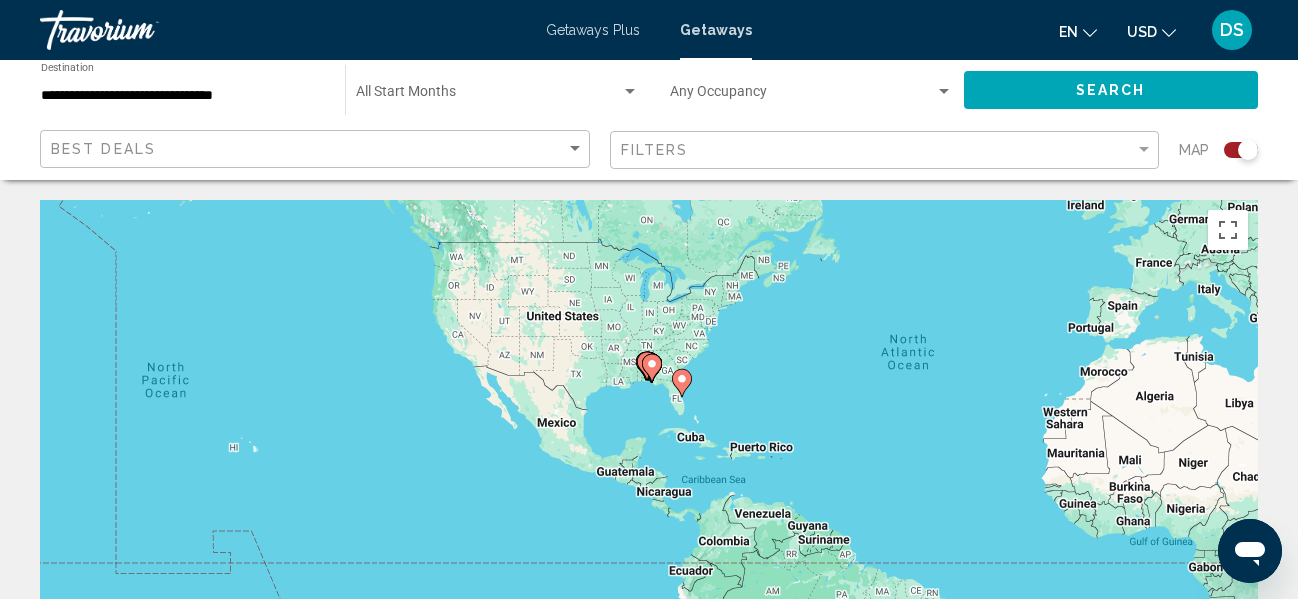 drag, startPoint x: 418, startPoint y: 499, endPoint x: 741, endPoint y: 383, distance: 343.19818 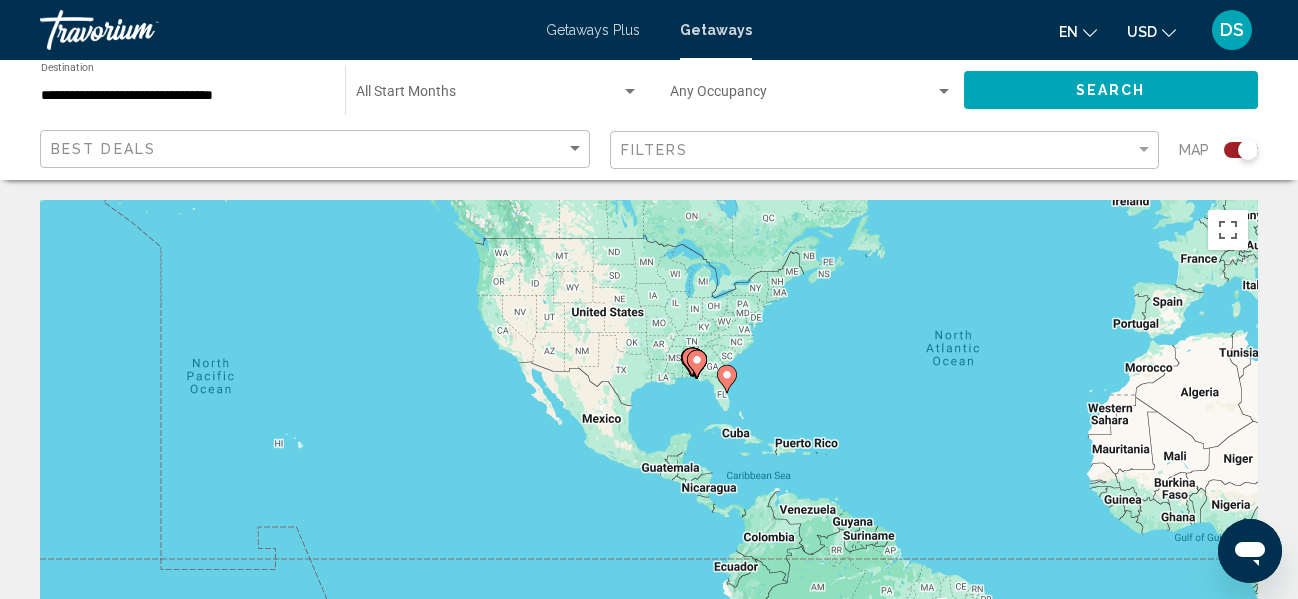 click 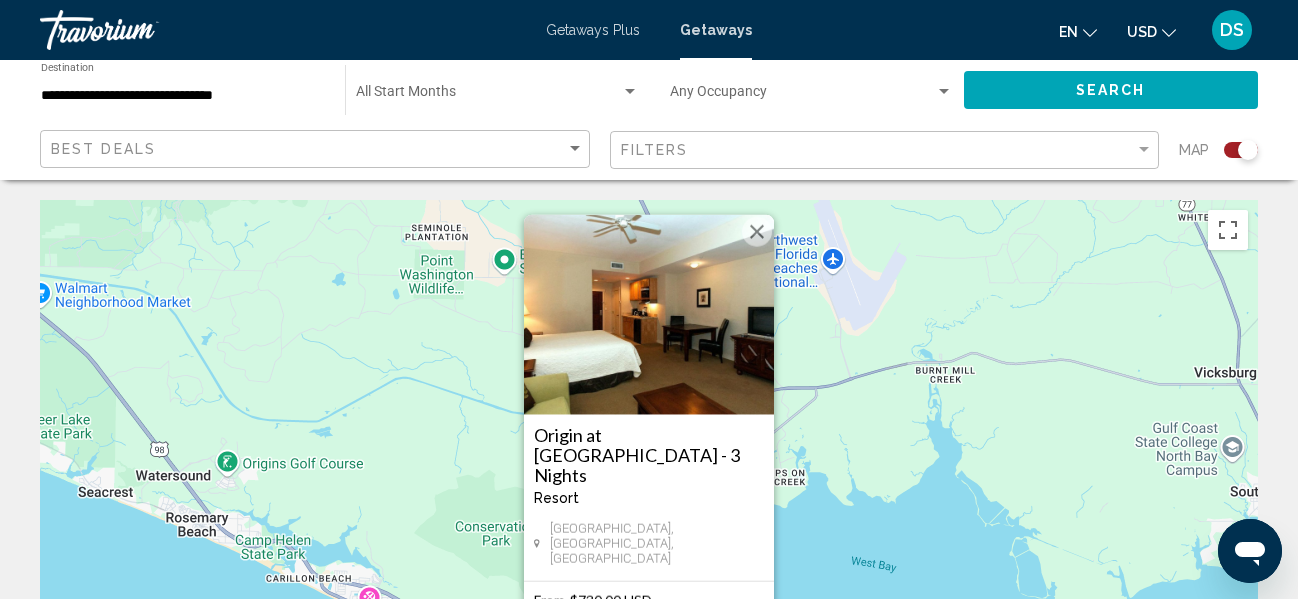 scroll, scrollTop: 233, scrollLeft: 0, axis: vertical 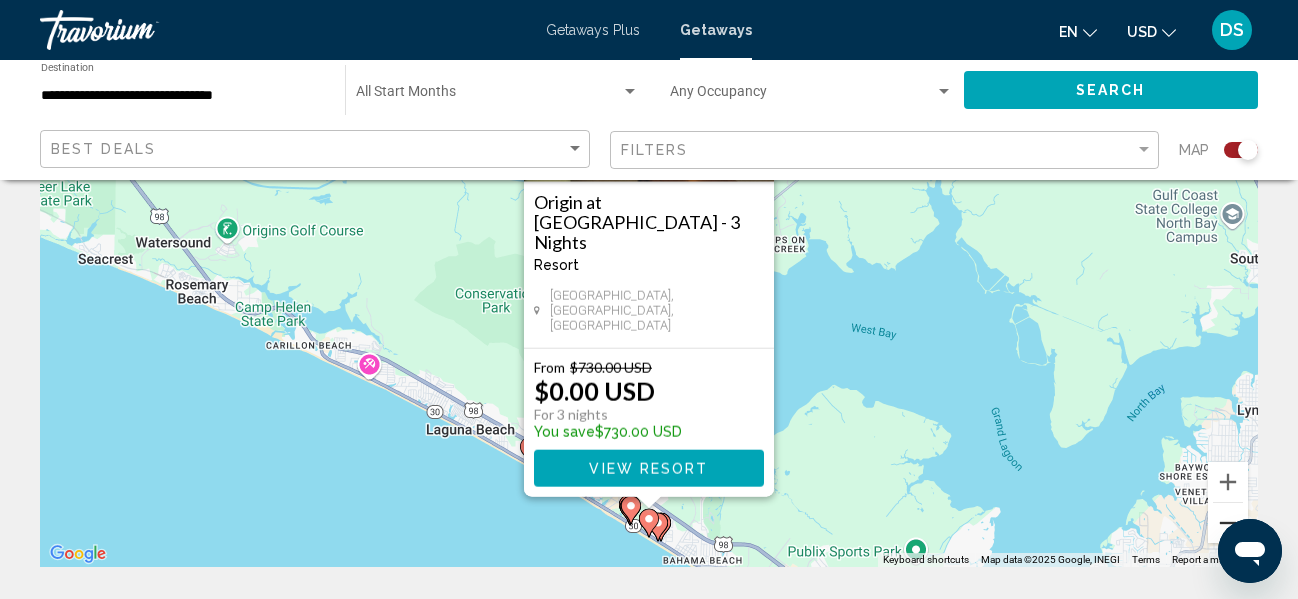 click at bounding box center [1228, 523] 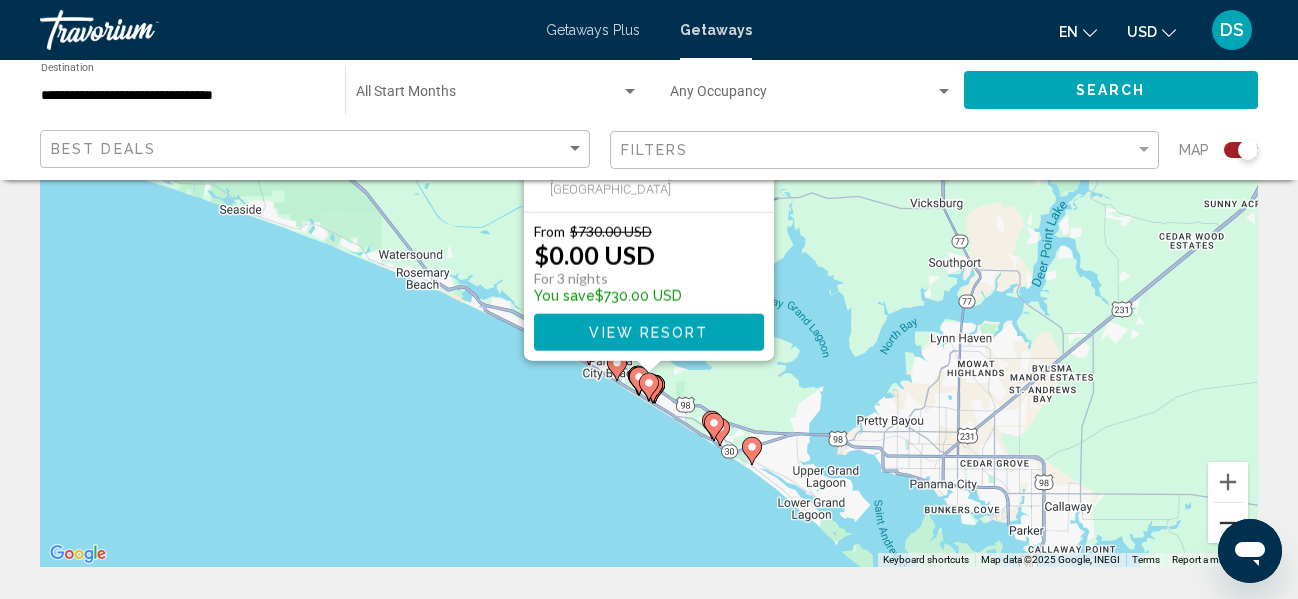 click at bounding box center [1228, 523] 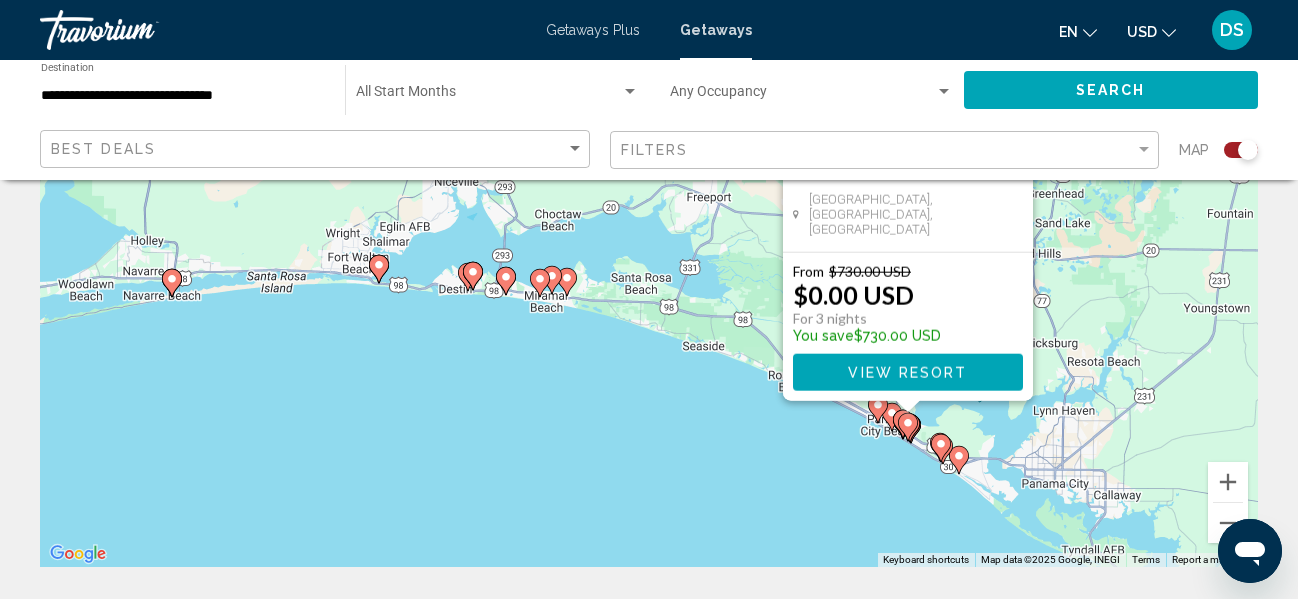 drag, startPoint x: 673, startPoint y: 437, endPoint x: 892, endPoint y: 538, distance: 241.16798 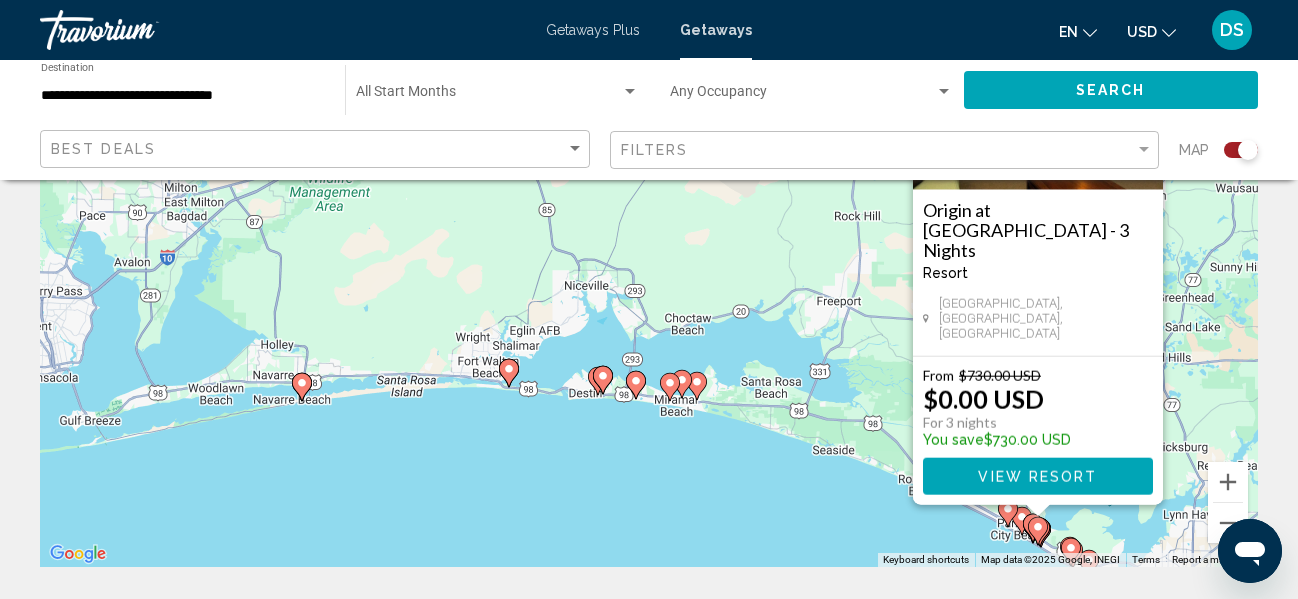 drag, startPoint x: 432, startPoint y: 395, endPoint x: 330, endPoint y: 423, distance: 105.773346 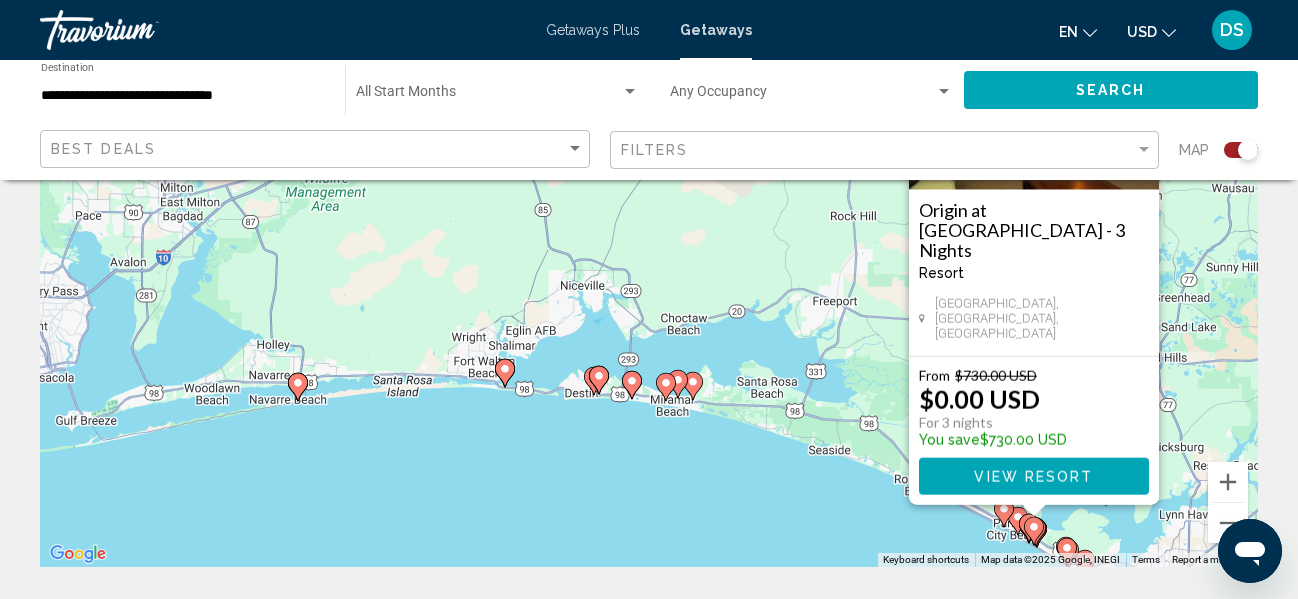 click on "To navigate, press the arrow keys. To activate drag with keyboard, press Alt + Enter. Once in keyboard drag state, use the arrow keys to move the marker. To complete the drag, press the Enter key. To cancel, press Escape.  Origin at Seahaven - 3 Nights  Resort  -  This is an adults only resort
Panama City Beach, FL, USA From $730.00 USD $0.00 USD For 3 nights You save  $730.00 USD  View Resort" at bounding box center [649, 267] 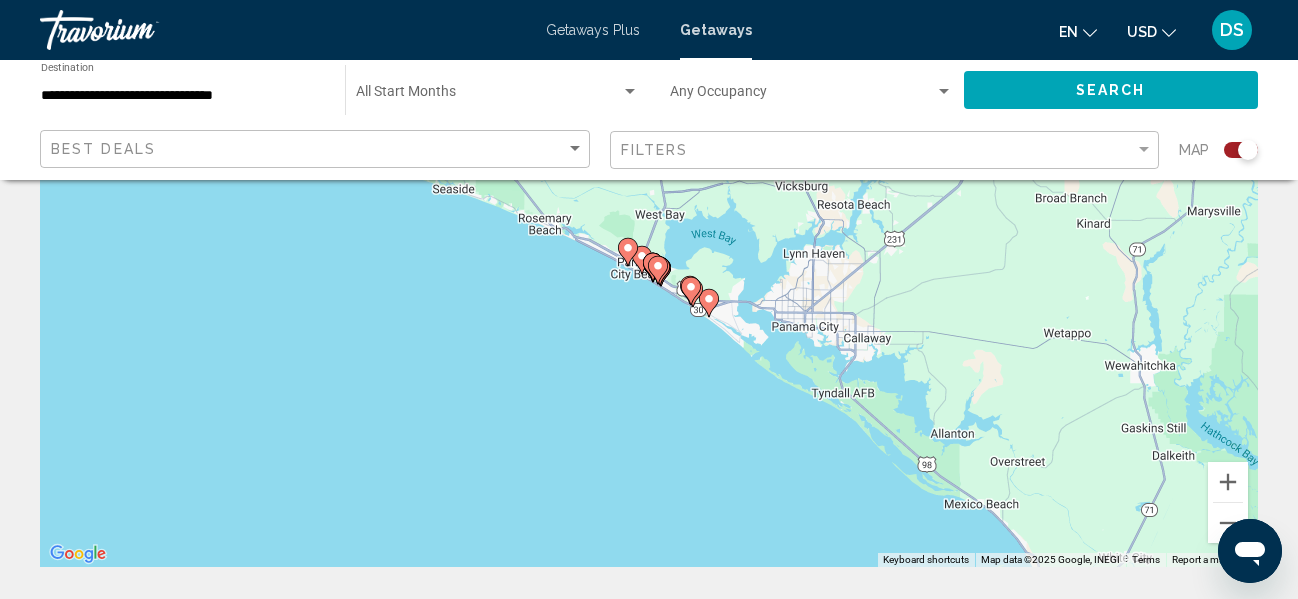 drag, startPoint x: 894, startPoint y: 433, endPoint x: 516, endPoint y: 166, distance: 462.7883 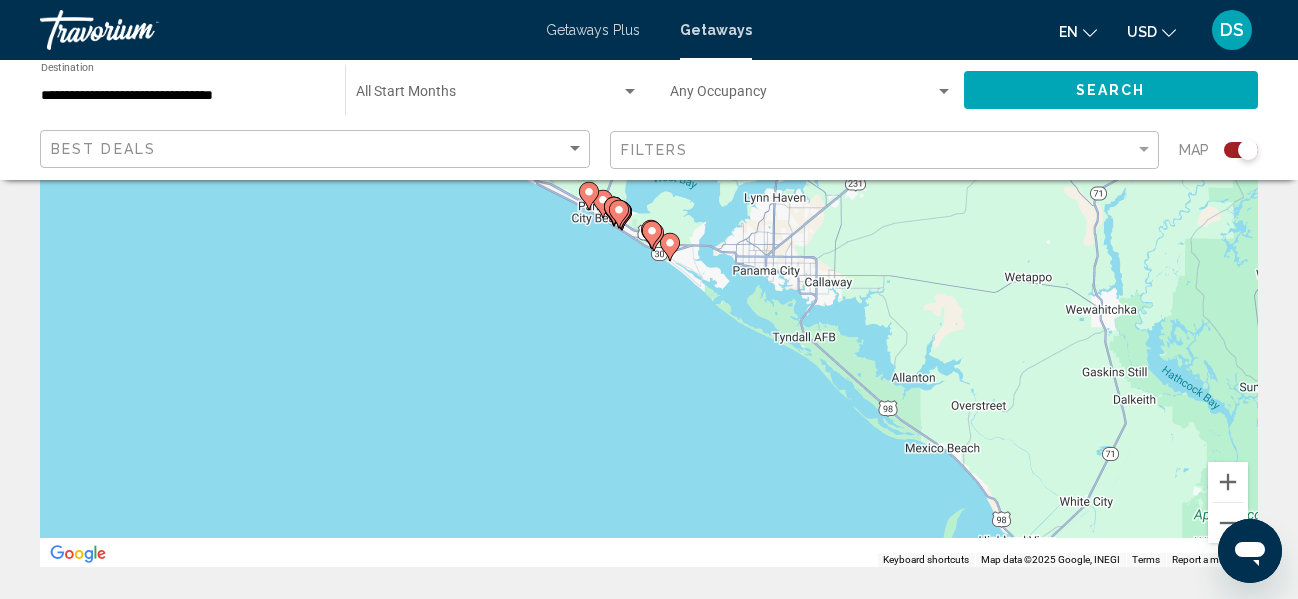 drag, startPoint x: 971, startPoint y: 373, endPoint x: 850, endPoint y: 252, distance: 171.11984 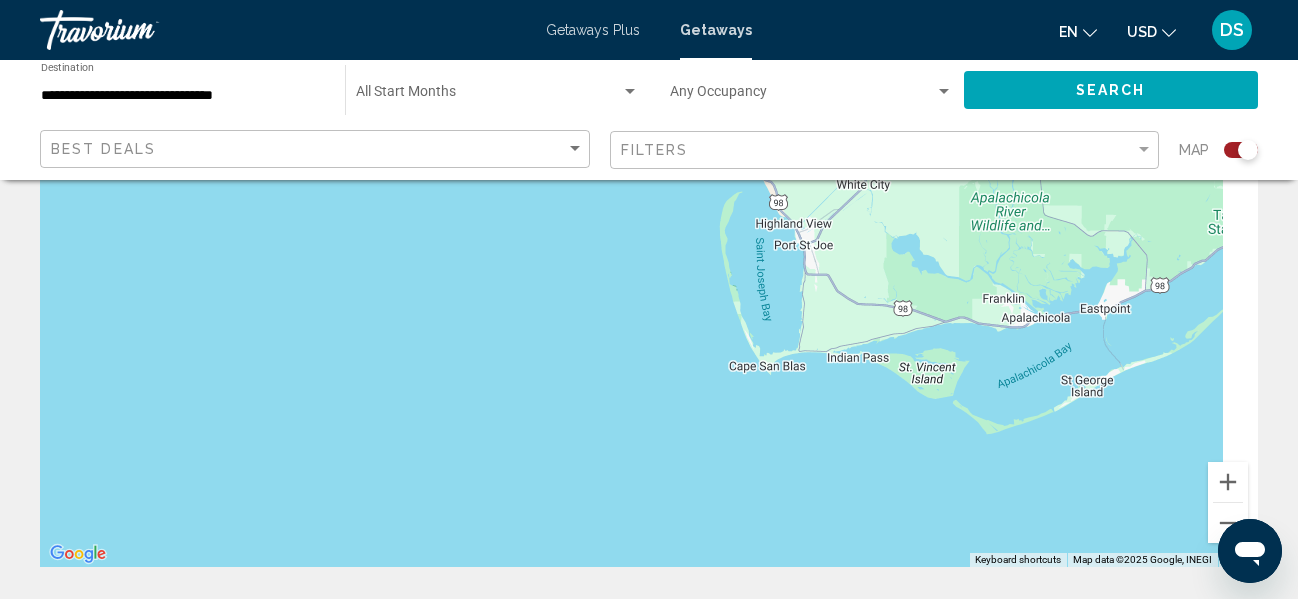 drag, startPoint x: 882, startPoint y: 453, endPoint x: 779, endPoint y: 257, distance: 221.4159 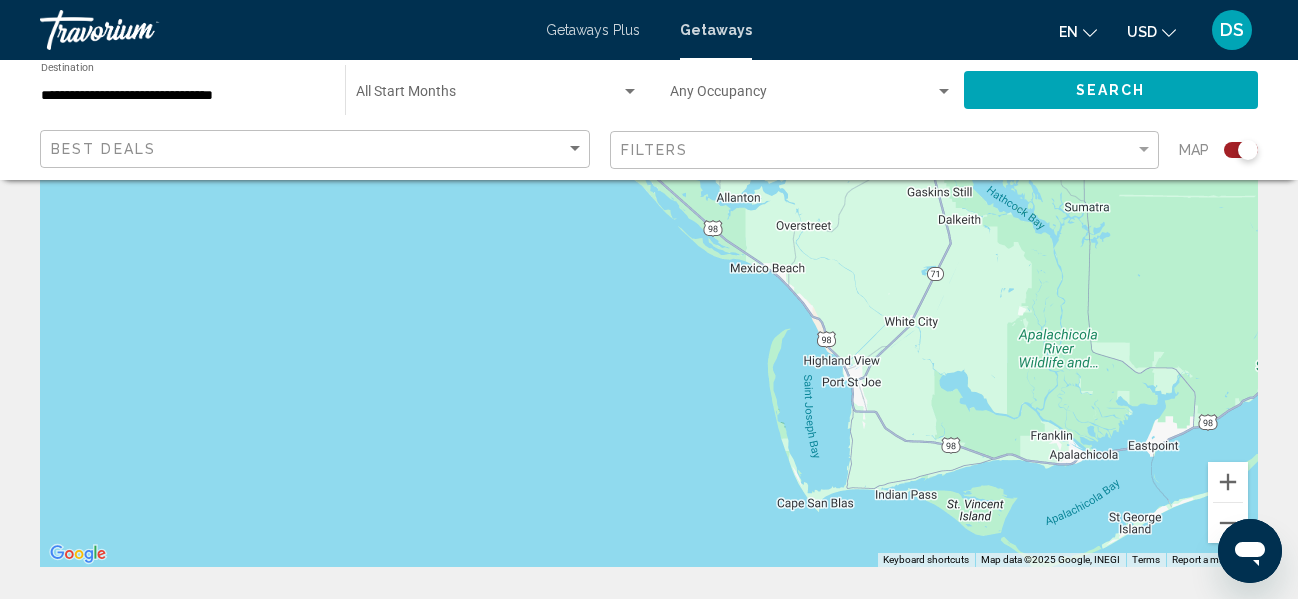drag, startPoint x: 809, startPoint y: 357, endPoint x: 856, endPoint y: 516, distance: 165.80109 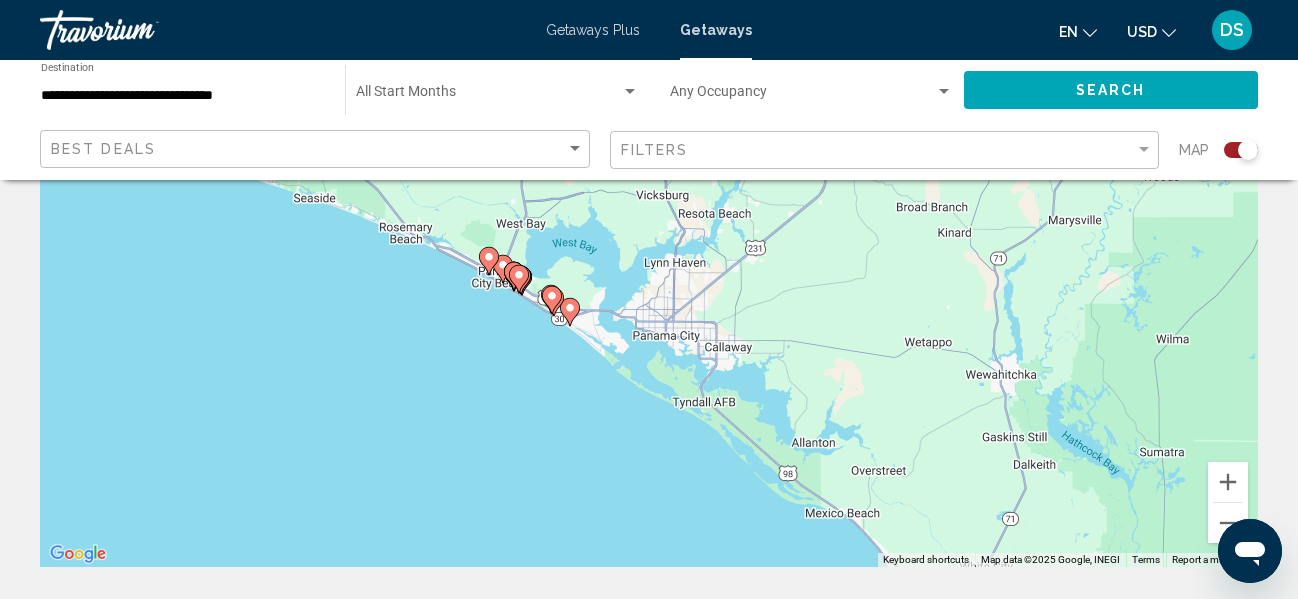drag, startPoint x: 648, startPoint y: 395, endPoint x: 783, endPoint y: 507, distance: 175.41095 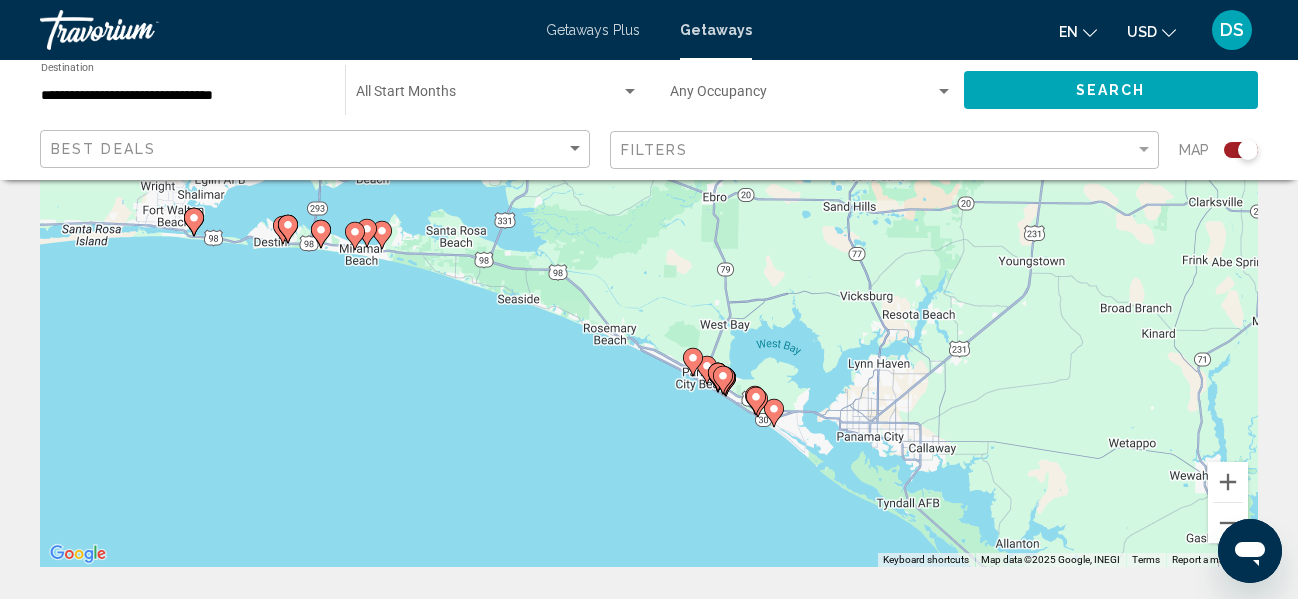 drag, startPoint x: 798, startPoint y: 477, endPoint x: 718, endPoint y: 346, distance: 153.49593 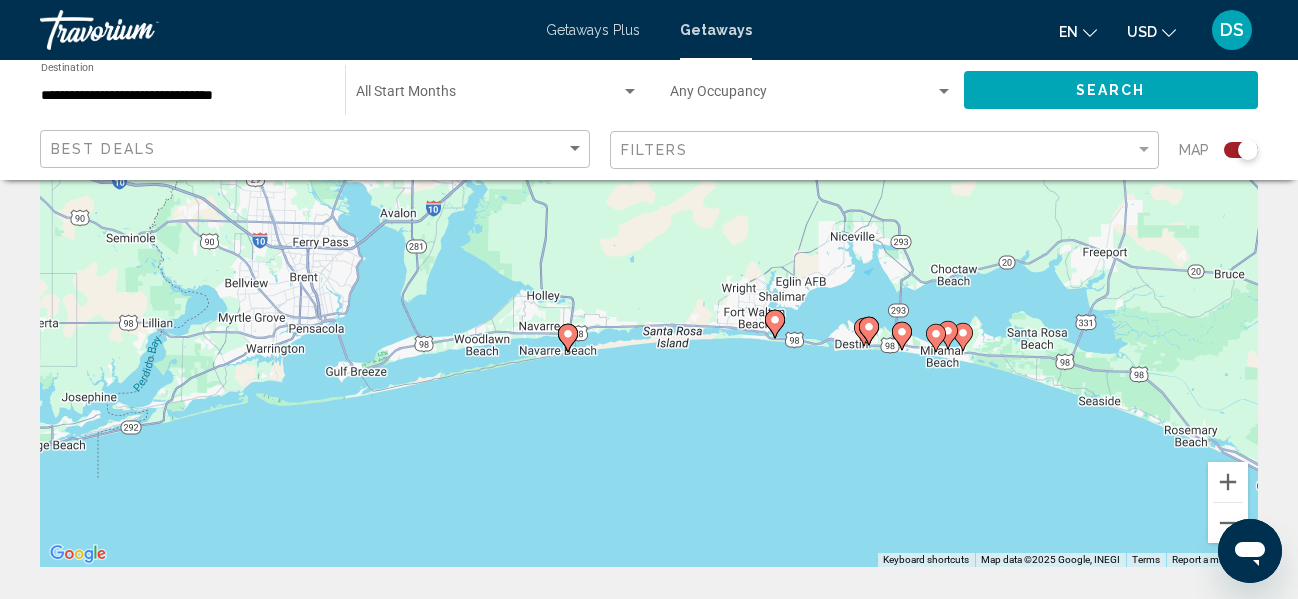 drag, startPoint x: 523, startPoint y: 401, endPoint x: 942, endPoint y: 477, distance: 425.83682 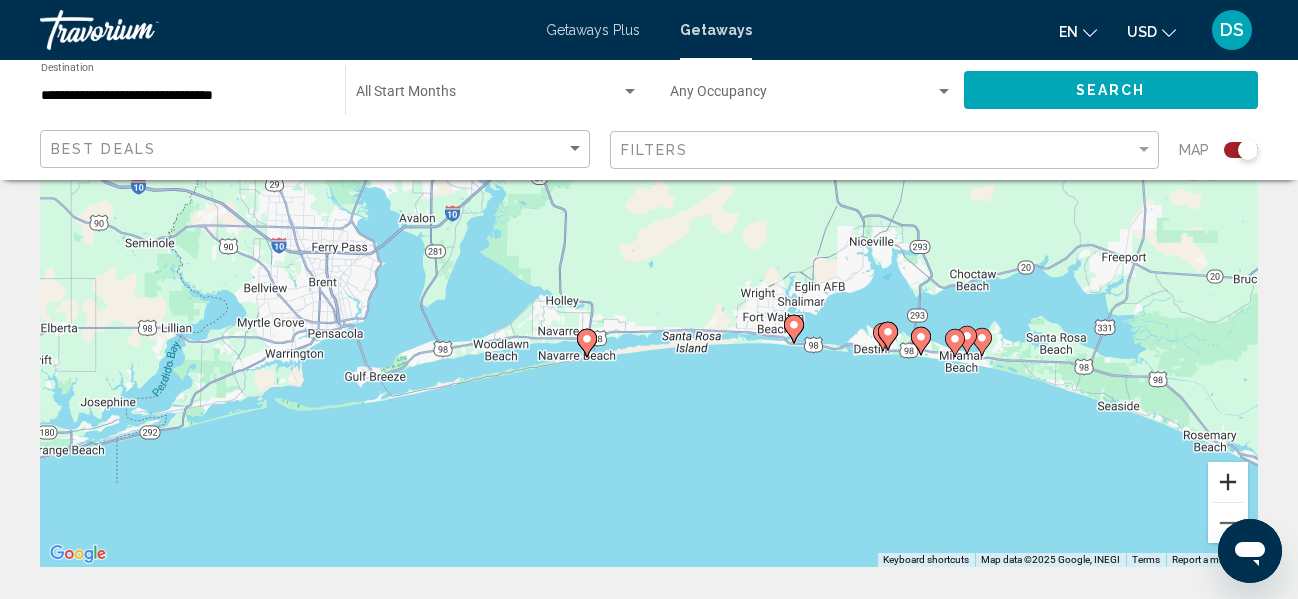 click at bounding box center [1228, 482] 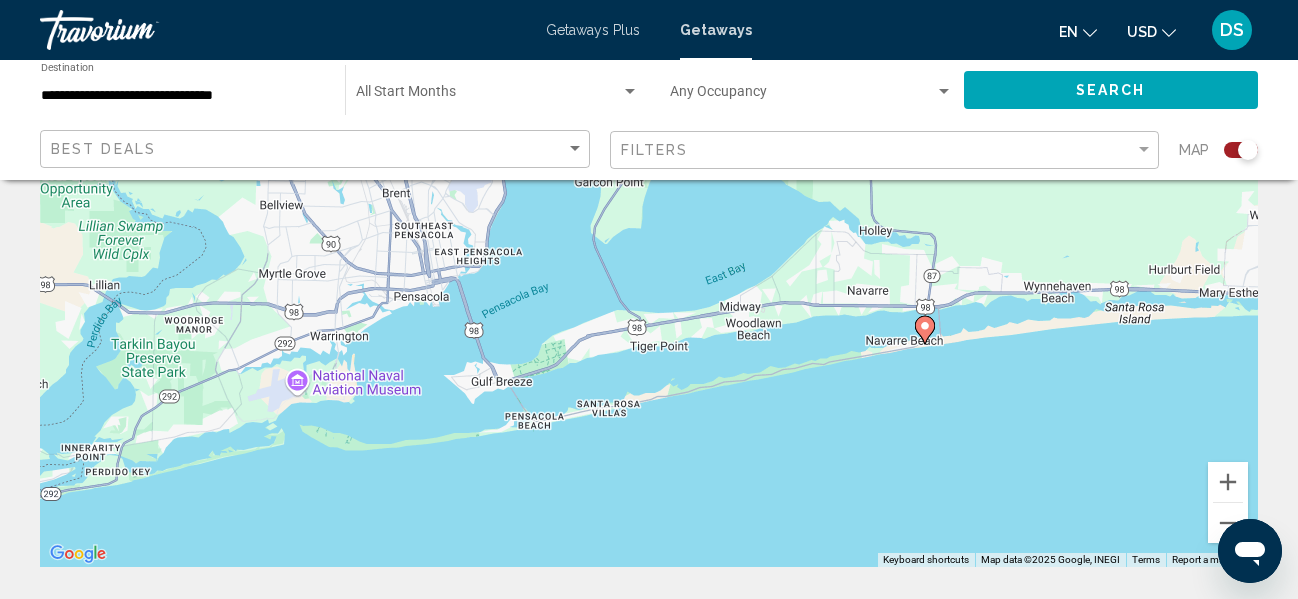 drag, startPoint x: 402, startPoint y: 432, endPoint x: 695, endPoint y: 318, distance: 314.39624 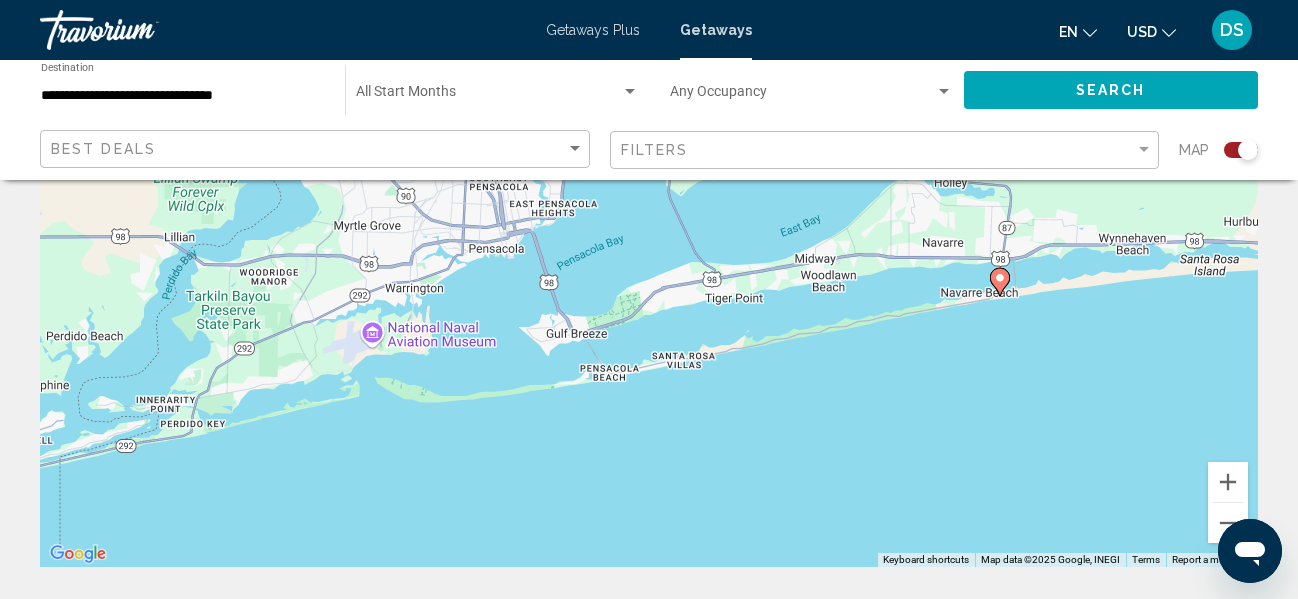 click 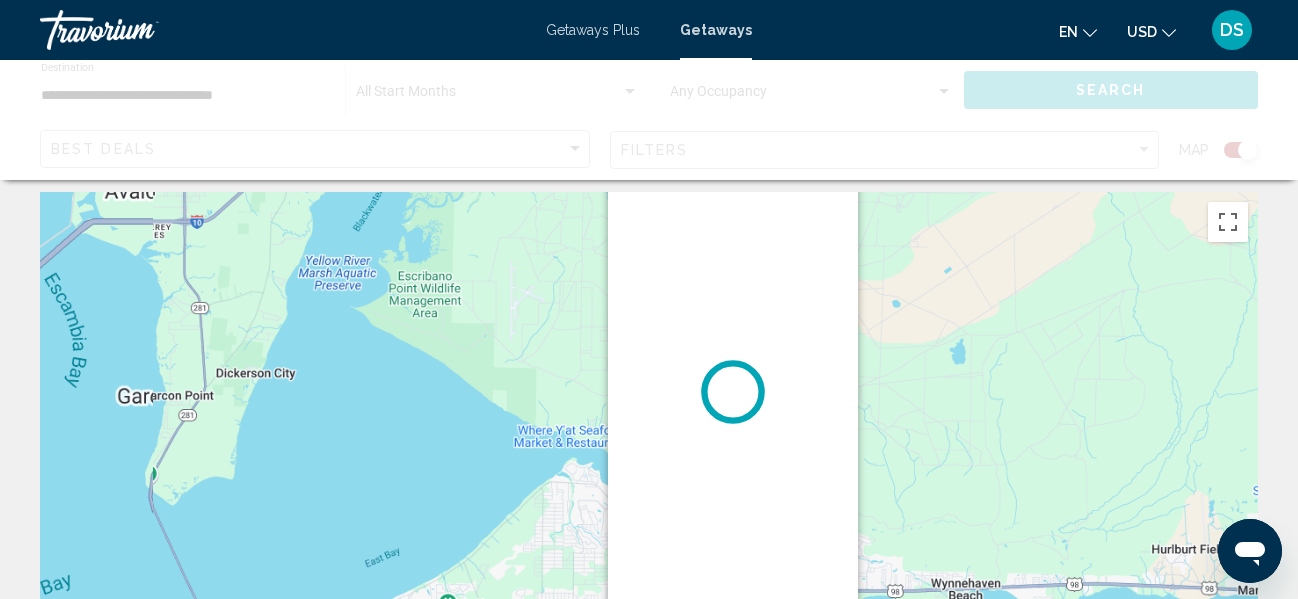scroll, scrollTop: 0, scrollLeft: 0, axis: both 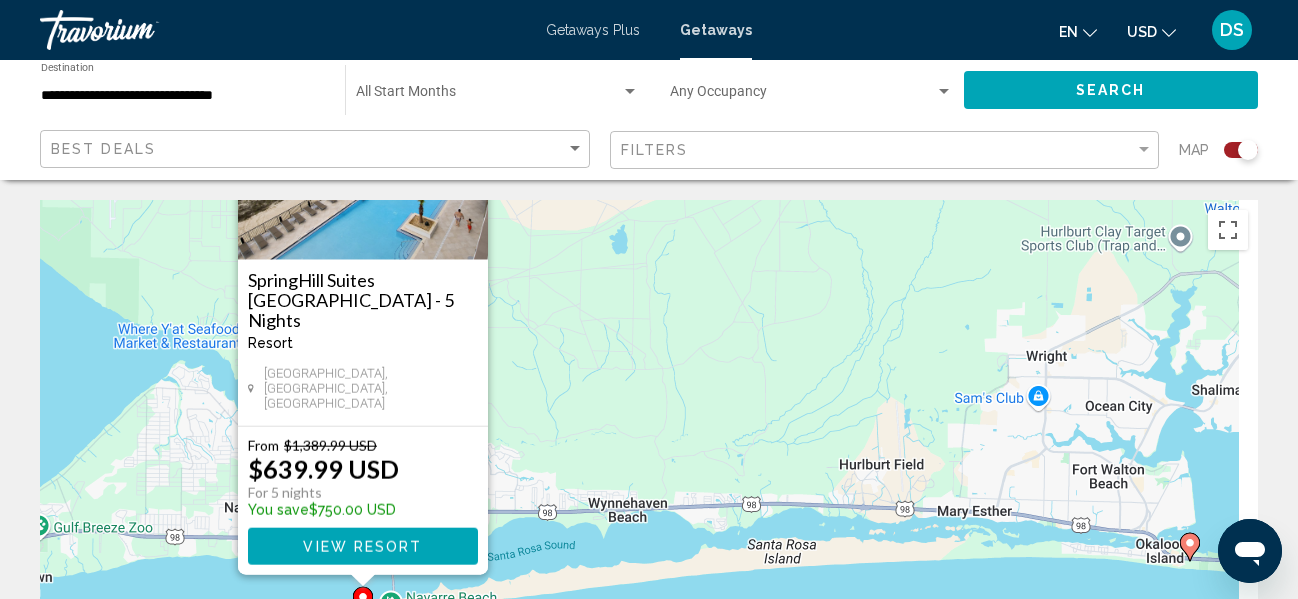 drag, startPoint x: 961, startPoint y: 442, endPoint x: 563, endPoint y: 208, distance: 461.69254 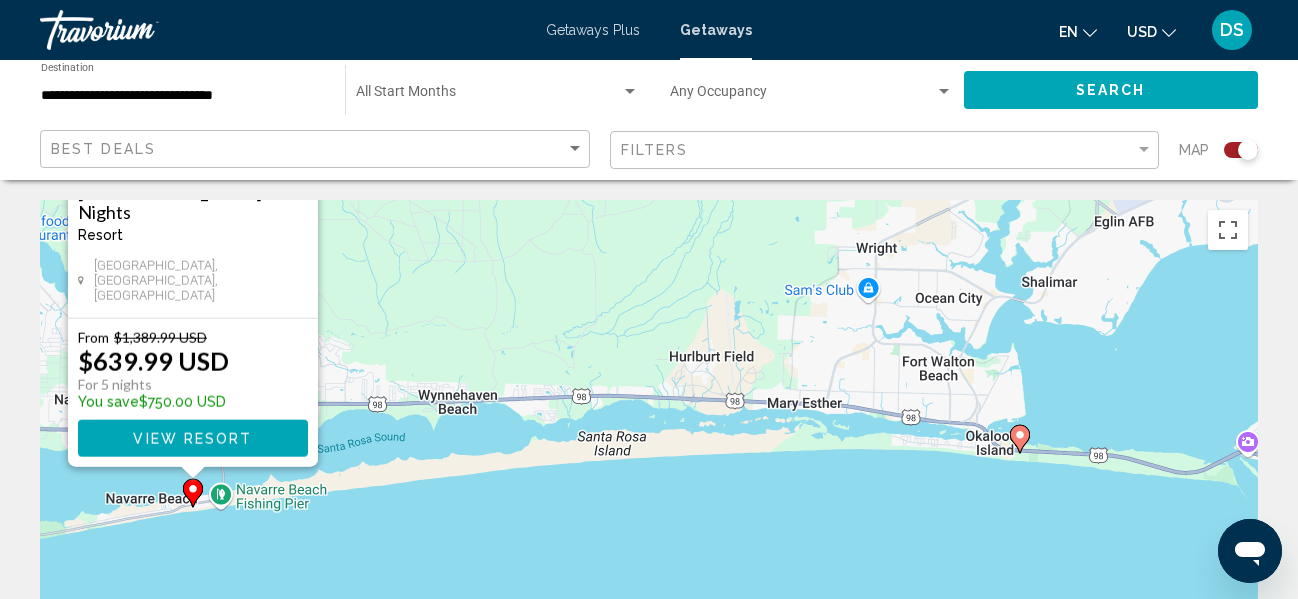click 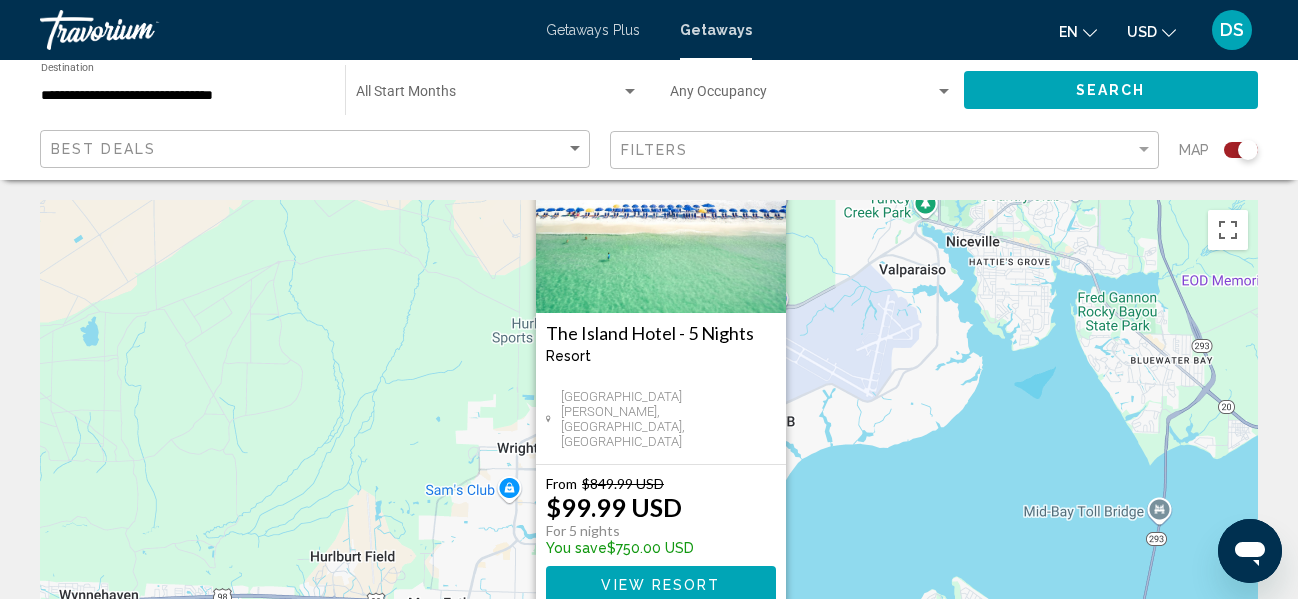 drag, startPoint x: 884, startPoint y: 498, endPoint x: 895, endPoint y: 379, distance: 119.507324 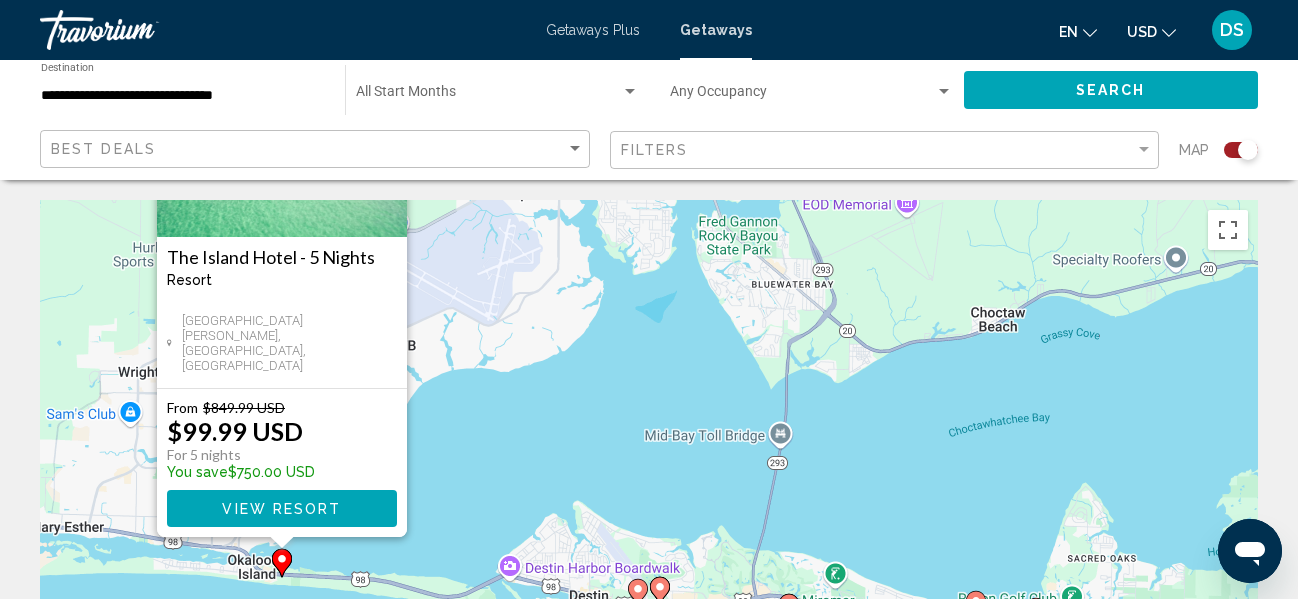 drag, startPoint x: 970, startPoint y: 435, endPoint x: 449, endPoint y: 268, distance: 547.1106 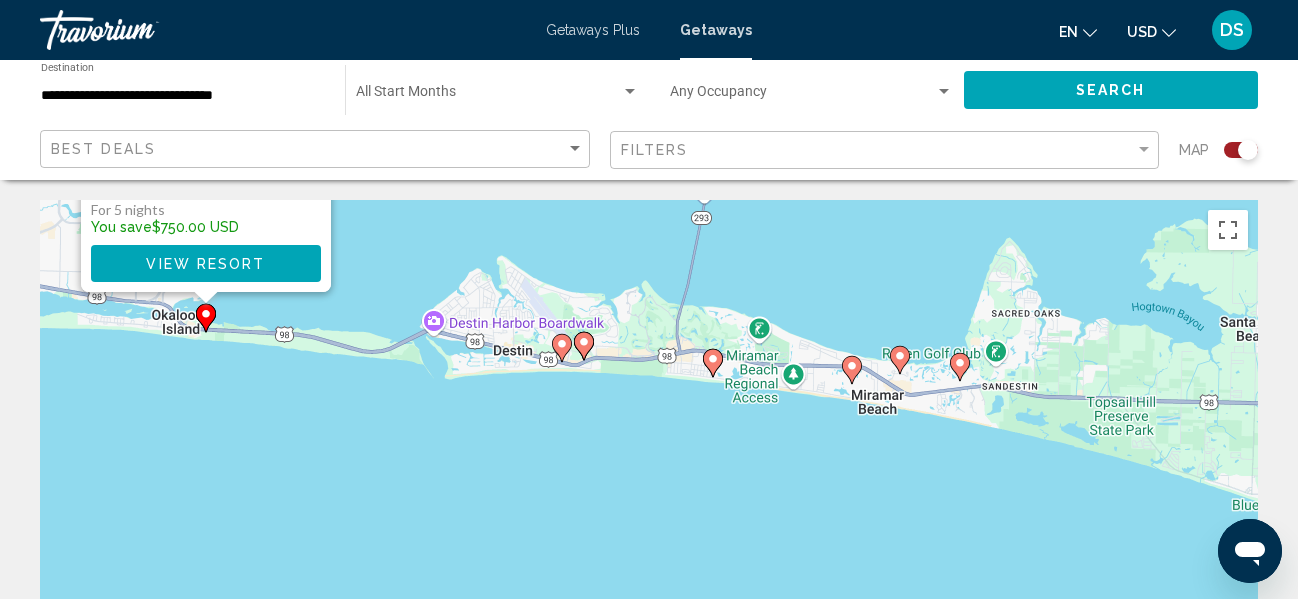 drag, startPoint x: 701, startPoint y: 363, endPoint x: 845, endPoint y: 302, distance: 156.38734 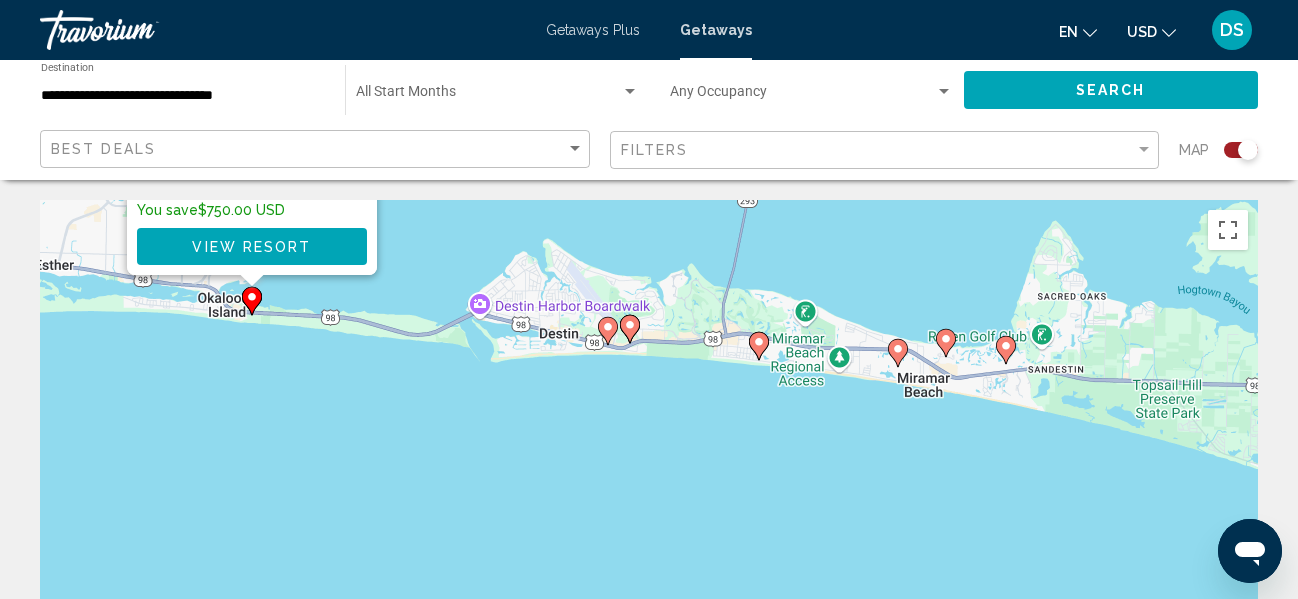 click 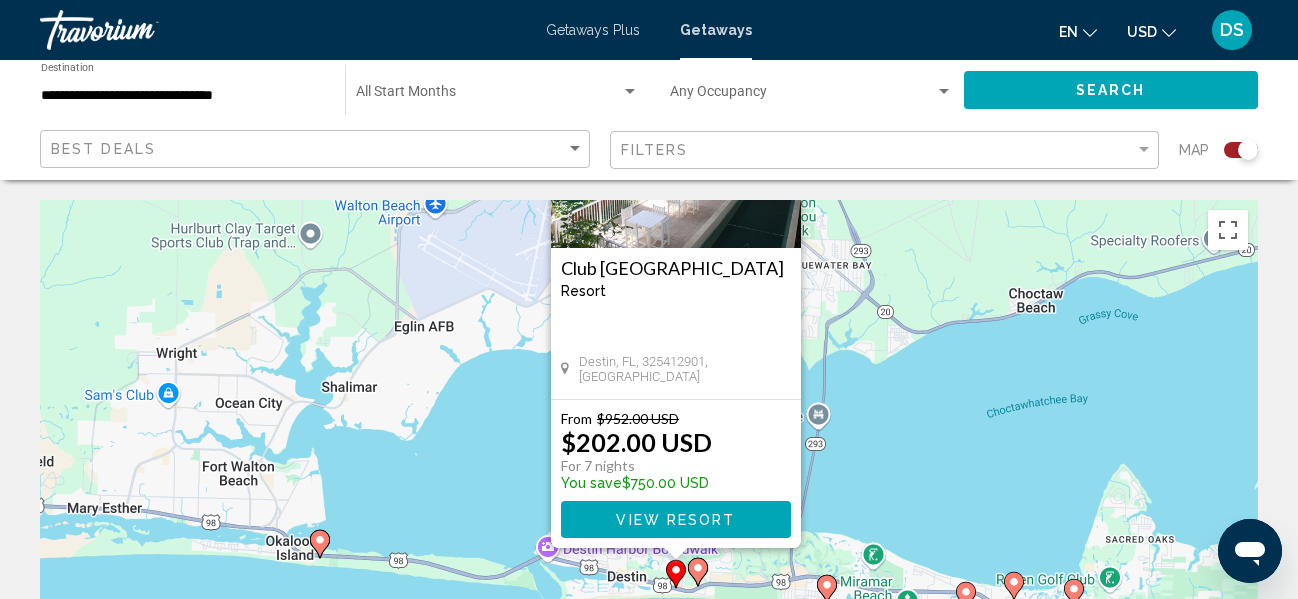 drag, startPoint x: 911, startPoint y: 535, endPoint x: 936, endPoint y: 334, distance: 202.54877 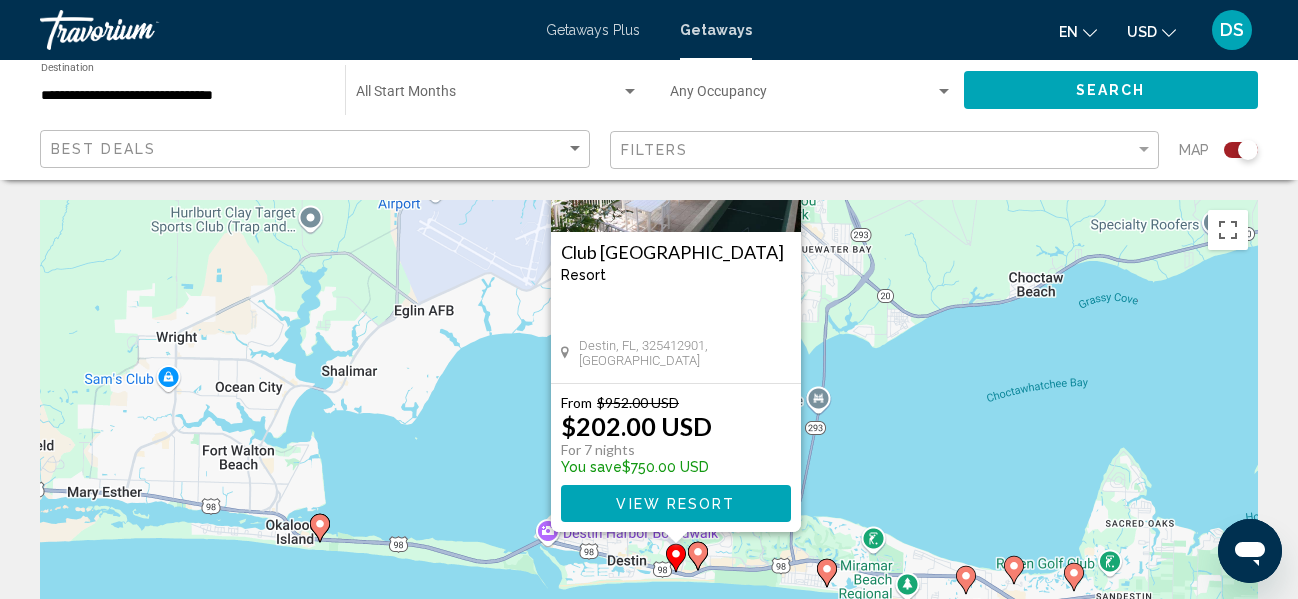 click 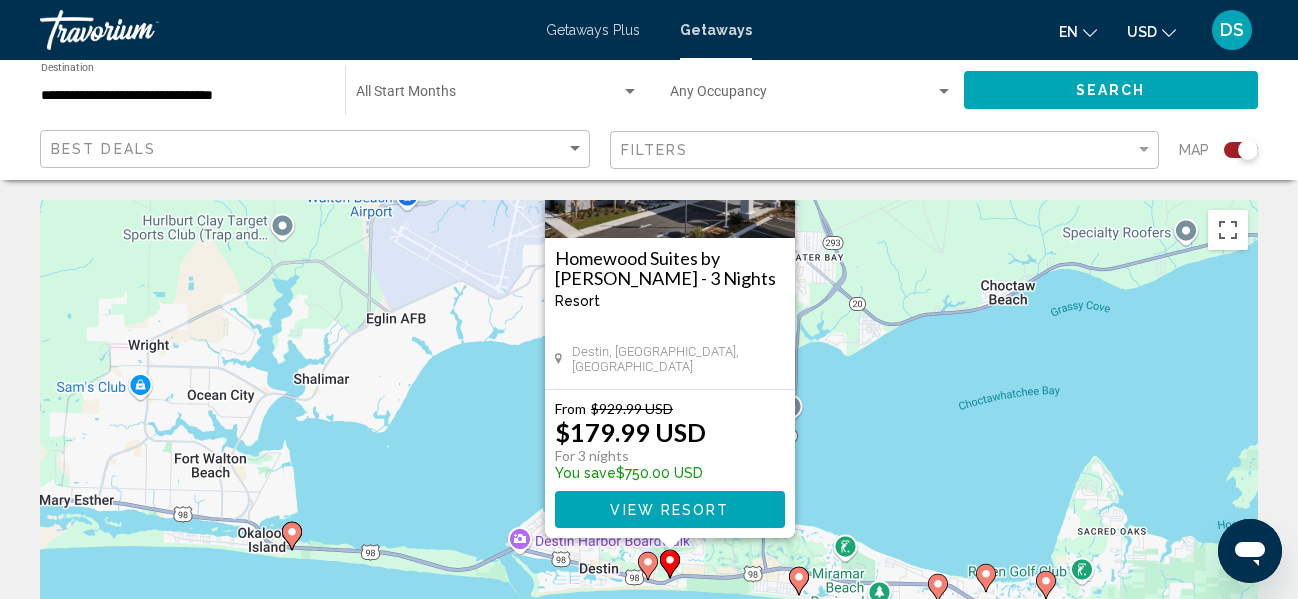 drag, startPoint x: 885, startPoint y: 550, endPoint x: 907, endPoint y: 354, distance: 197.23083 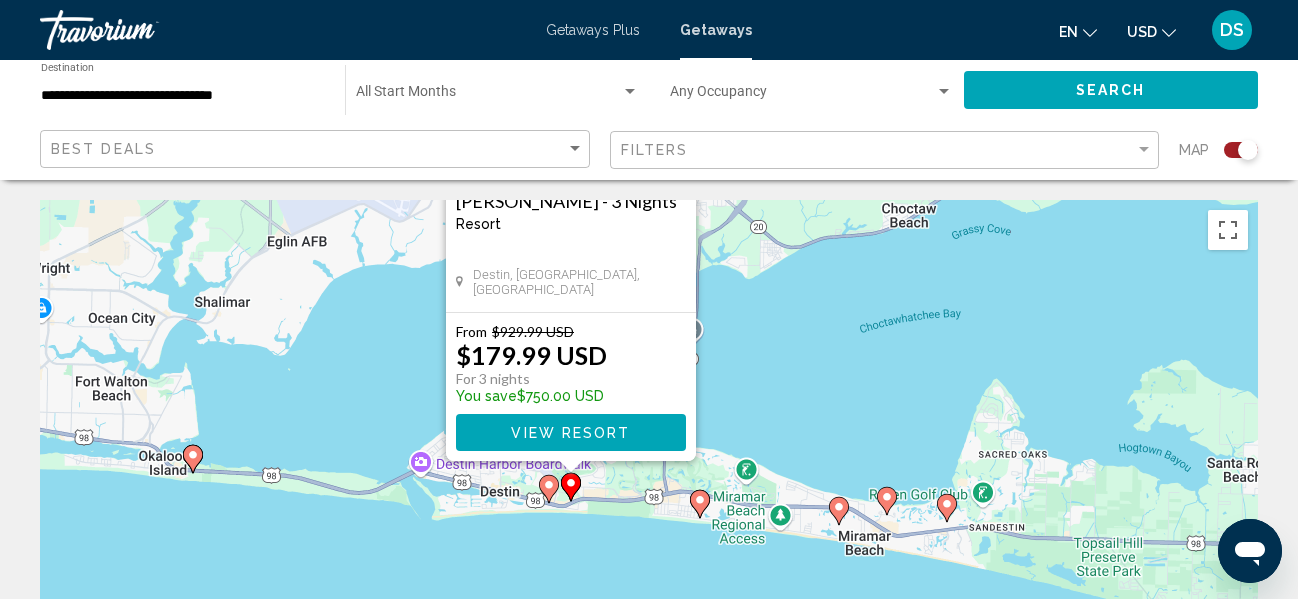 drag, startPoint x: 1100, startPoint y: 406, endPoint x: 948, endPoint y: 362, distance: 158.24033 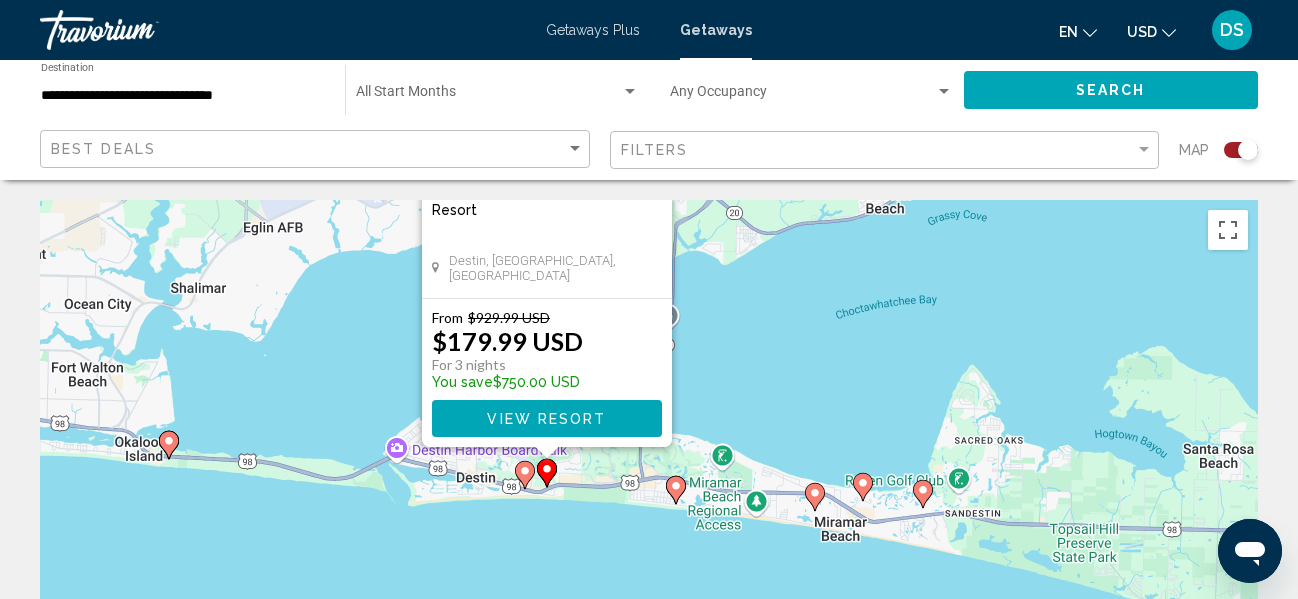 click 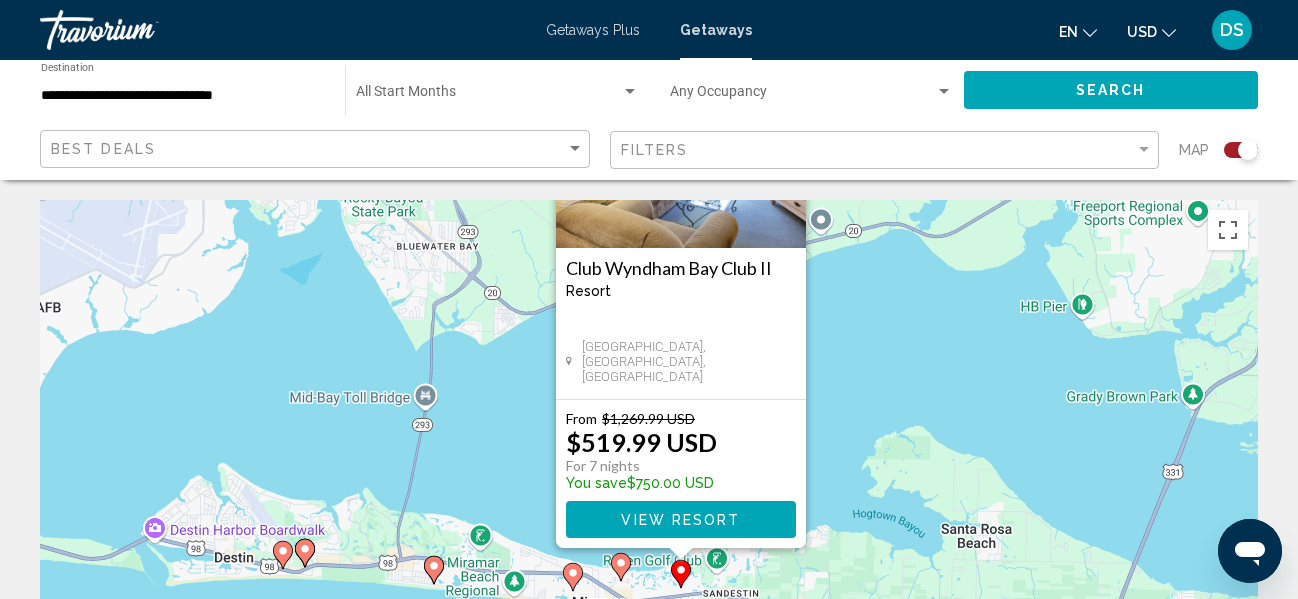 drag, startPoint x: 892, startPoint y: 454, endPoint x: 909, endPoint y: 362, distance: 93.55747 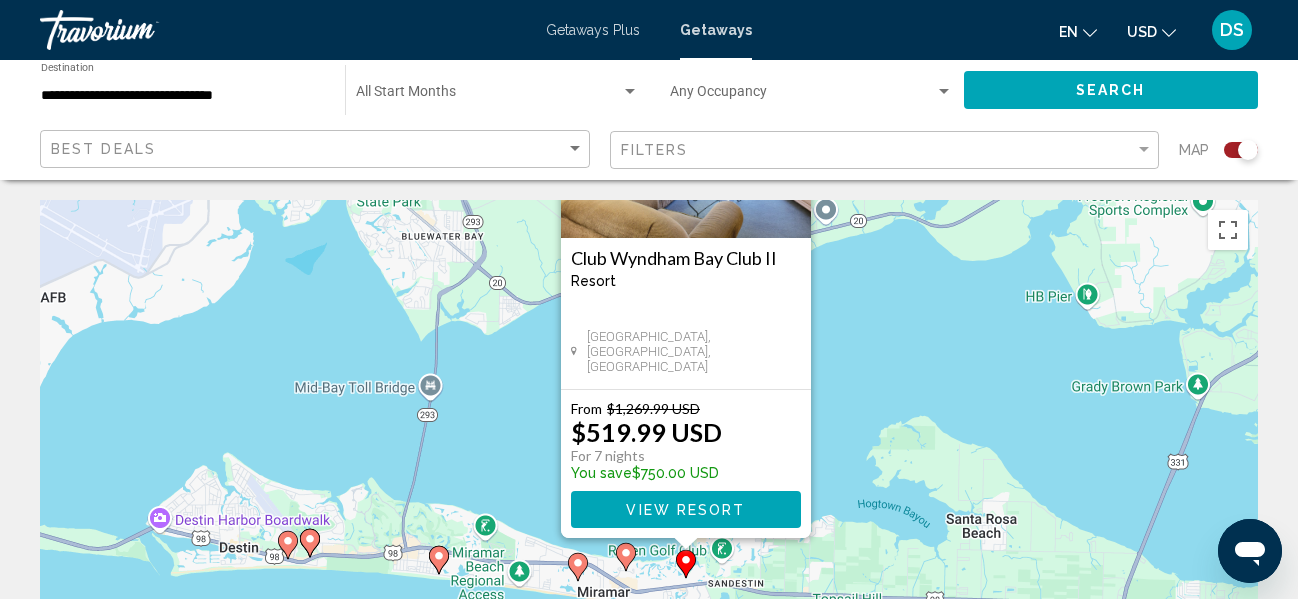click 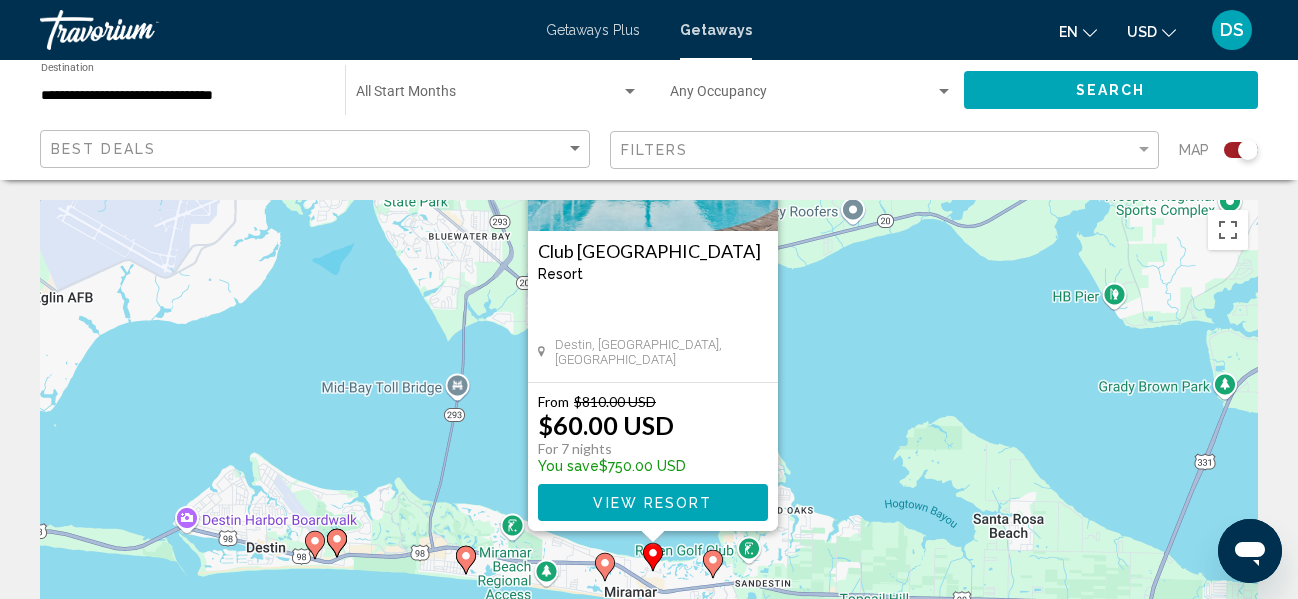 drag, startPoint x: 482, startPoint y: 577, endPoint x: 502, endPoint y: 337, distance: 240.8319 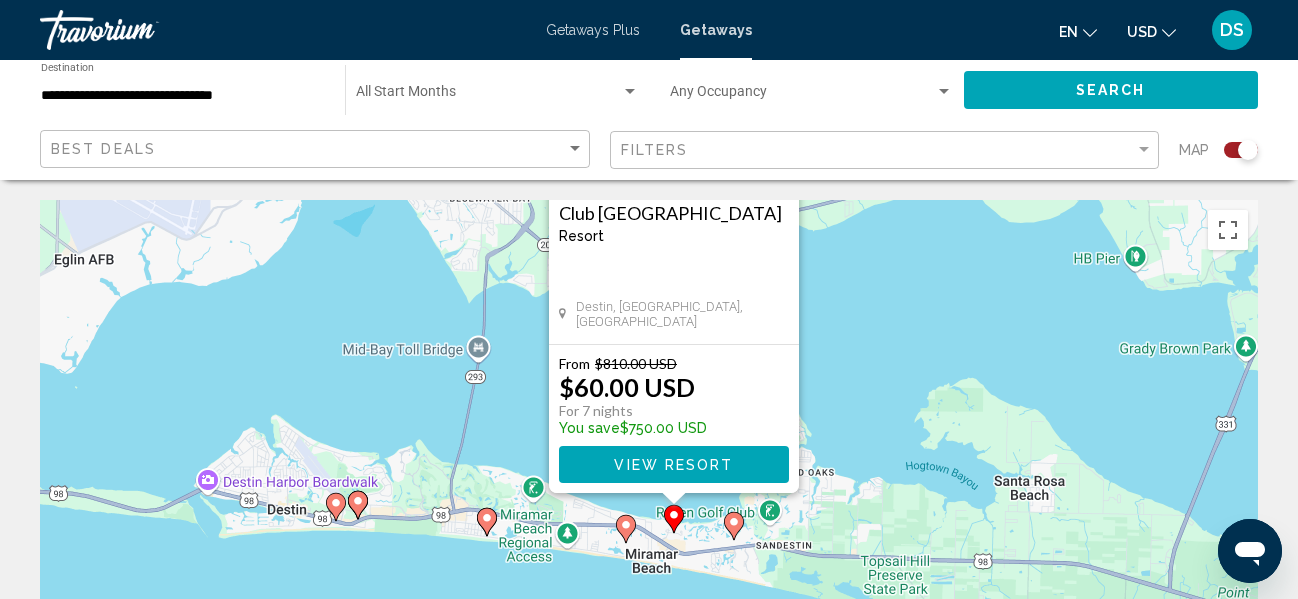 click 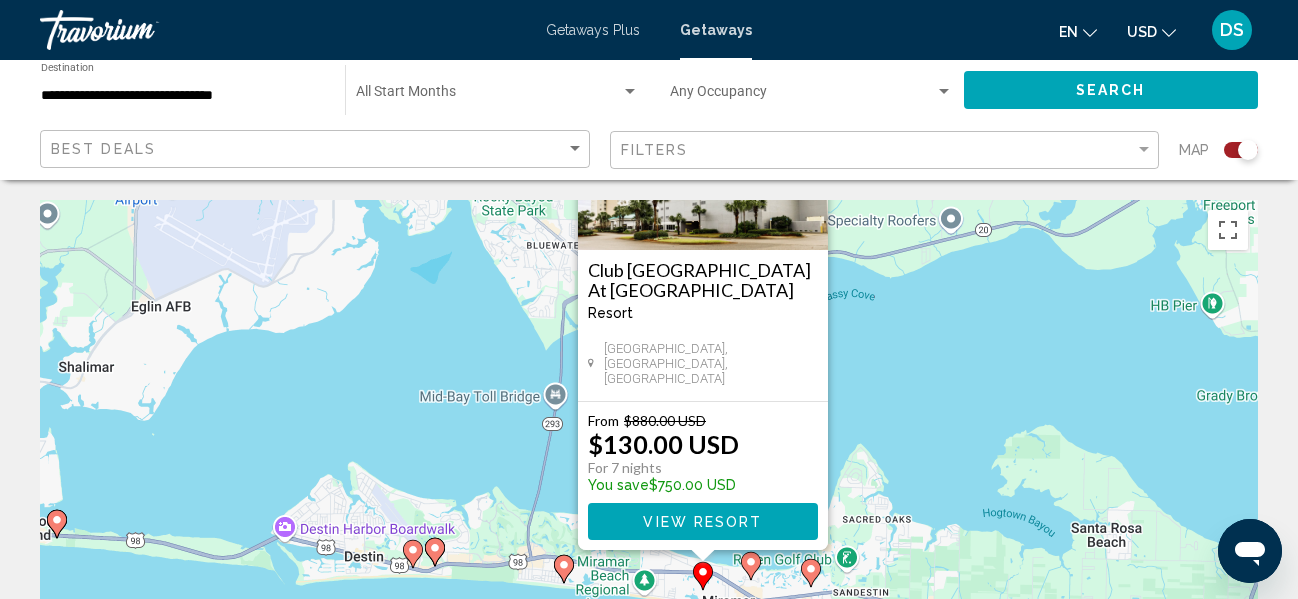 drag, startPoint x: 884, startPoint y: 470, endPoint x: 892, endPoint y: 332, distance: 138.23169 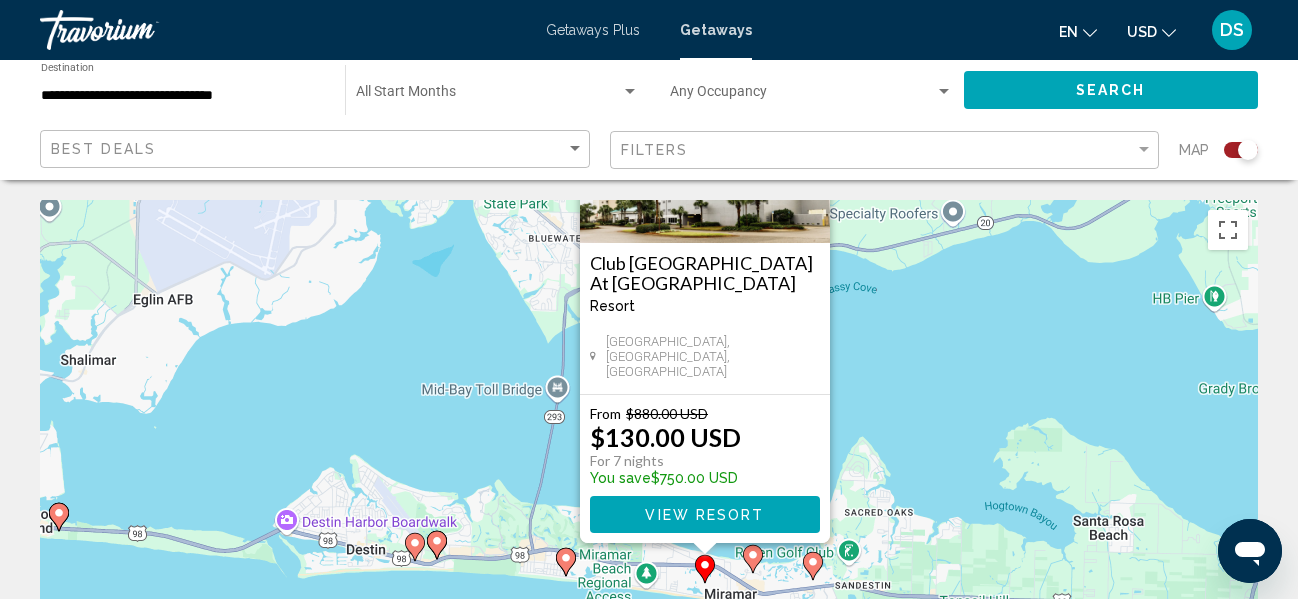 click 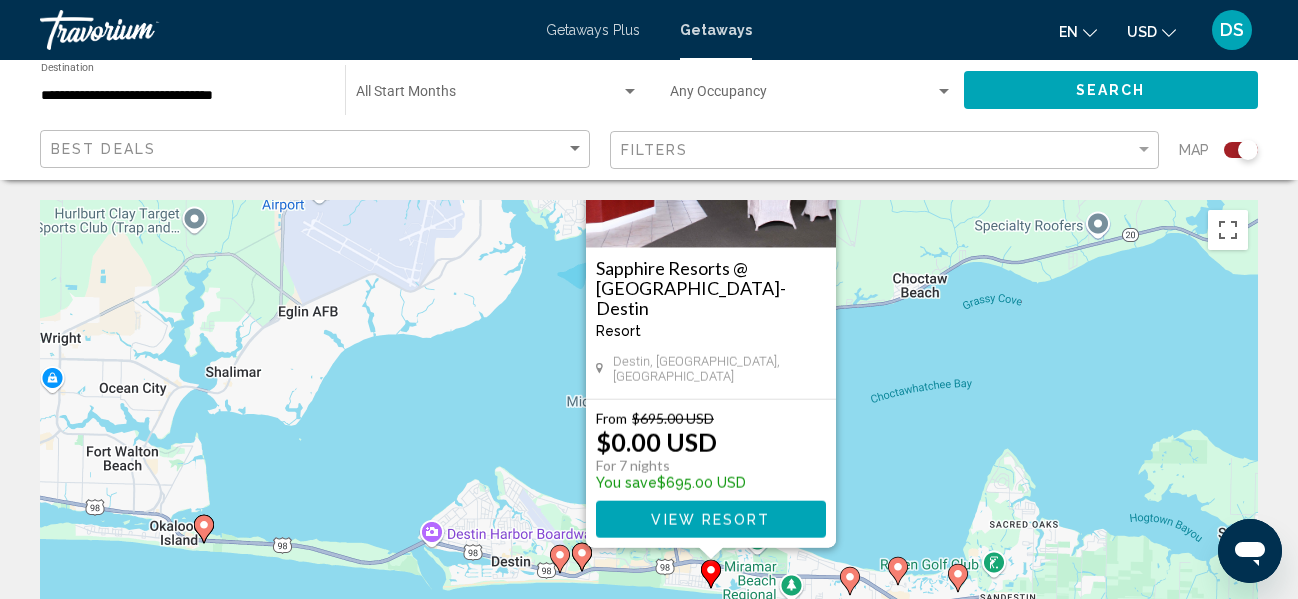 drag, startPoint x: 830, startPoint y: 511, endPoint x: 889, endPoint y: 350, distance: 171.47011 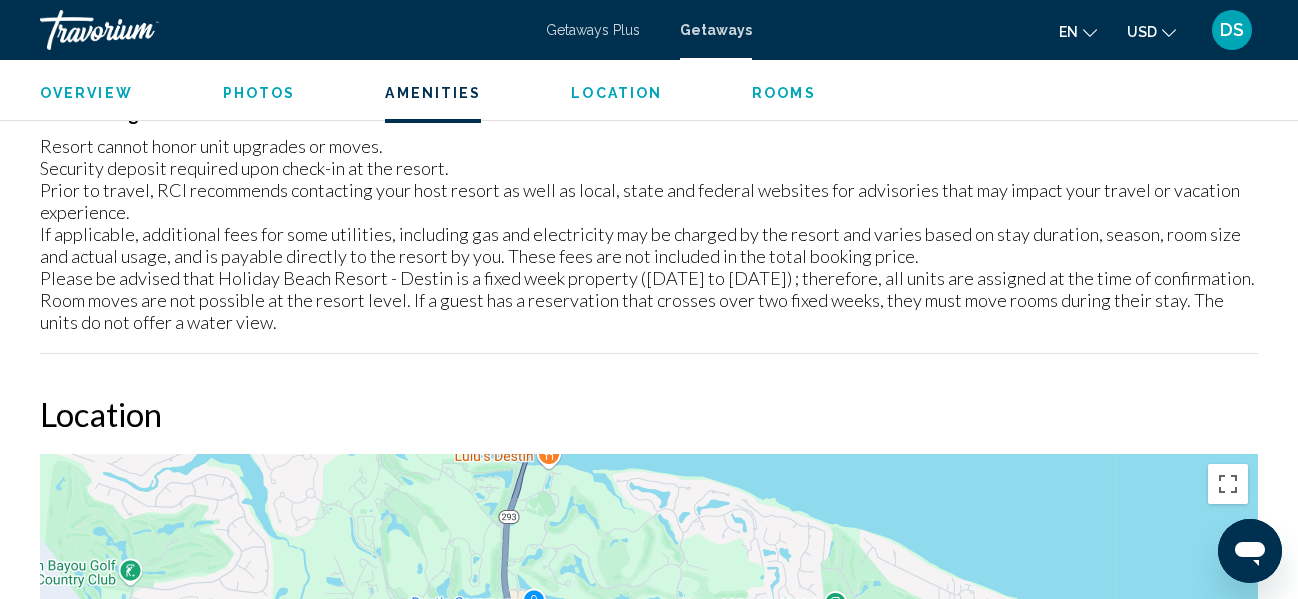 scroll, scrollTop: 3036, scrollLeft: 0, axis: vertical 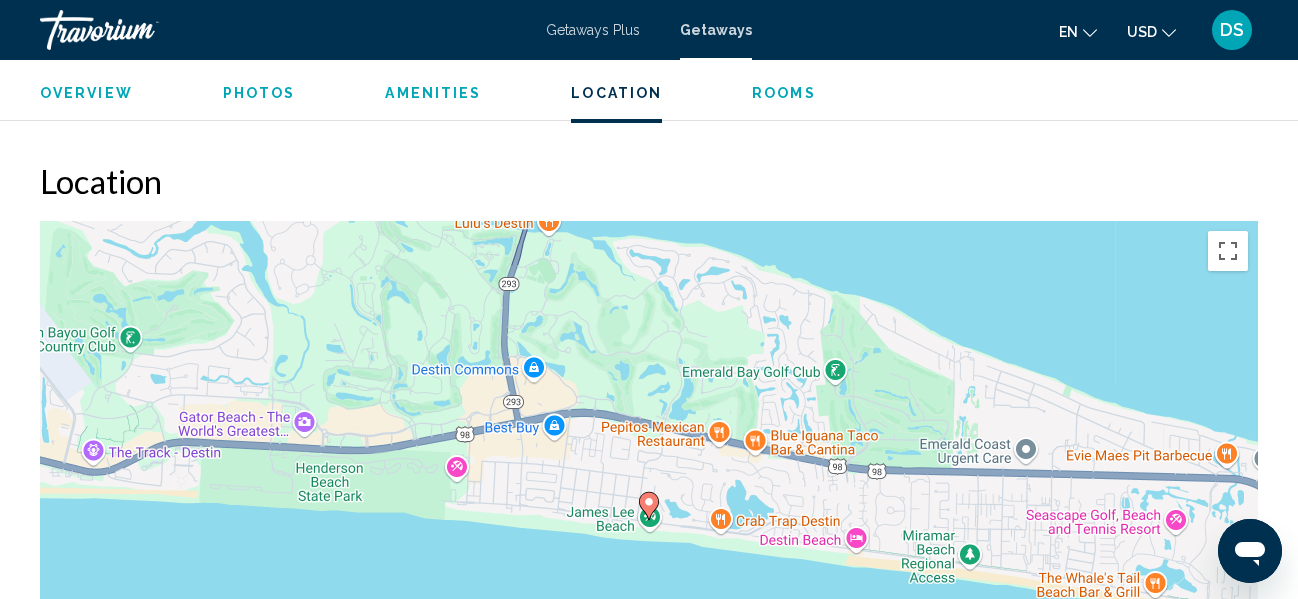 click 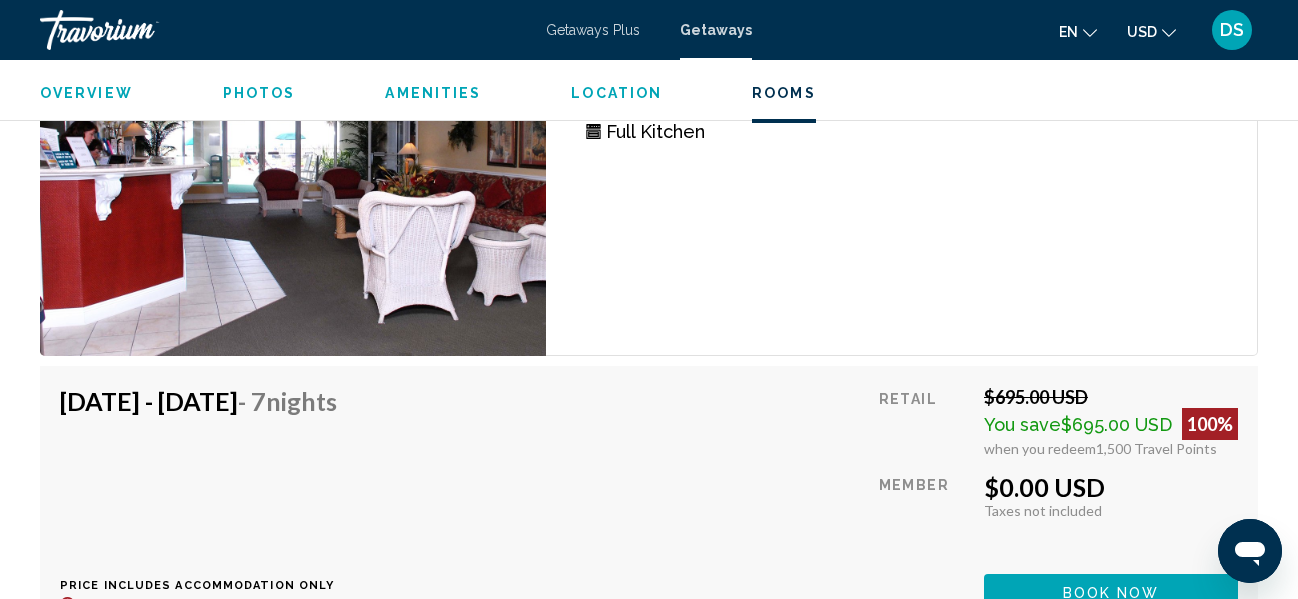 scroll, scrollTop: 4203, scrollLeft: 0, axis: vertical 